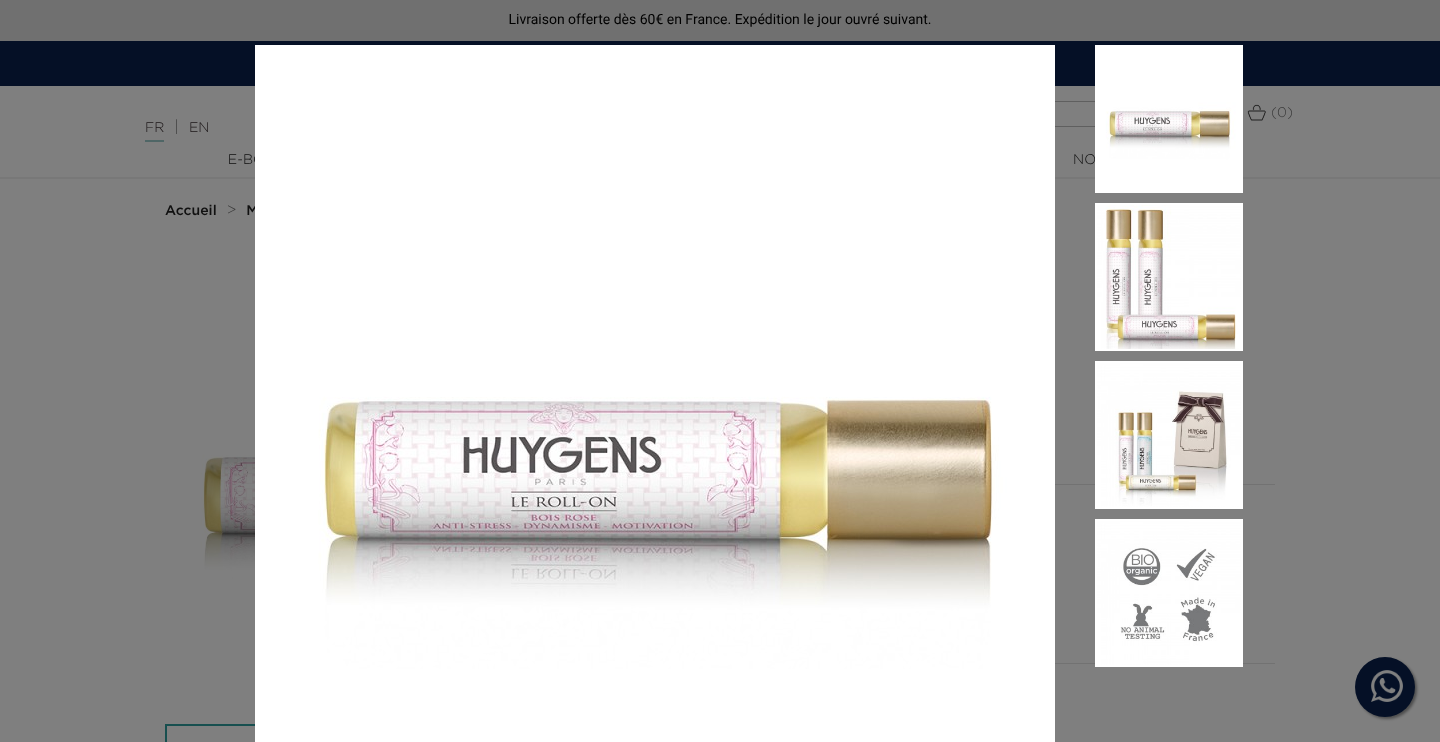 scroll, scrollTop: 0, scrollLeft: 0, axis: both 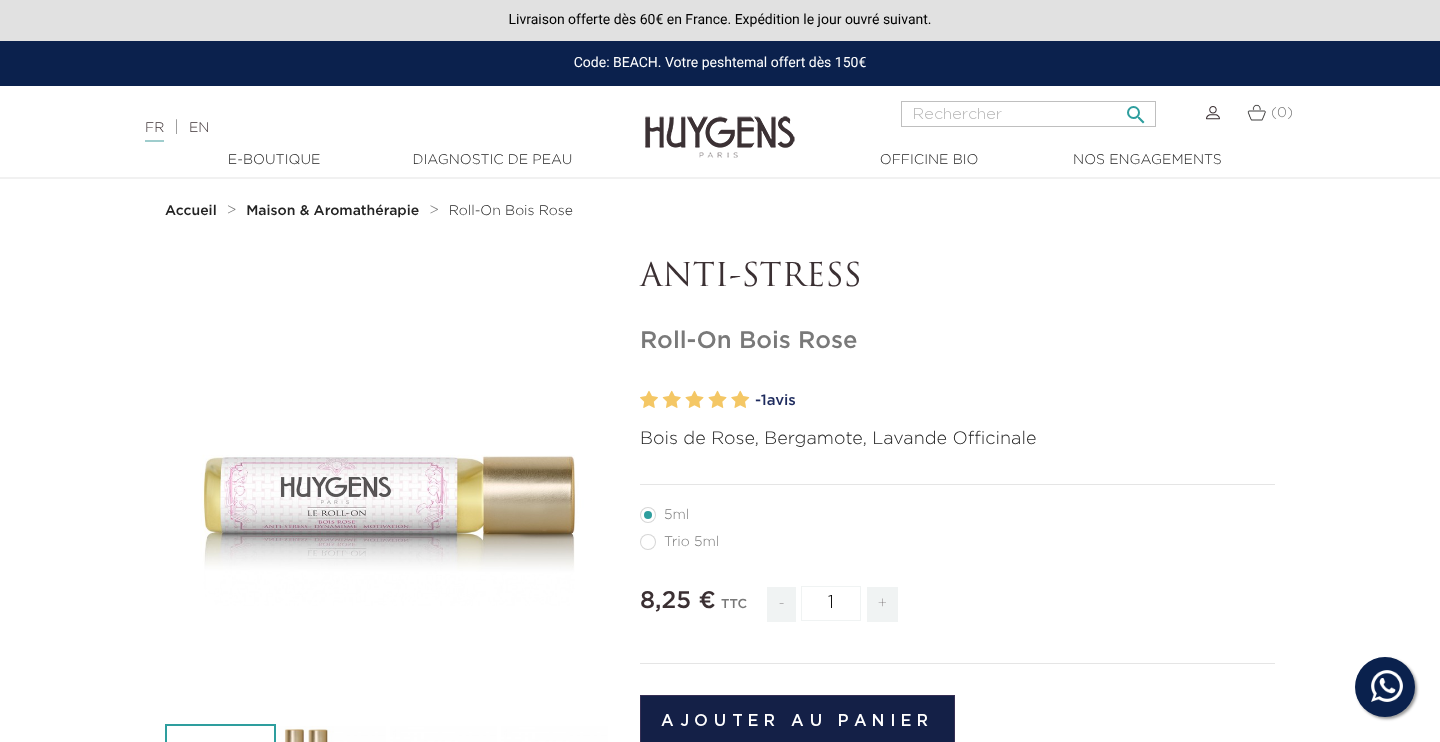 click at bounding box center [1028, 114] 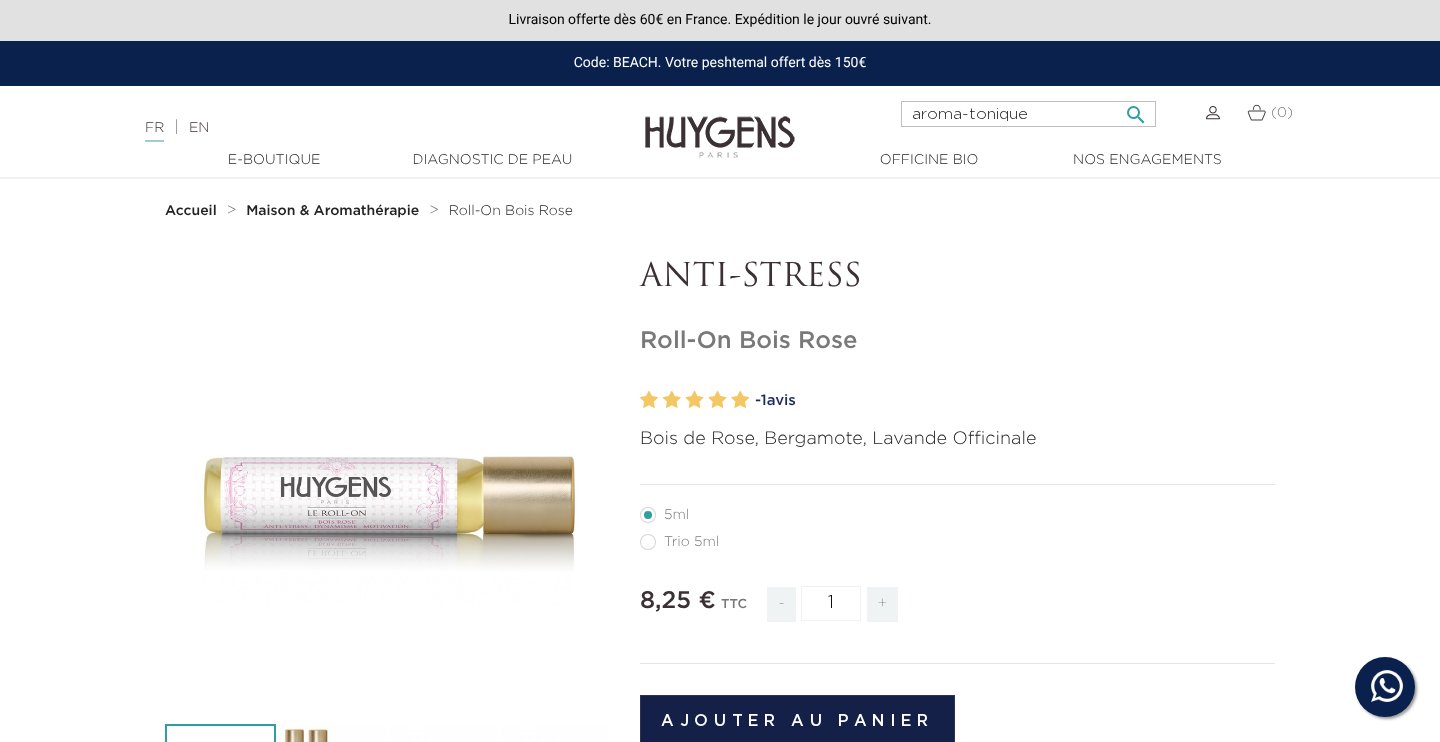 type on "aroma-tonique" 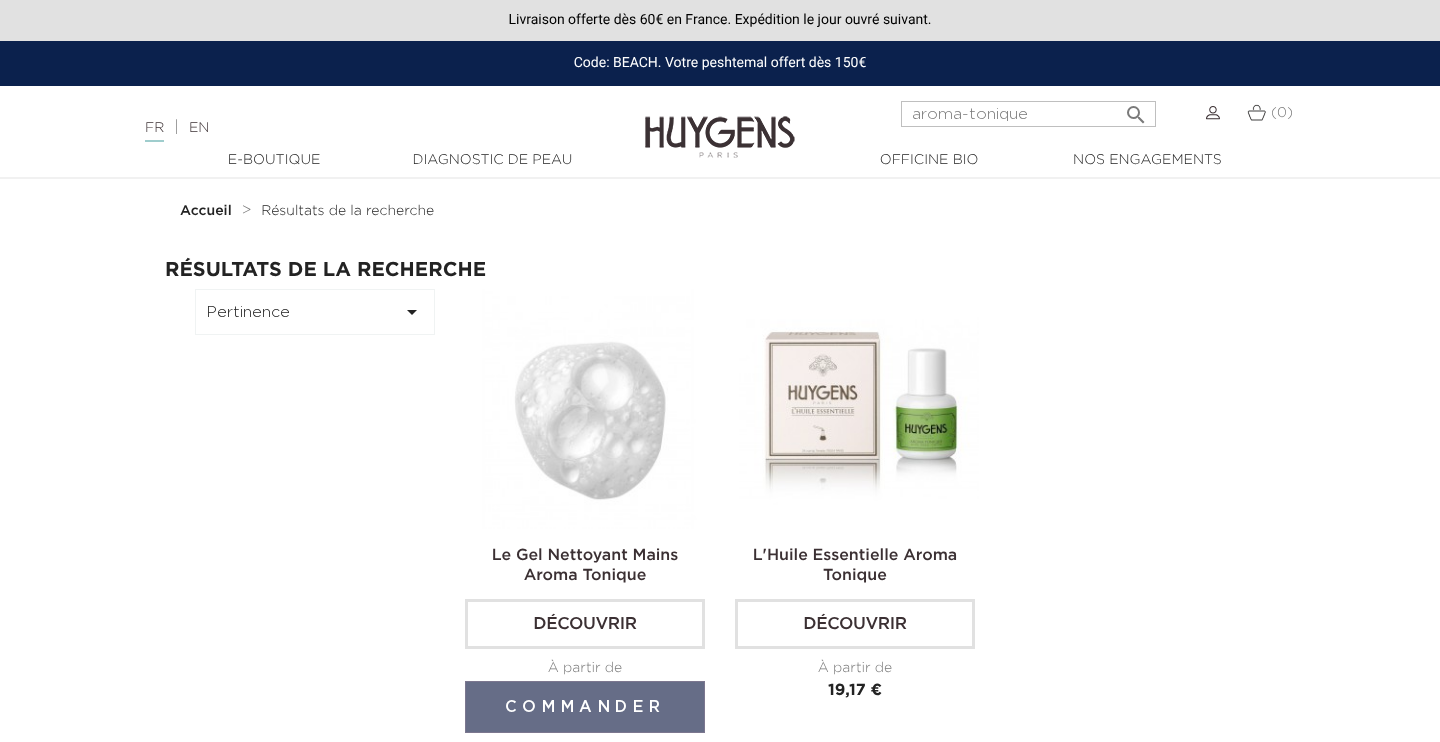 scroll, scrollTop: 0, scrollLeft: 0, axis: both 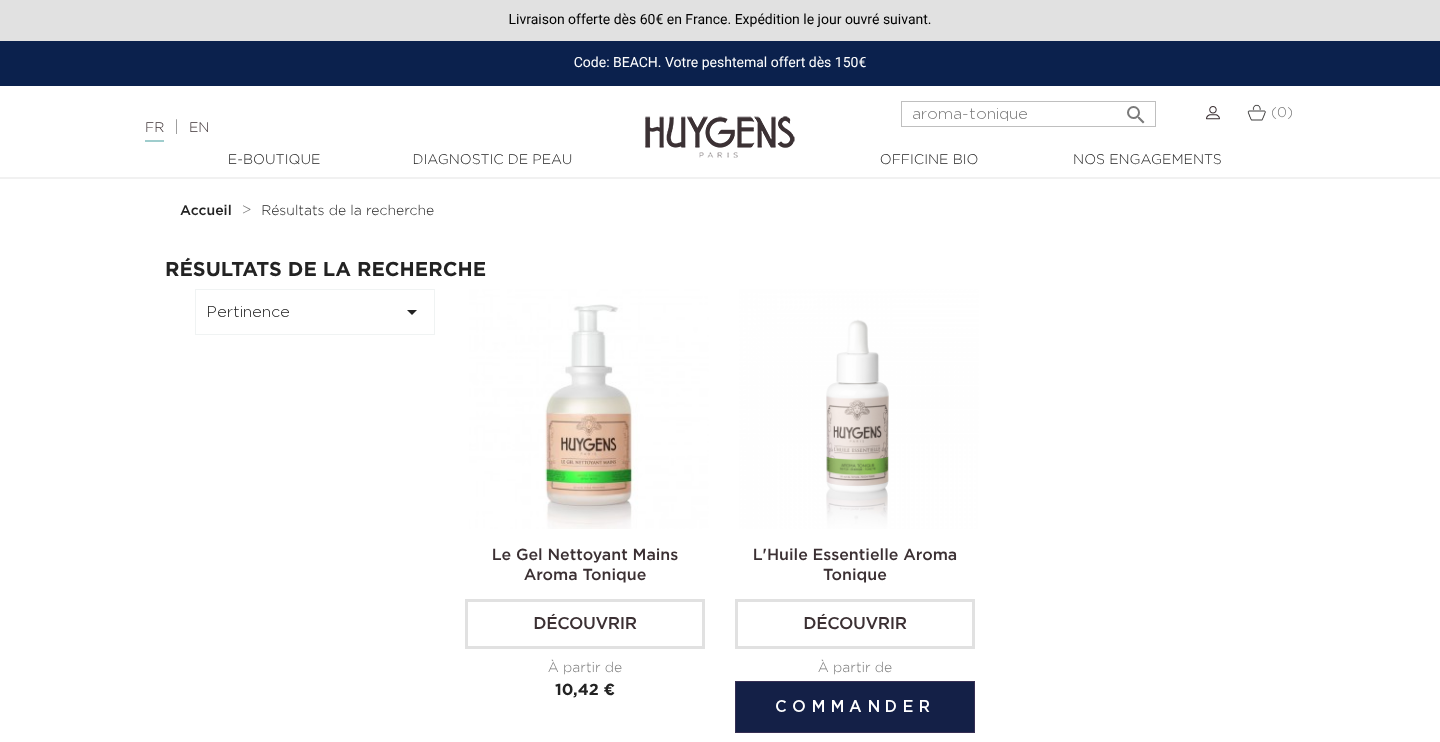 click at bounding box center [859, 409] 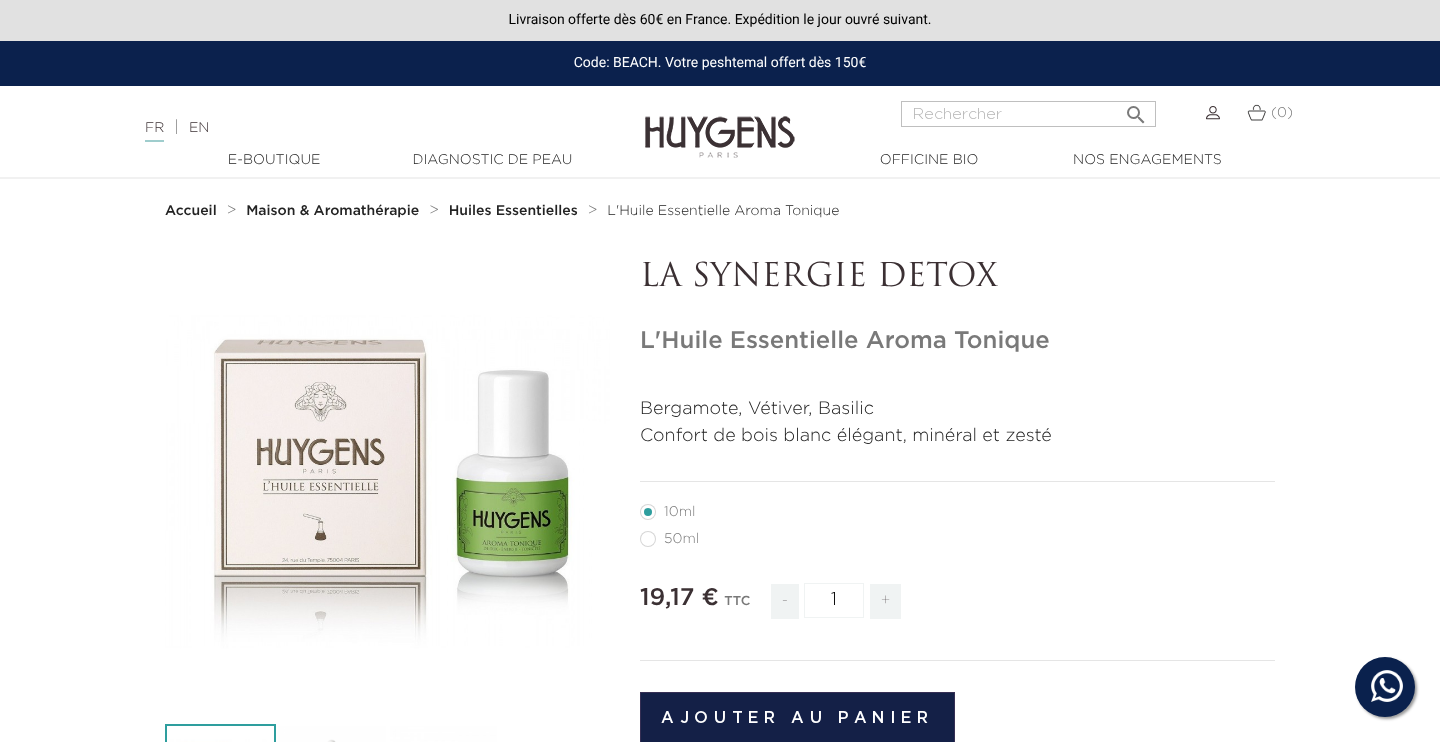 scroll, scrollTop: 0, scrollLeft: 0, axis: both 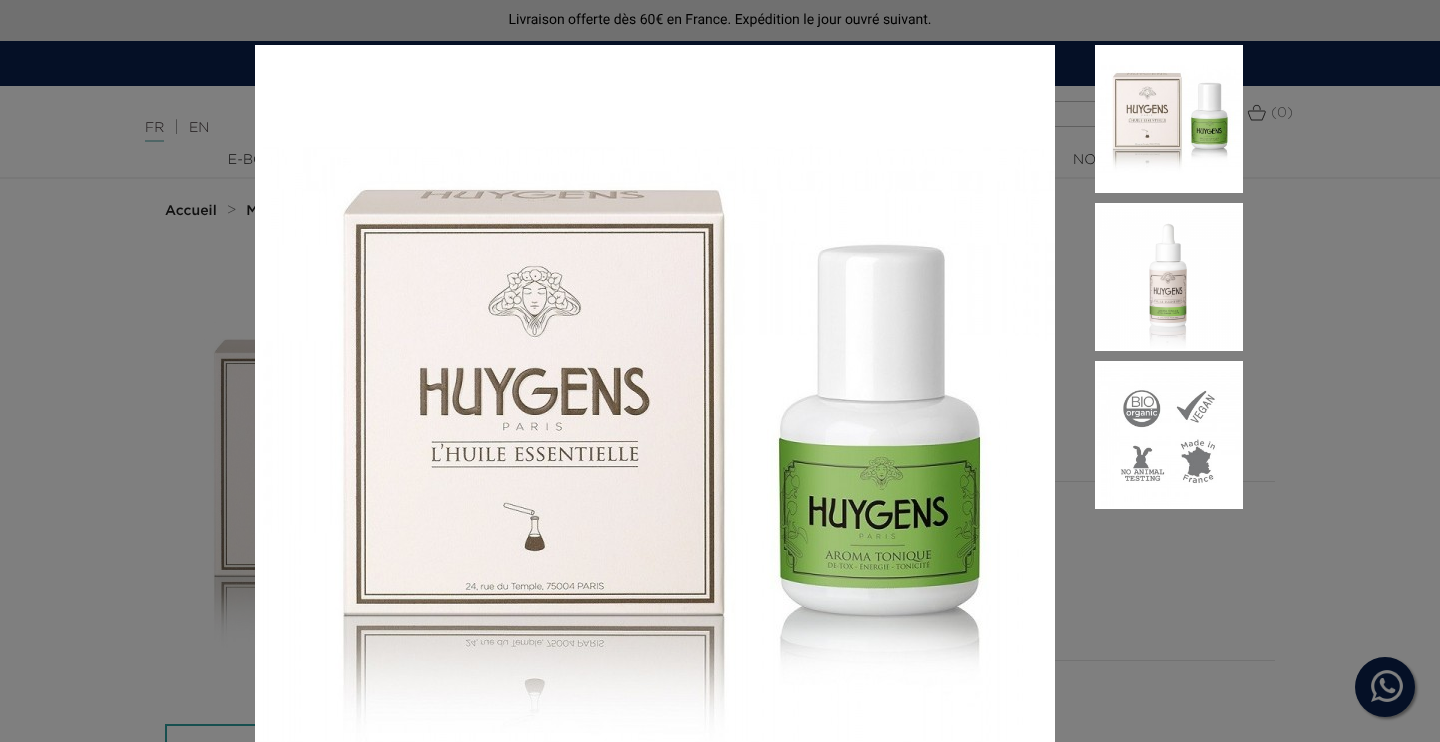 click on "Bergamote, Vétiver, Basilic
Confort de bois blanc élégant, minéral et zesté" at bounding box center (720, 371) 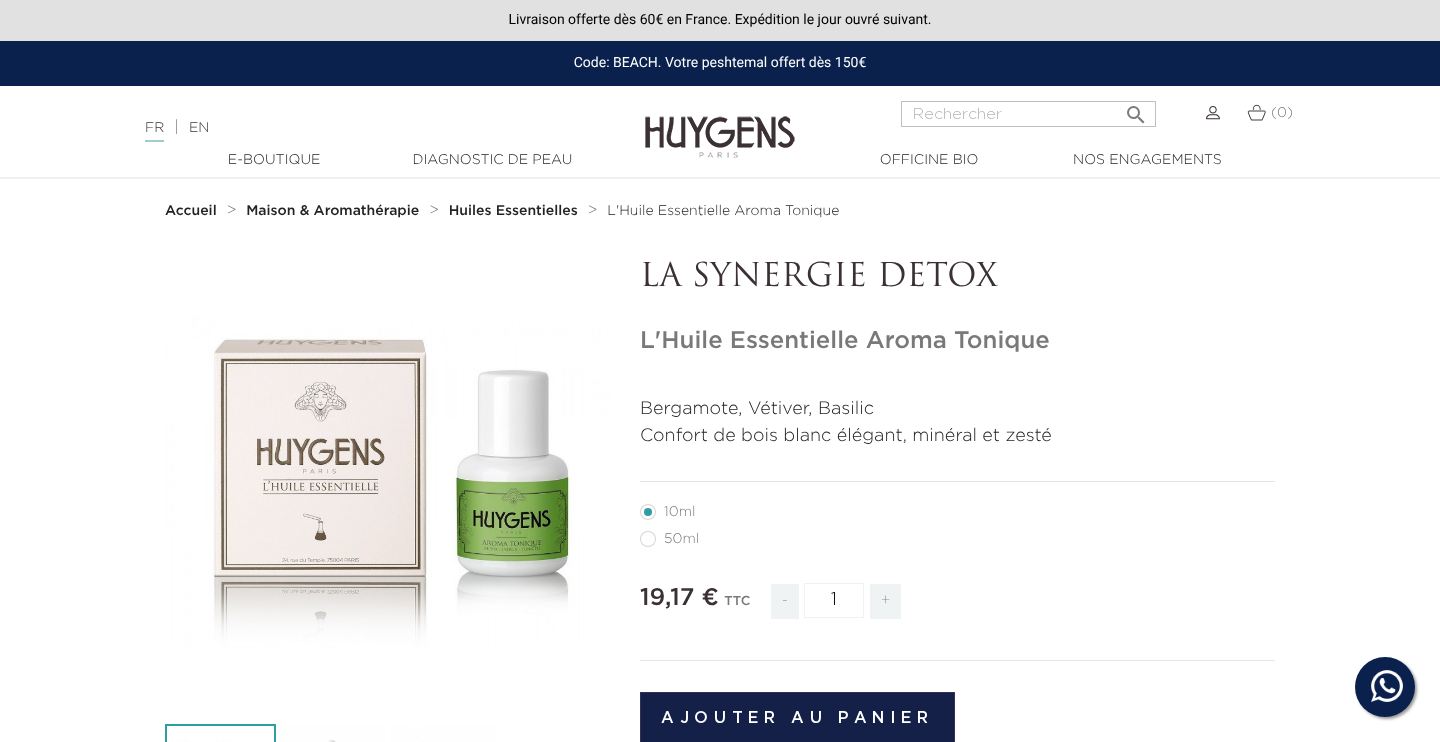 click on "Langue :
FR
|                 EN
Français
English

Rechercher
(0)
" at bounding box center [720, 111] 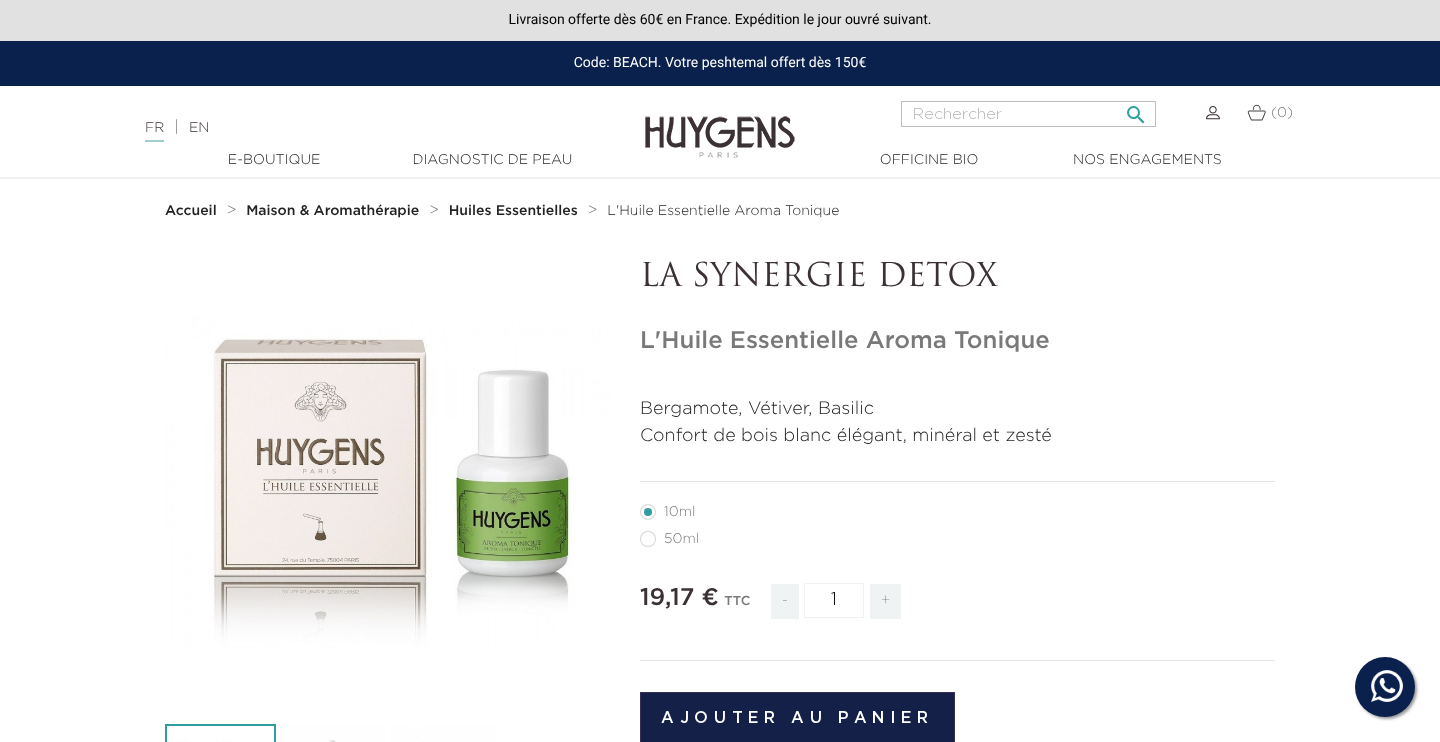 click at bounding box center (1028, 114) 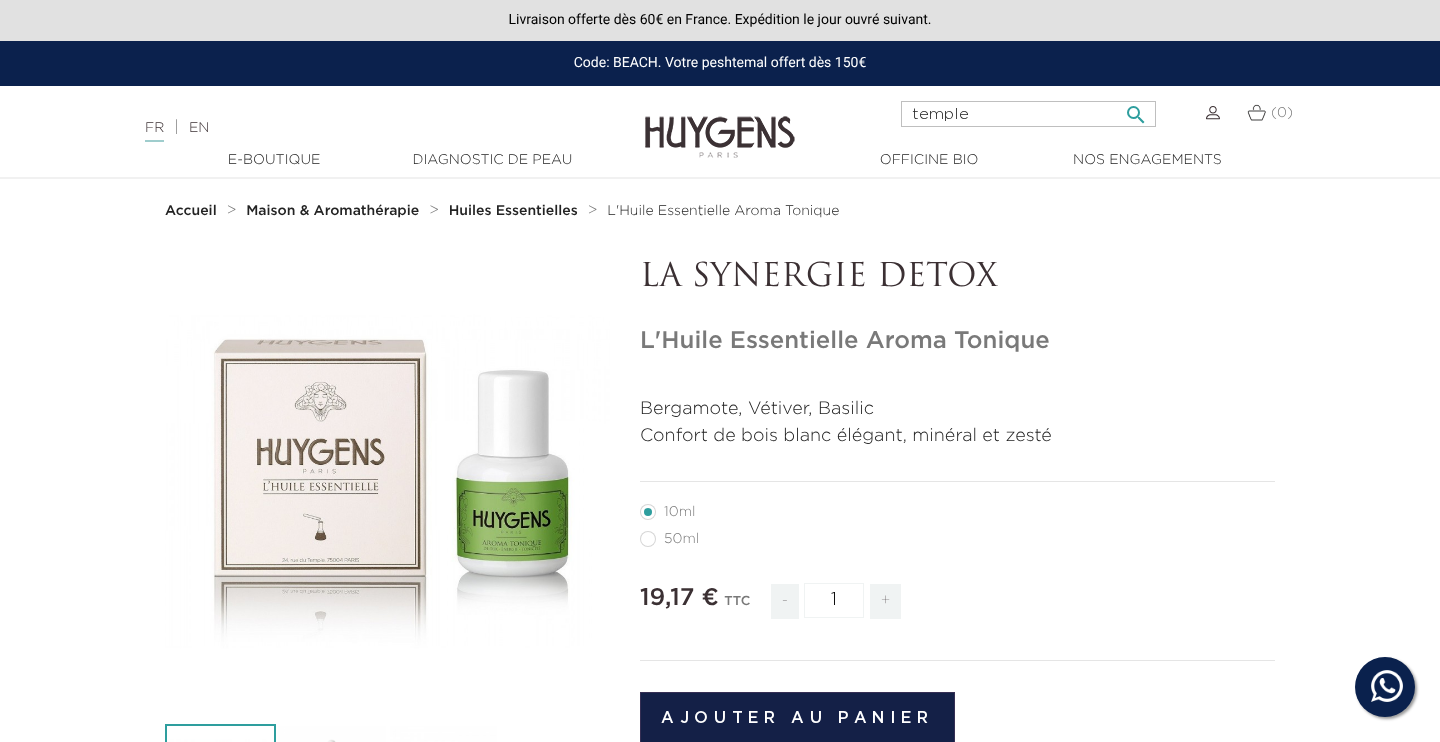 type on "temple" 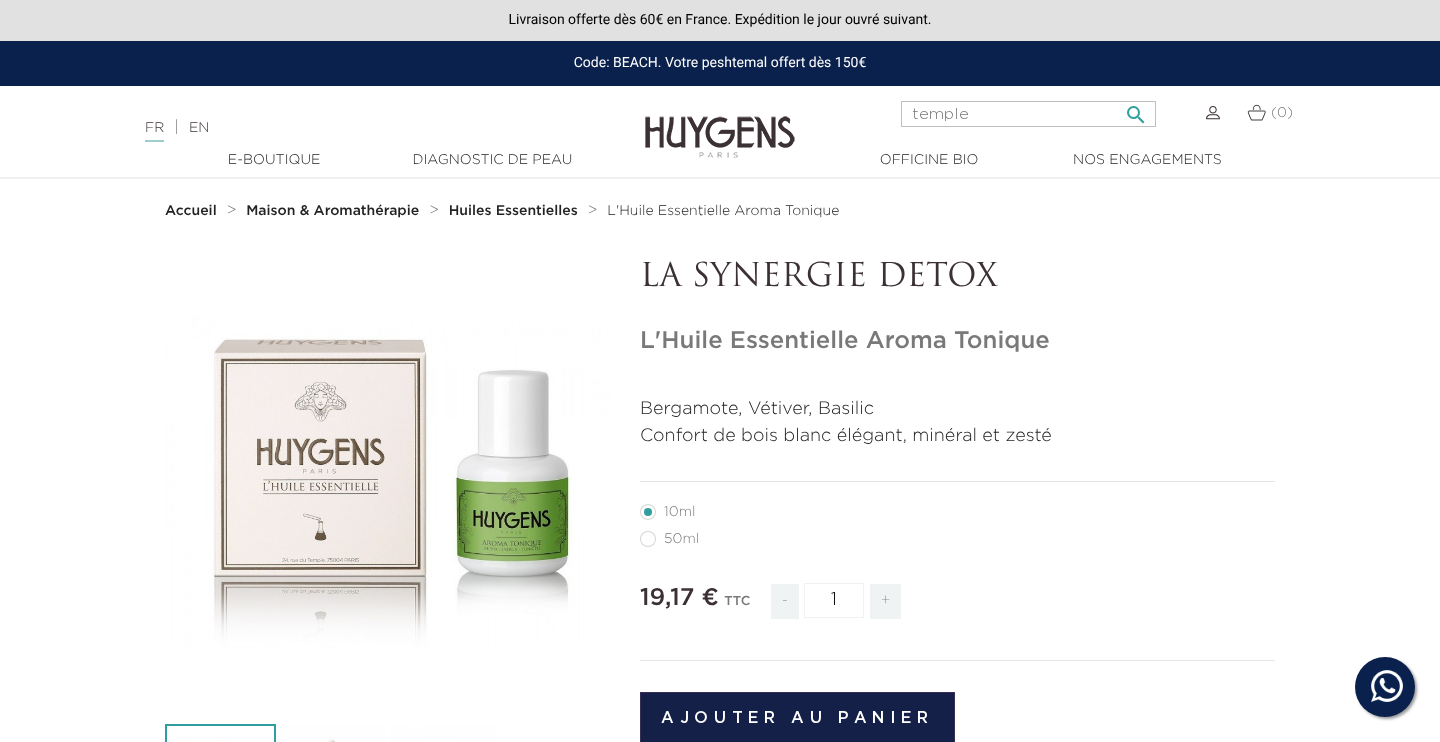 click on "" at bounding box center (1136, 109) 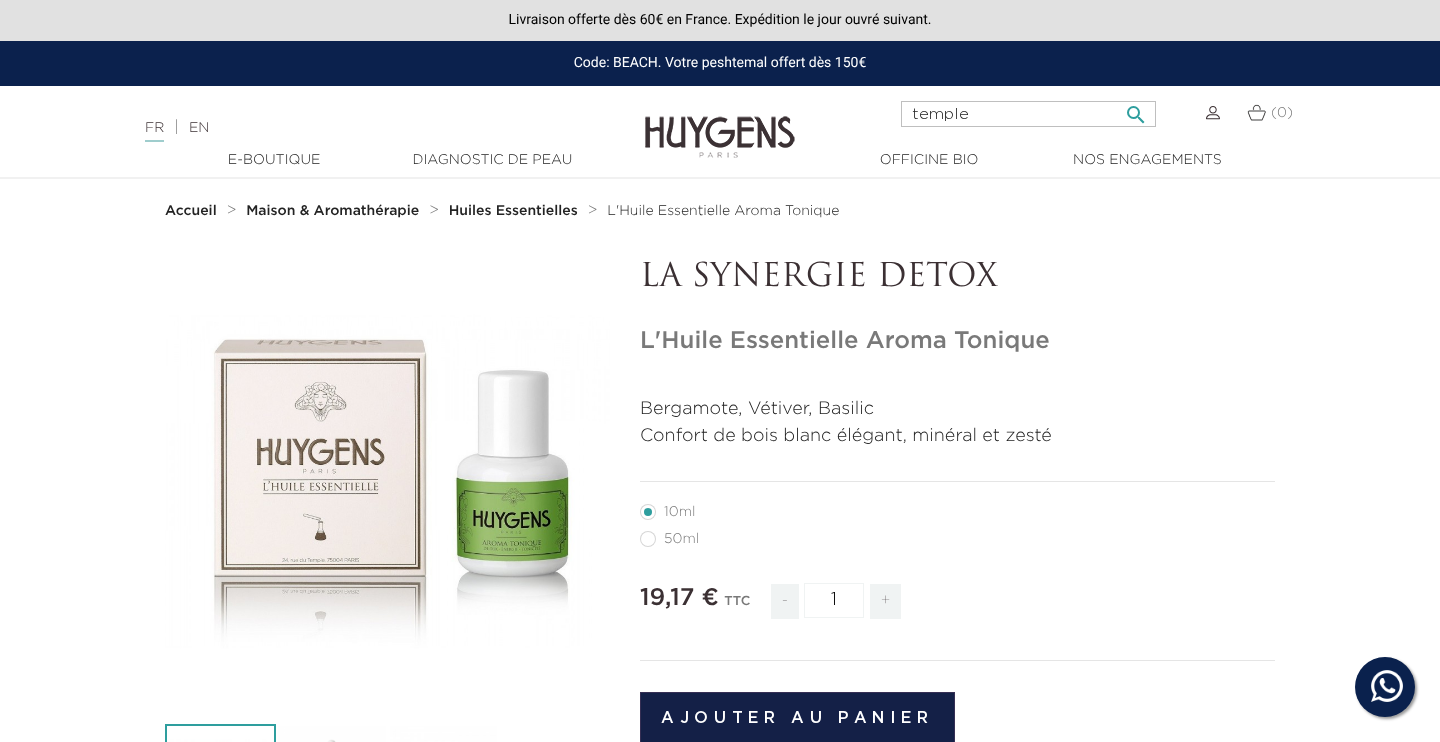 click on "temple" at bounding box center (1028, 114) 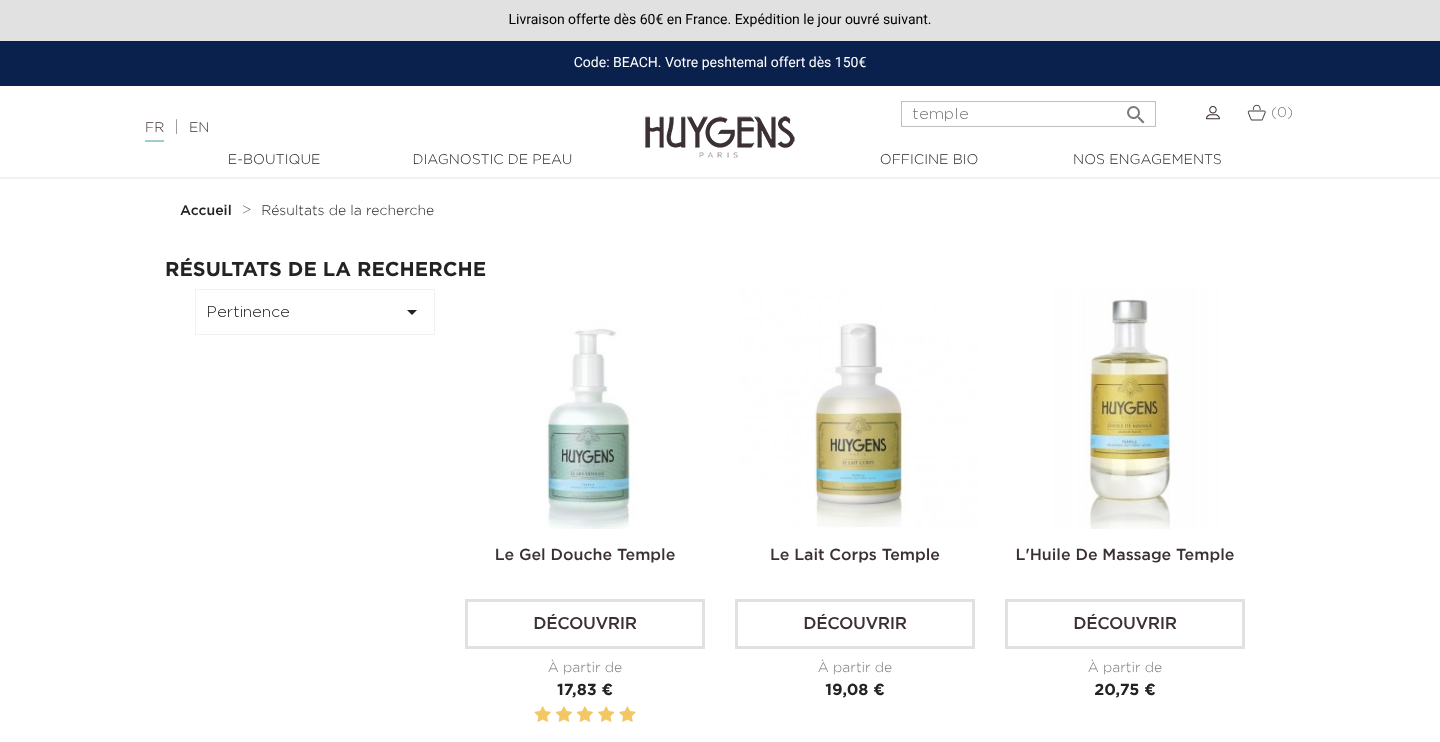scroll, scrollTop: 0, scrollLeft: 0, axis: both 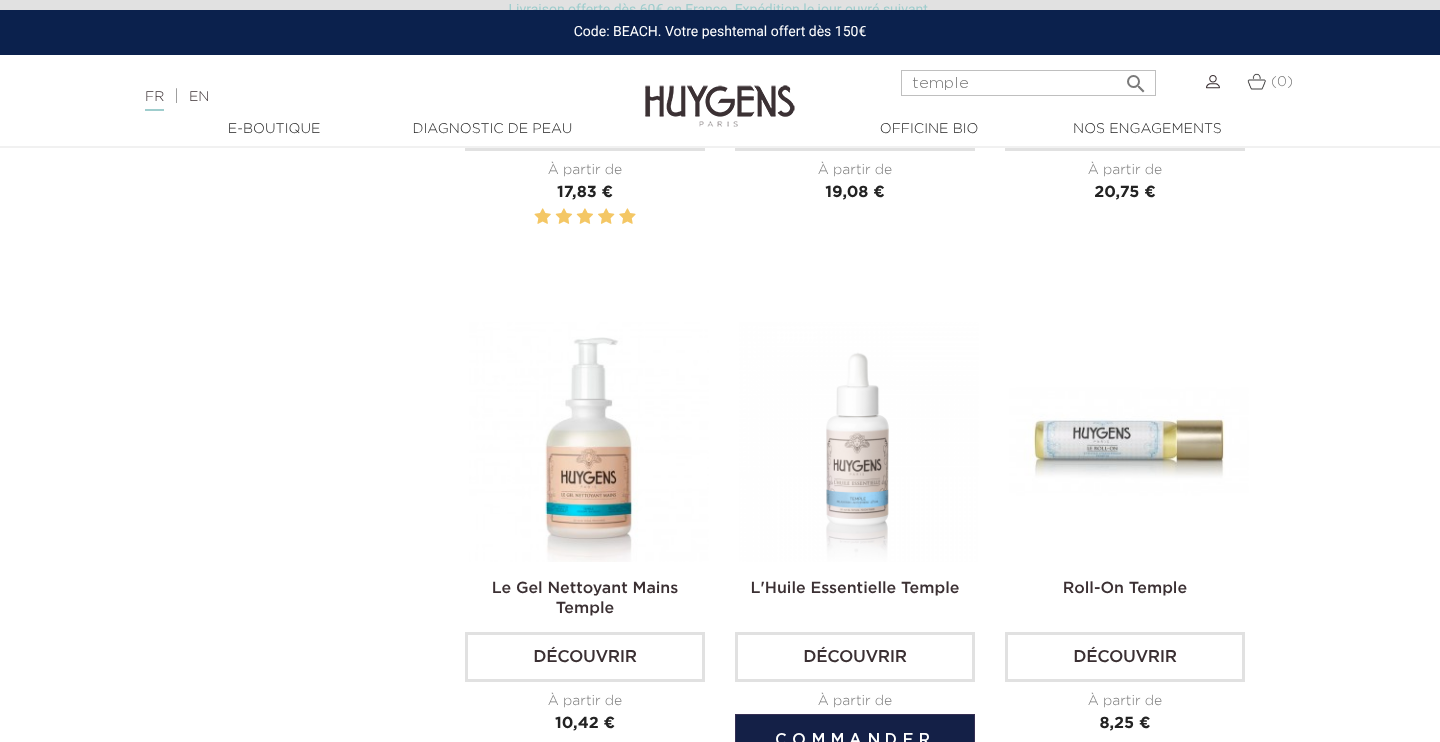 click at bounding box center [859, 442] 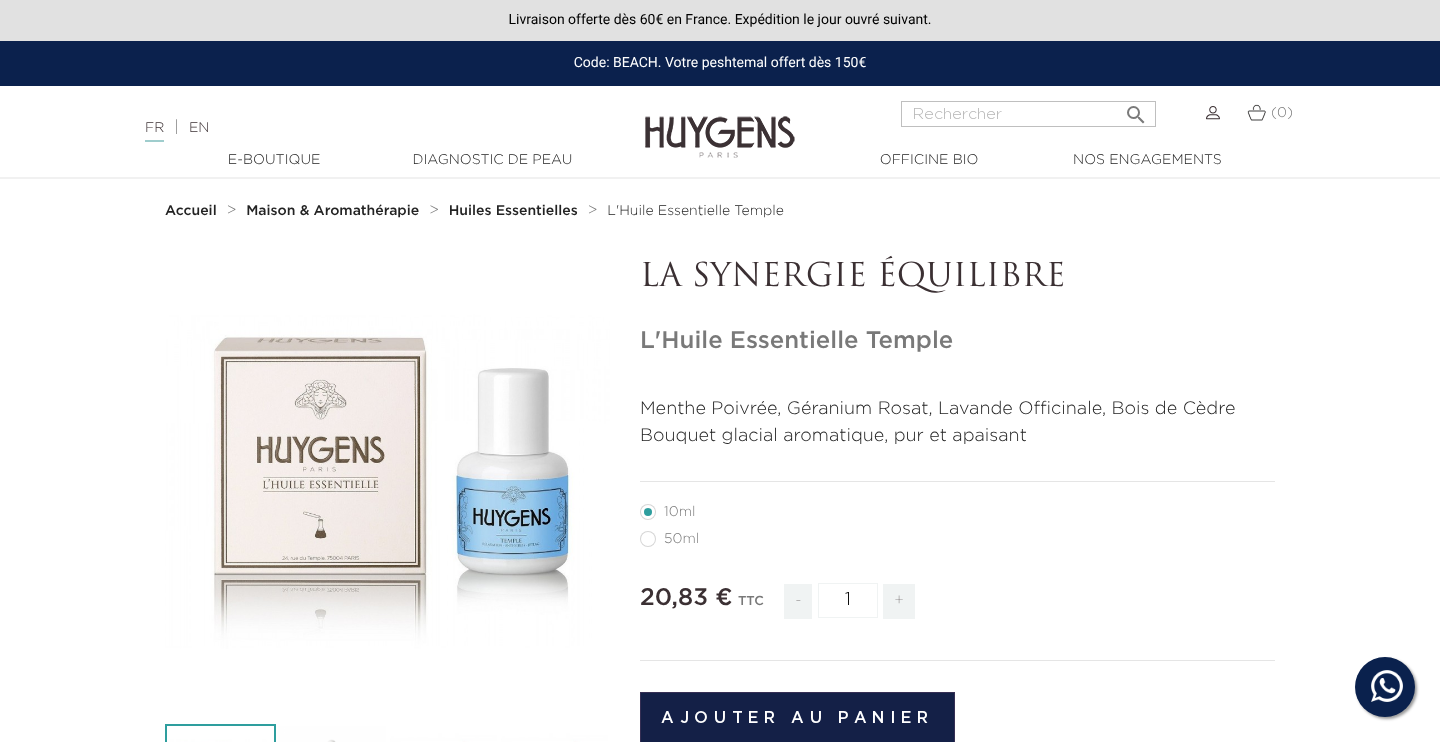 scroll, scrollTop: 0, scrollLeft: 0, axis: both 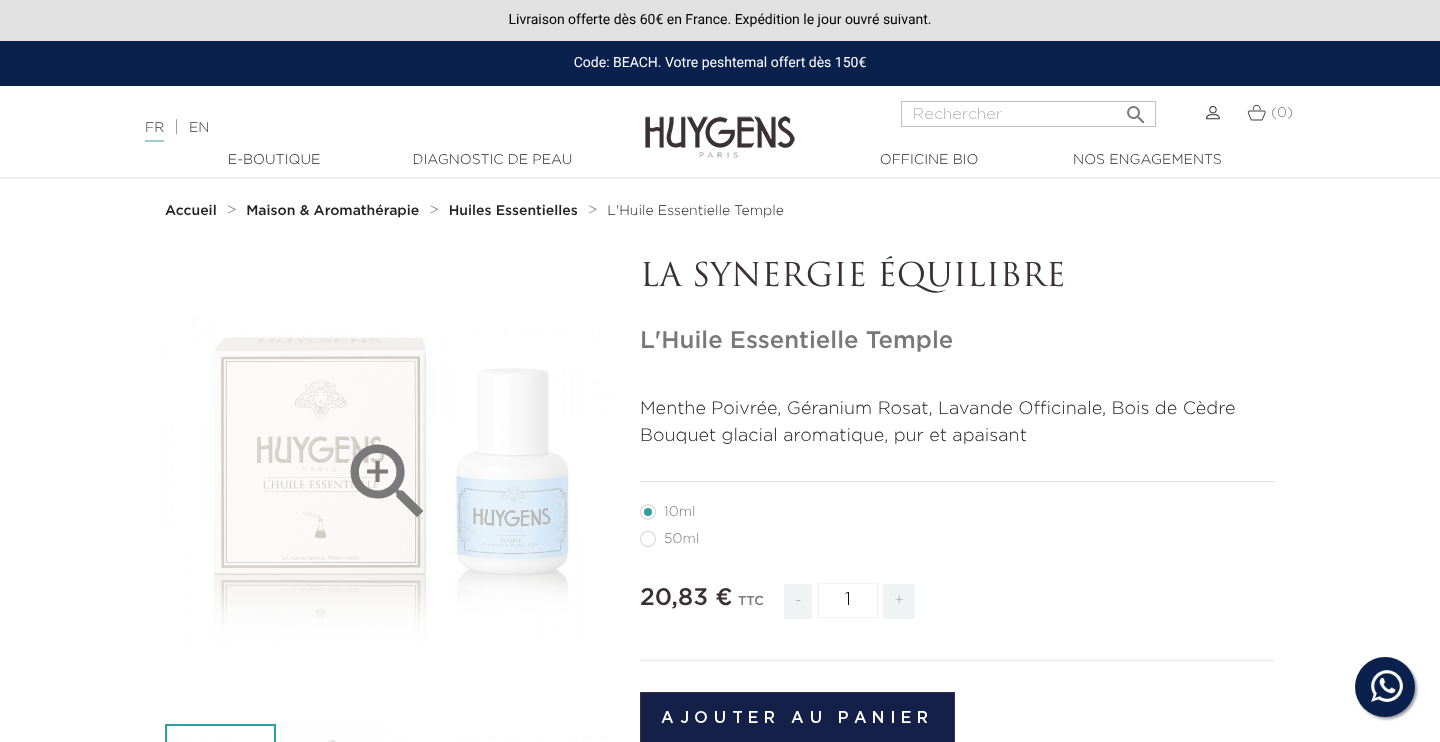 click on "" at bounding box center [388, 482] 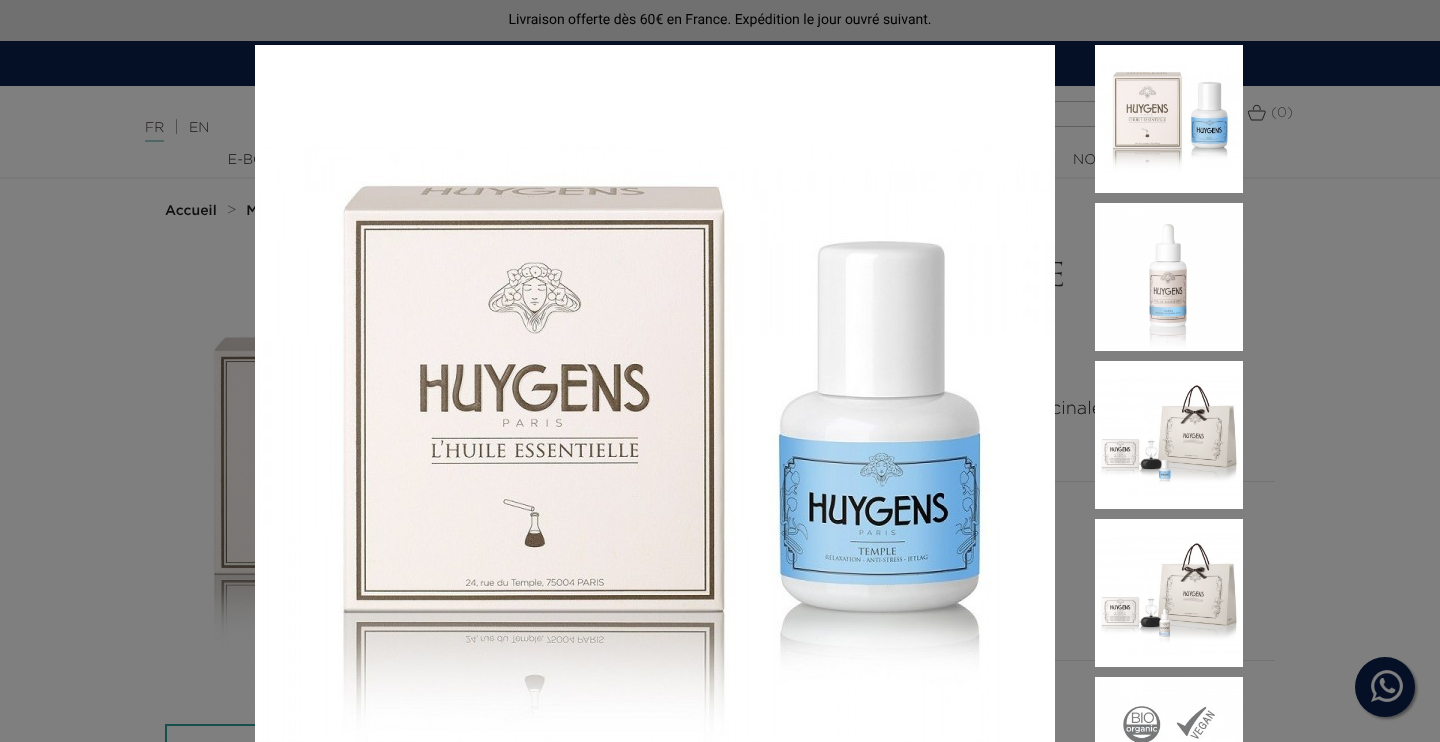 click on "Menthe Poivrée, Géranium Rosat, Lavande Officinale, Bois de Cèdre
Bouquet glacial aromatique, pur et apaisant" at bounding box center (720, 371) 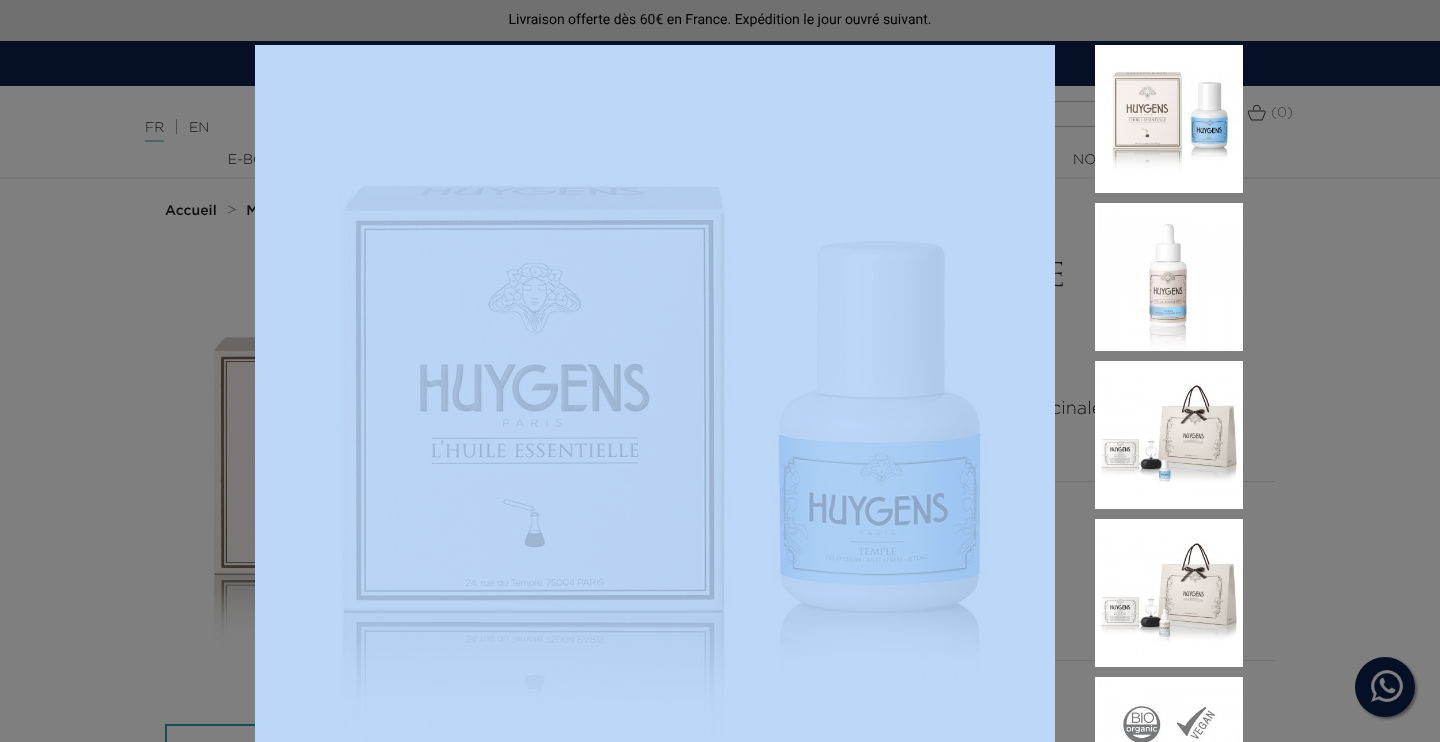 click on "Menthe Poivrée, Géranium Rosat, Lavande Officinale, Bois de Cèdre
Bouquet glacial aromatique, pur et apaisant" at bounding box center [720, 371] 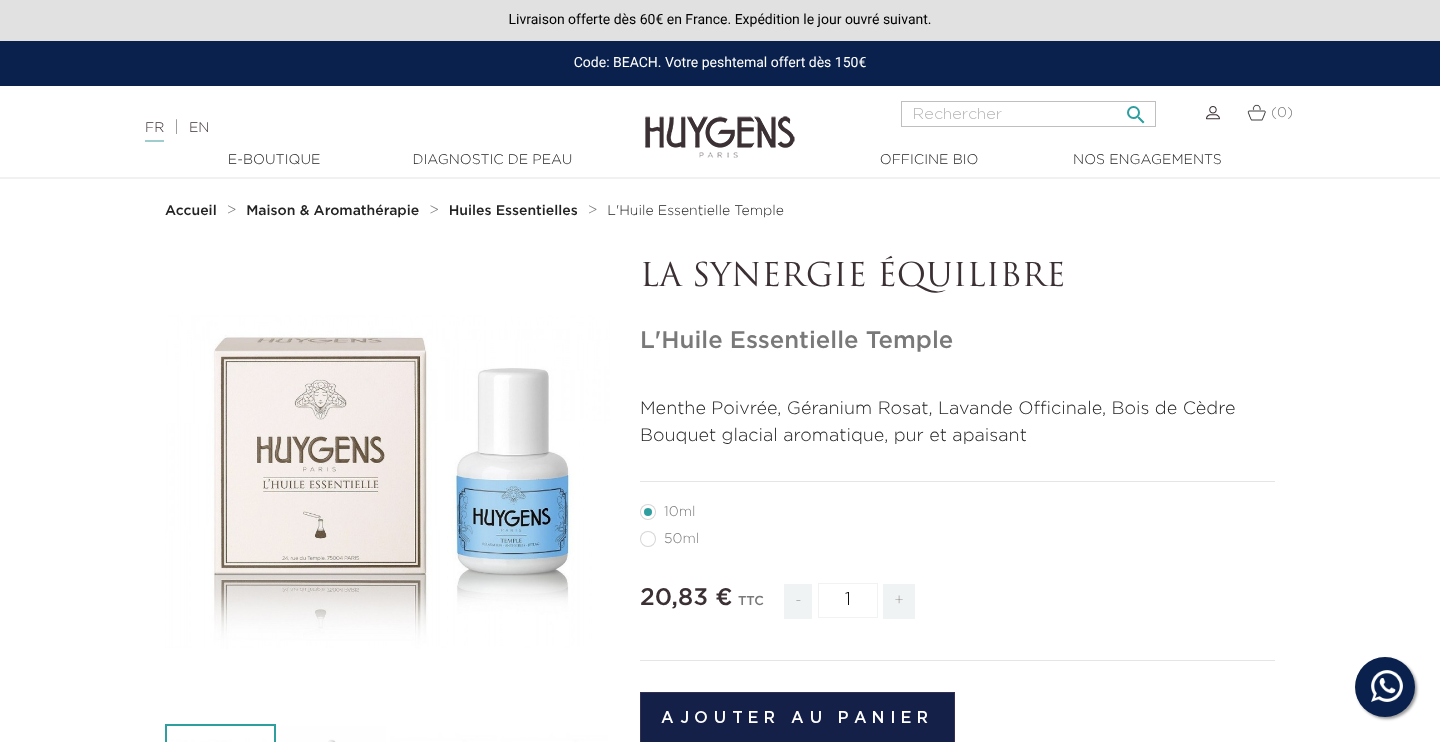 click at bounding box center [1028, 114] 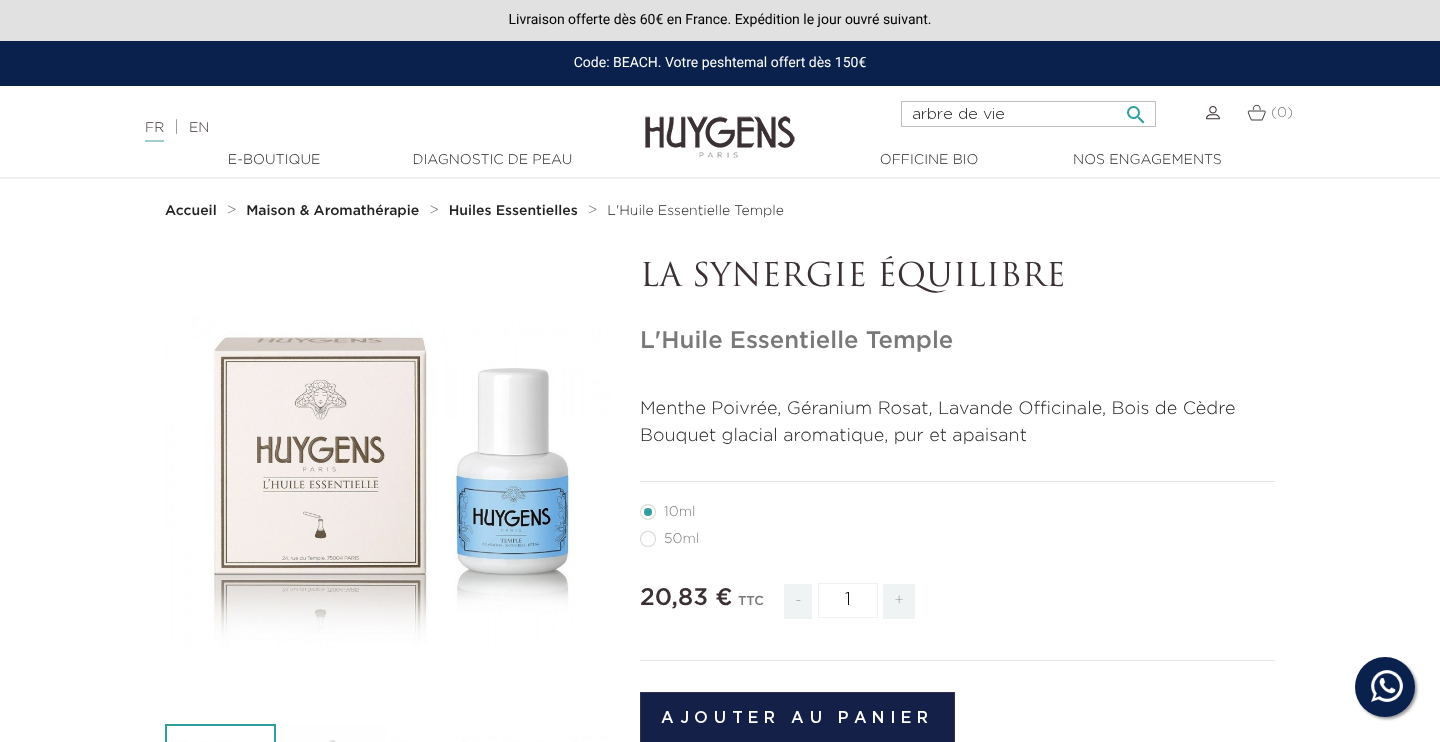 type on "arbre de vie" 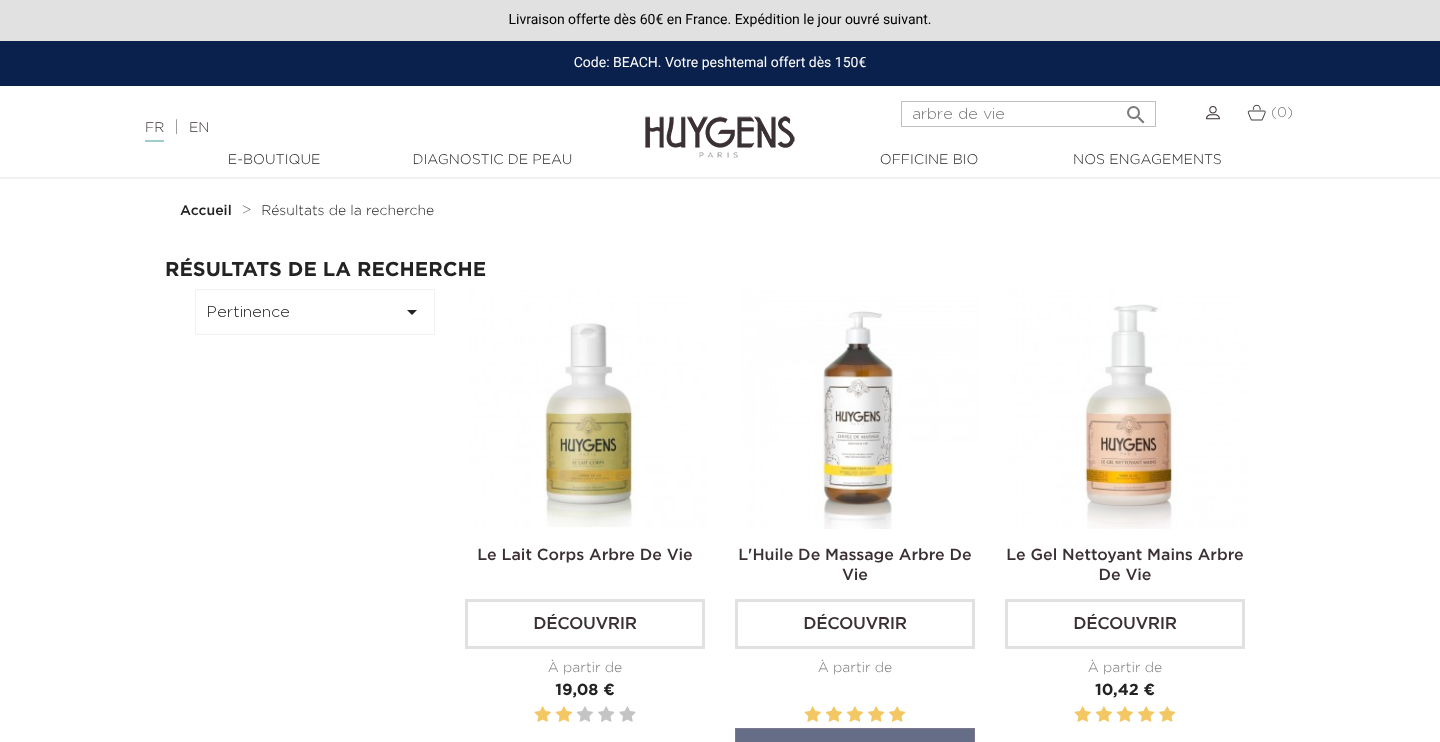 scroll, scrollTop: 0, scrollLeft: 0, axis: both 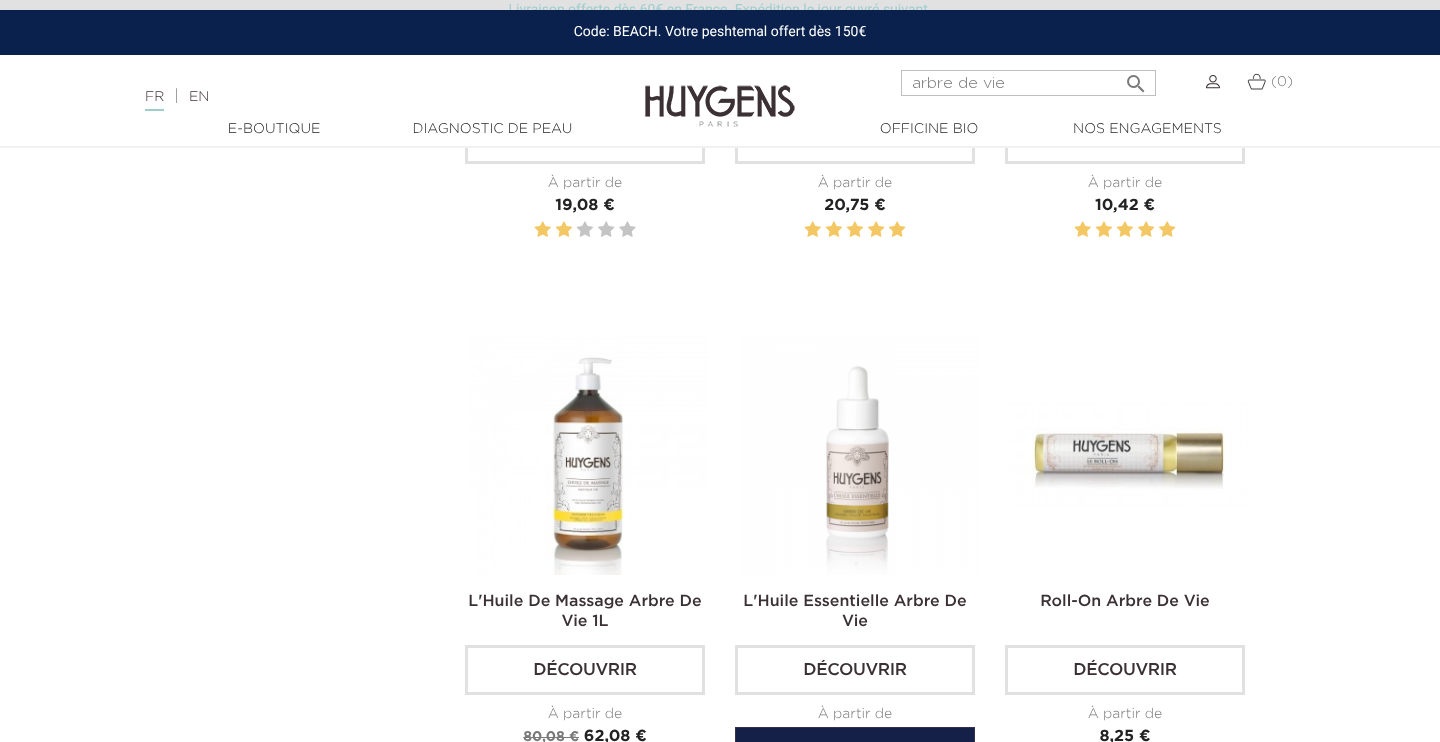 click at bounding box center (859, 455) 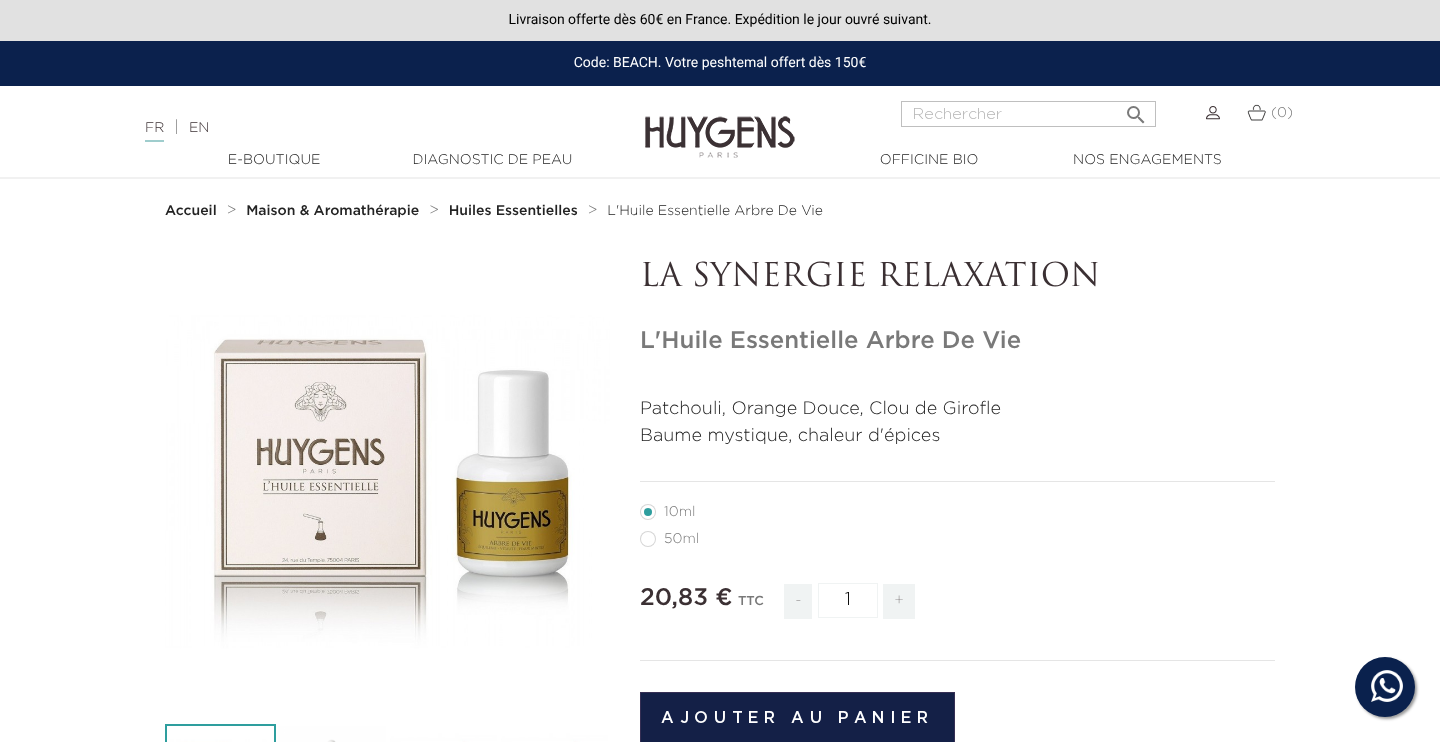 click on "" at bounding box center (387, 481) 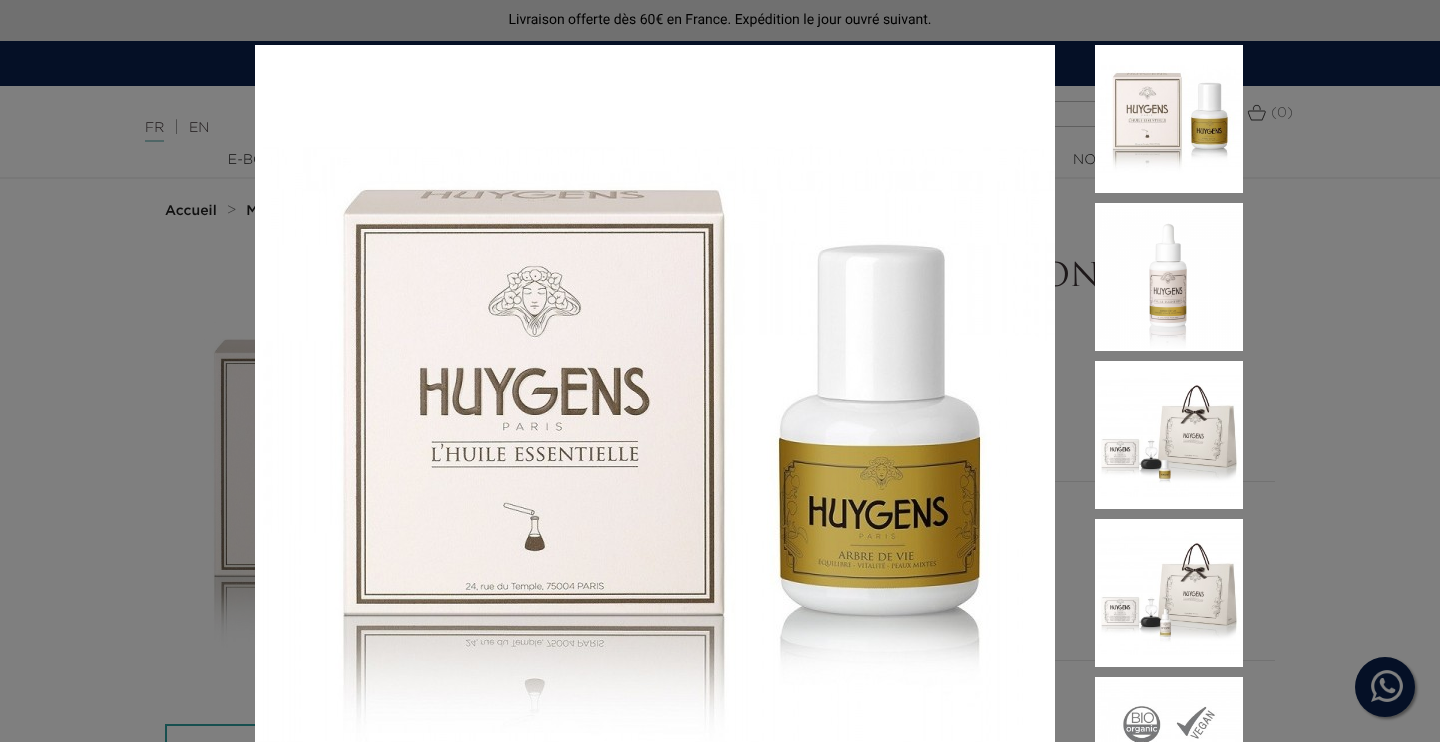 click on "Patchouli, Orange Douce, Clou de Girofle
Baume mystique, chaleur d'épices" at bounding box center [720, 371] 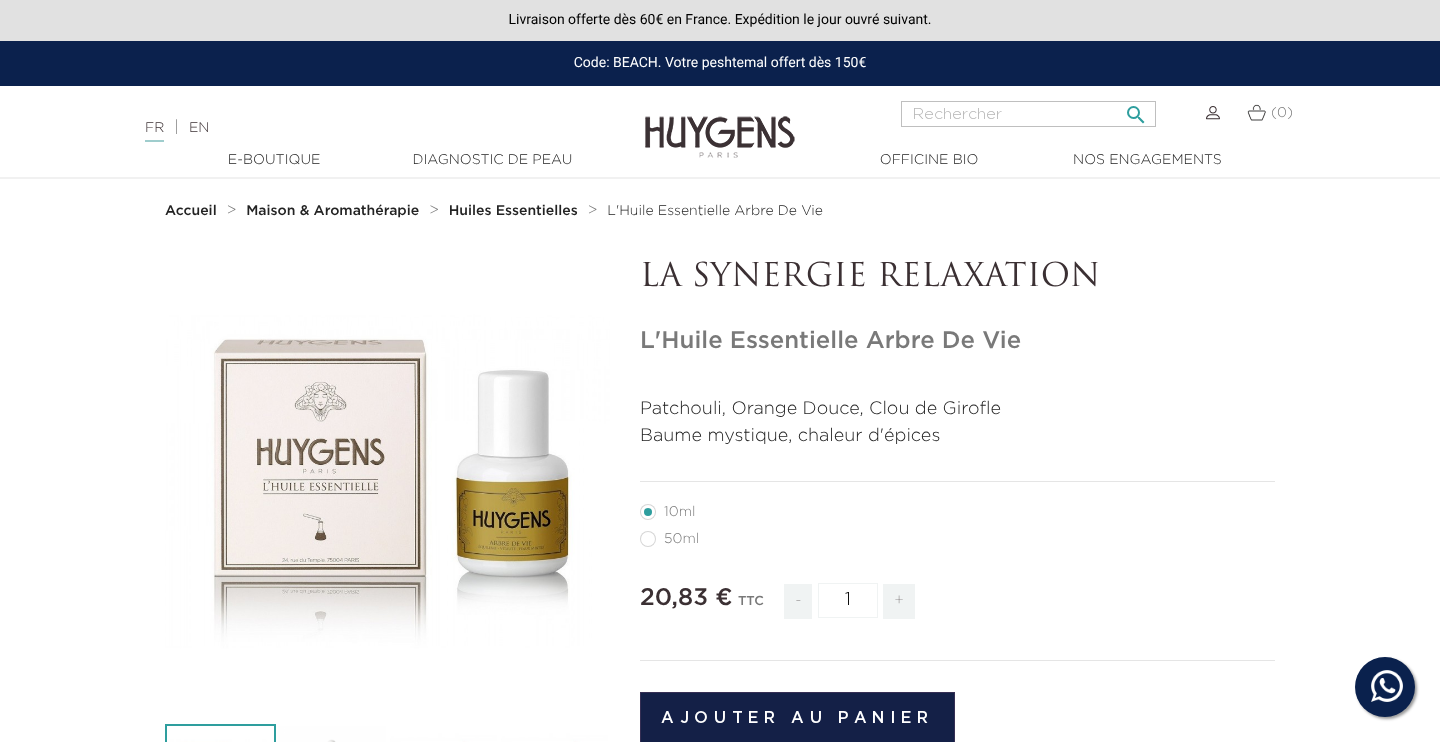 click at bounding box center [1028, 114] 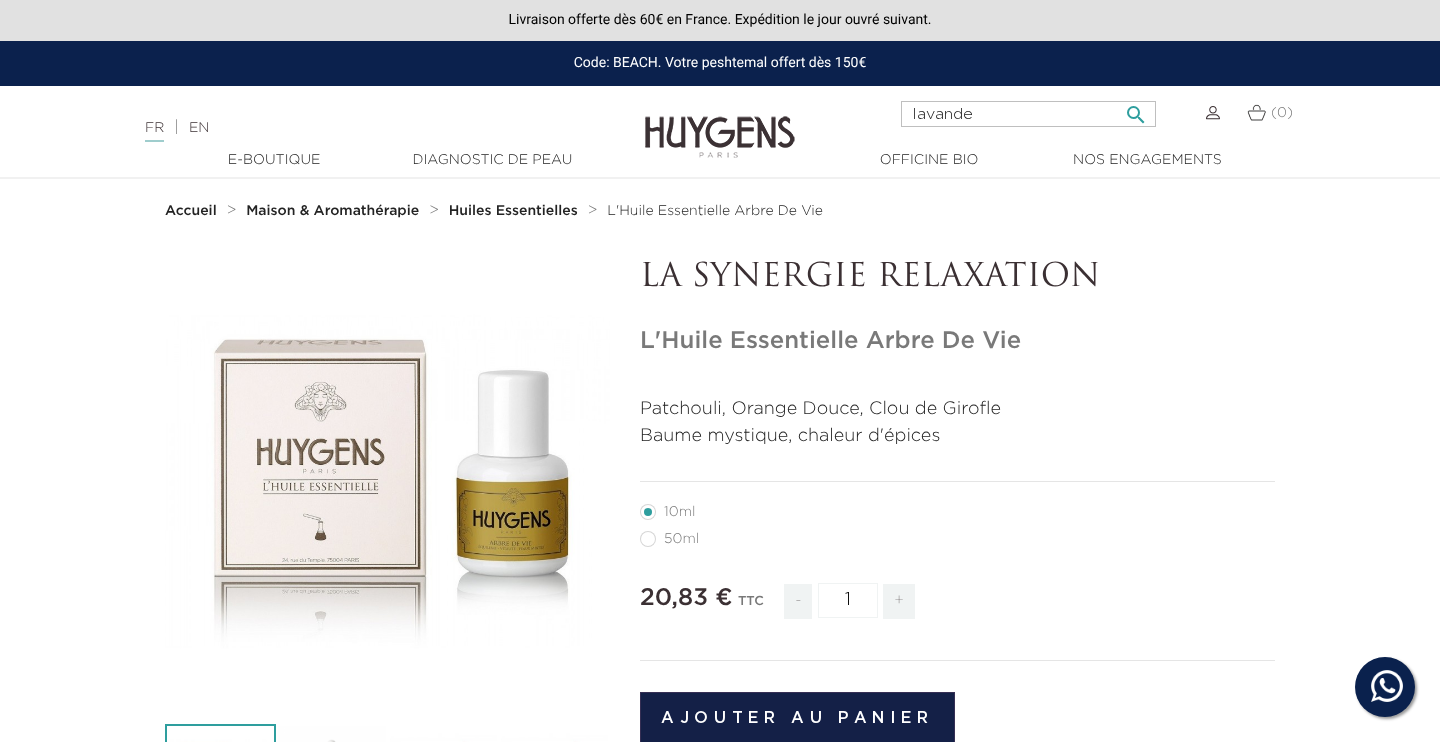 type on "lavande" 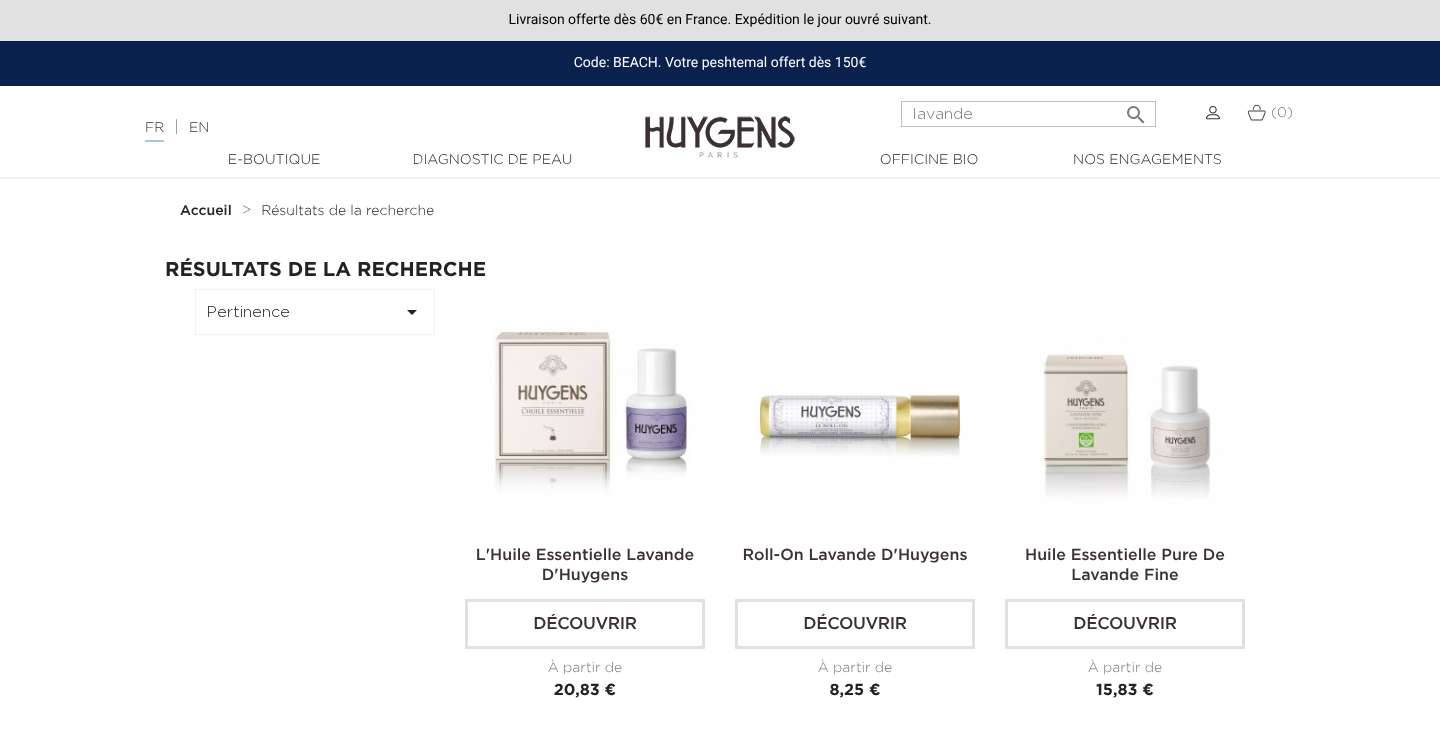 scroll, scrollTop: 0, scrollLeft: 0, axis: both 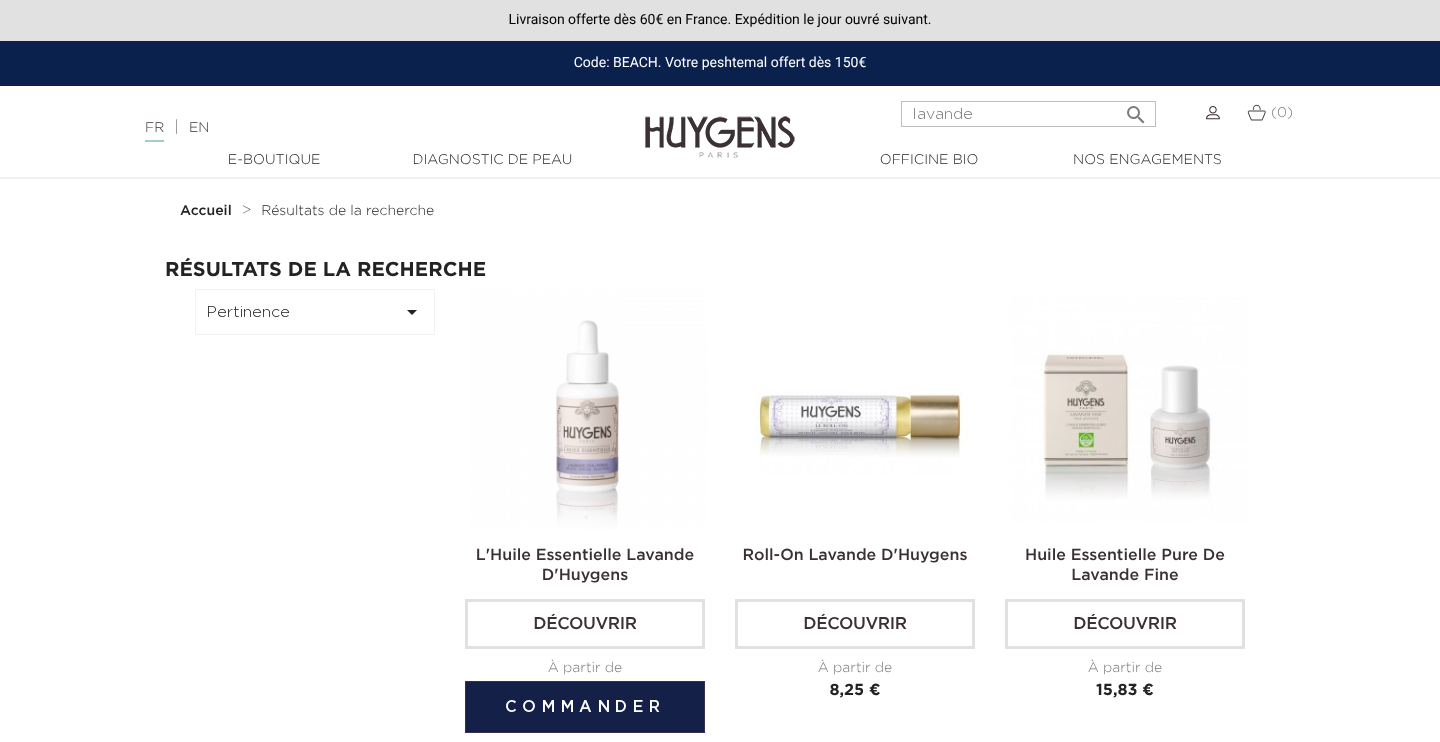 click at bounding box center (589, 409) 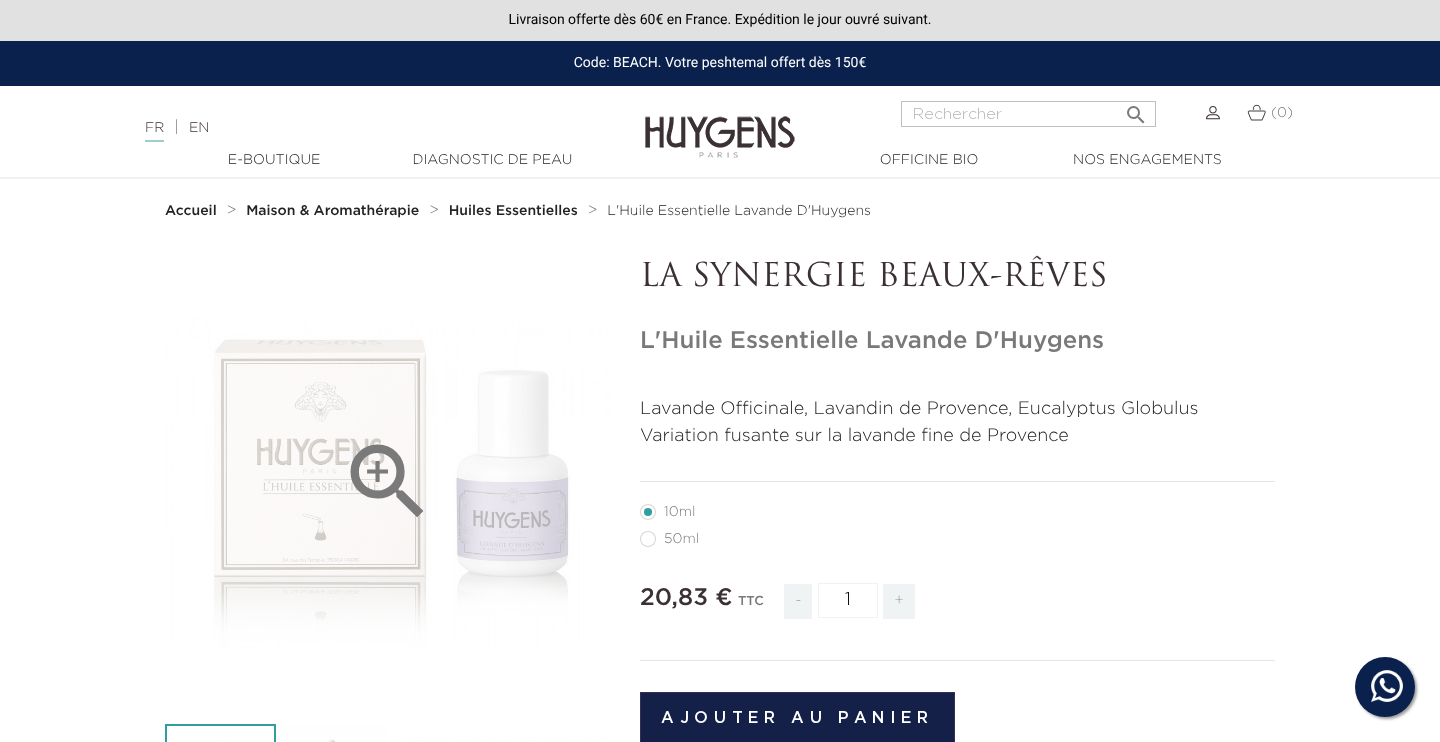 scroll, scrollTop: 0, scrollLeft: 0, axis: both 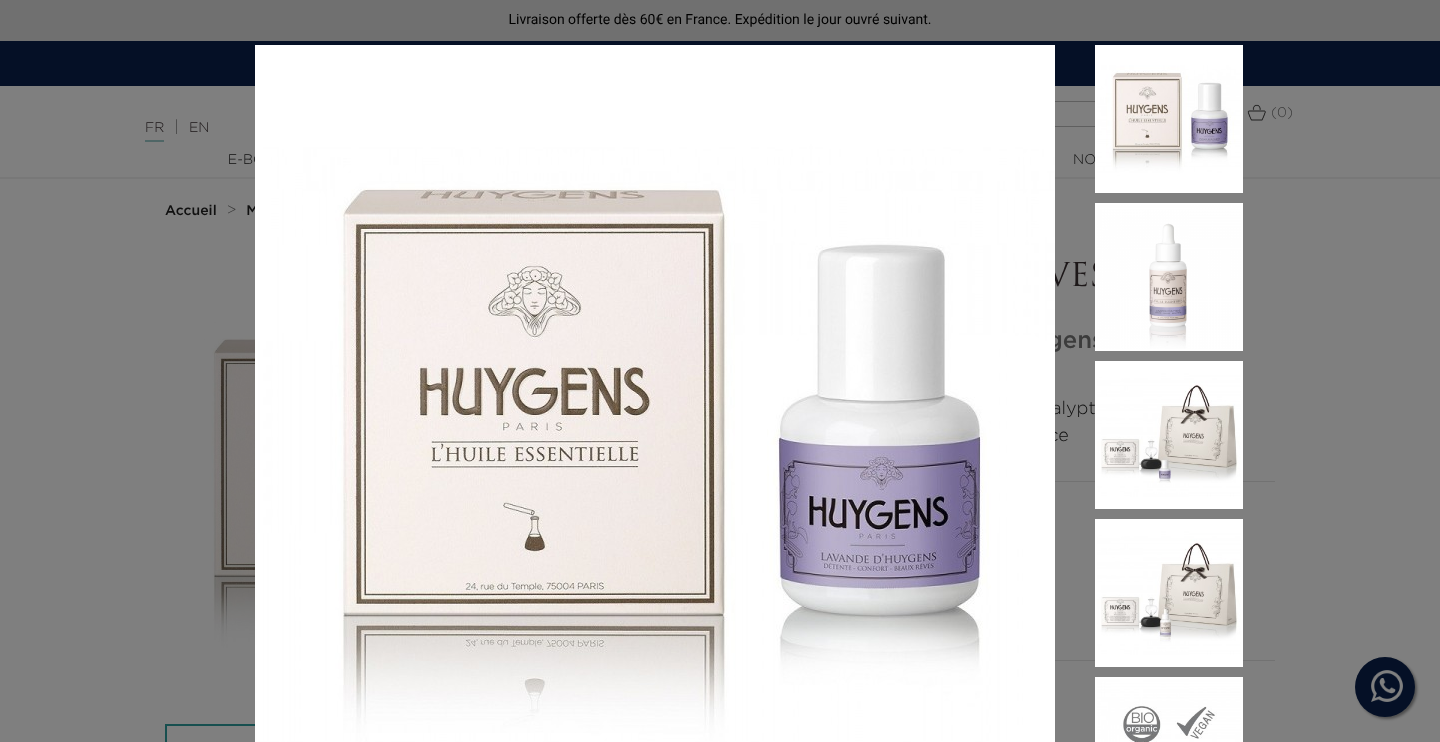 click on "Lavande Officinale, Lavandin de Provence, Eucalyptus Globulus
Variation fusante sur la lavande fine de Provence" at bounding box center (720, 371) 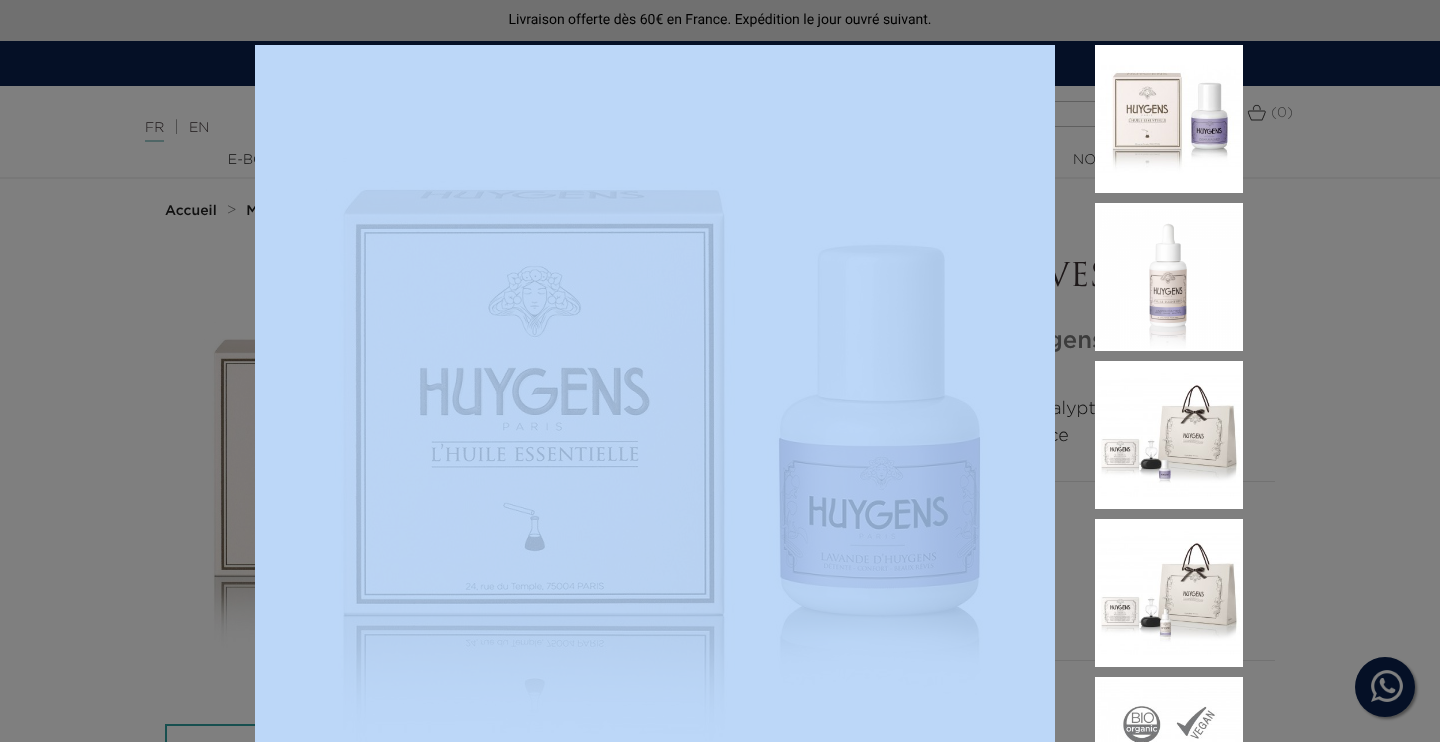 click on "Lavande Officinale, Lavandin de Provence, Eucalyptus Globulus
Variation fusante sur la lavande fine de Provence" at bounding box center (720, 371) 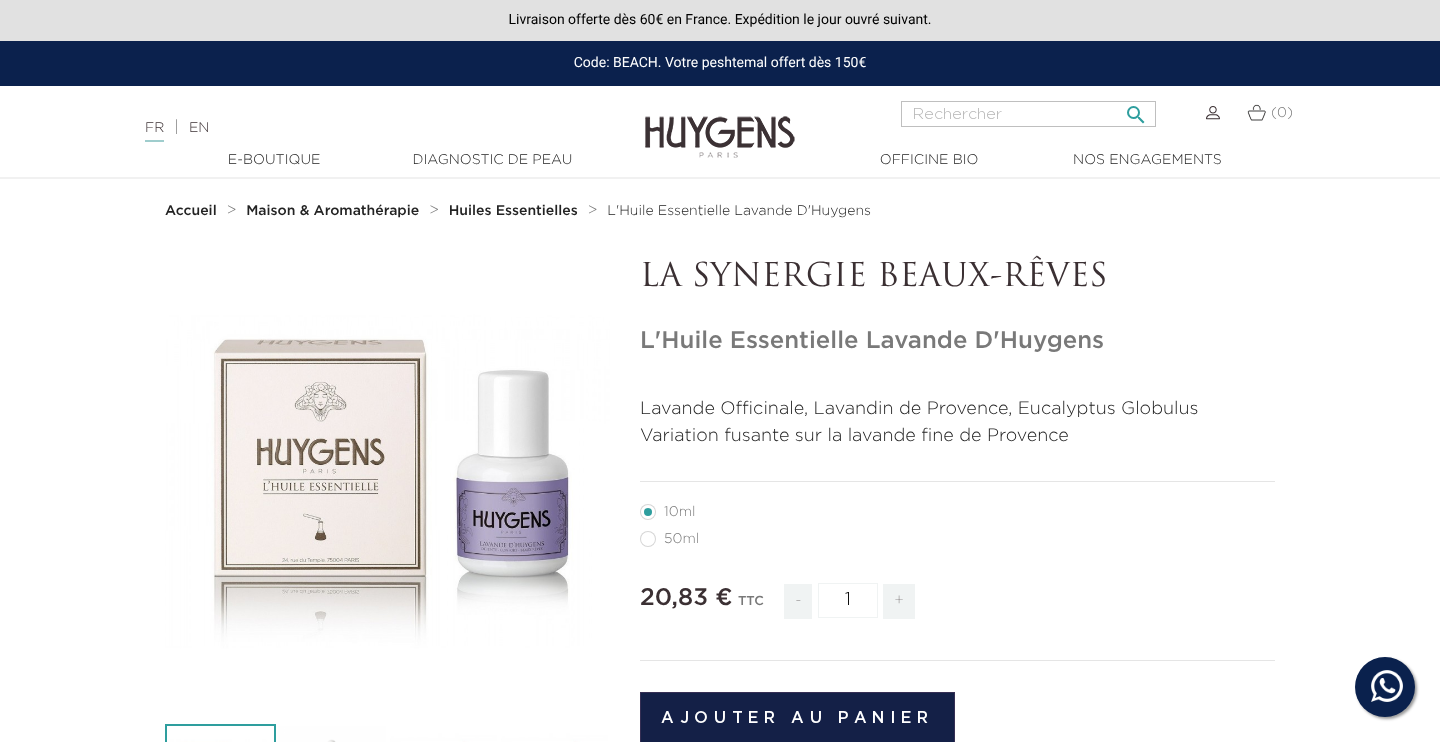 click at bounding box center [1028, 114] 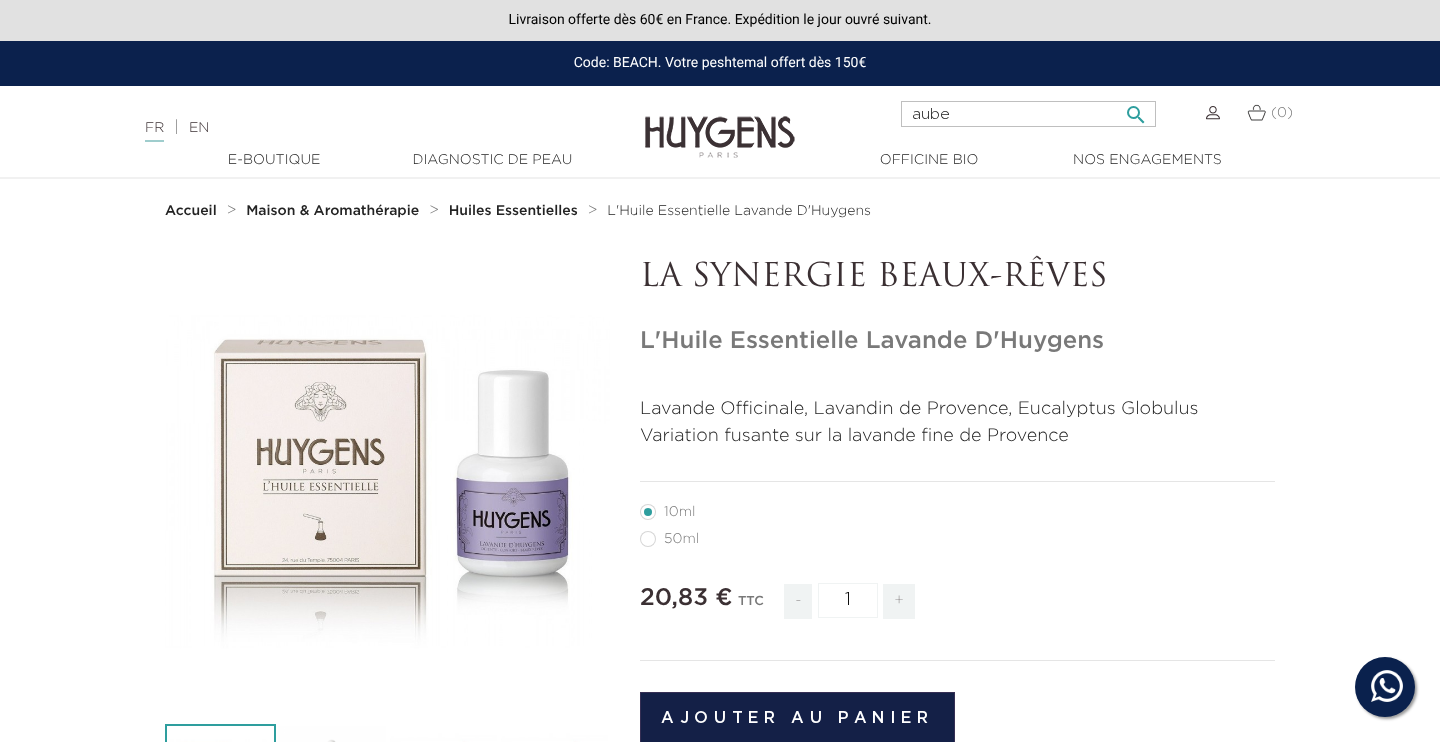 type on "aube" 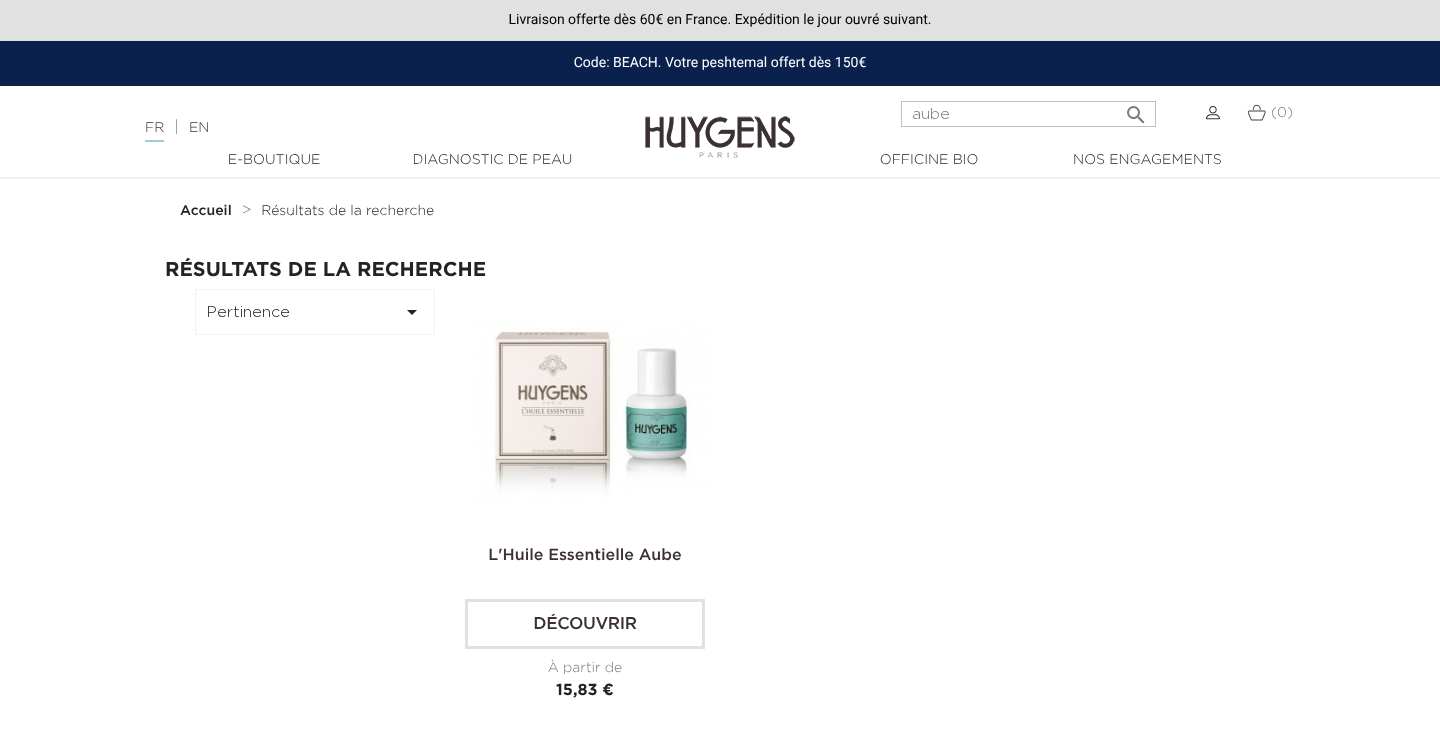 scroll, scrollTop: 0, scrollLeft: 0, axis: both 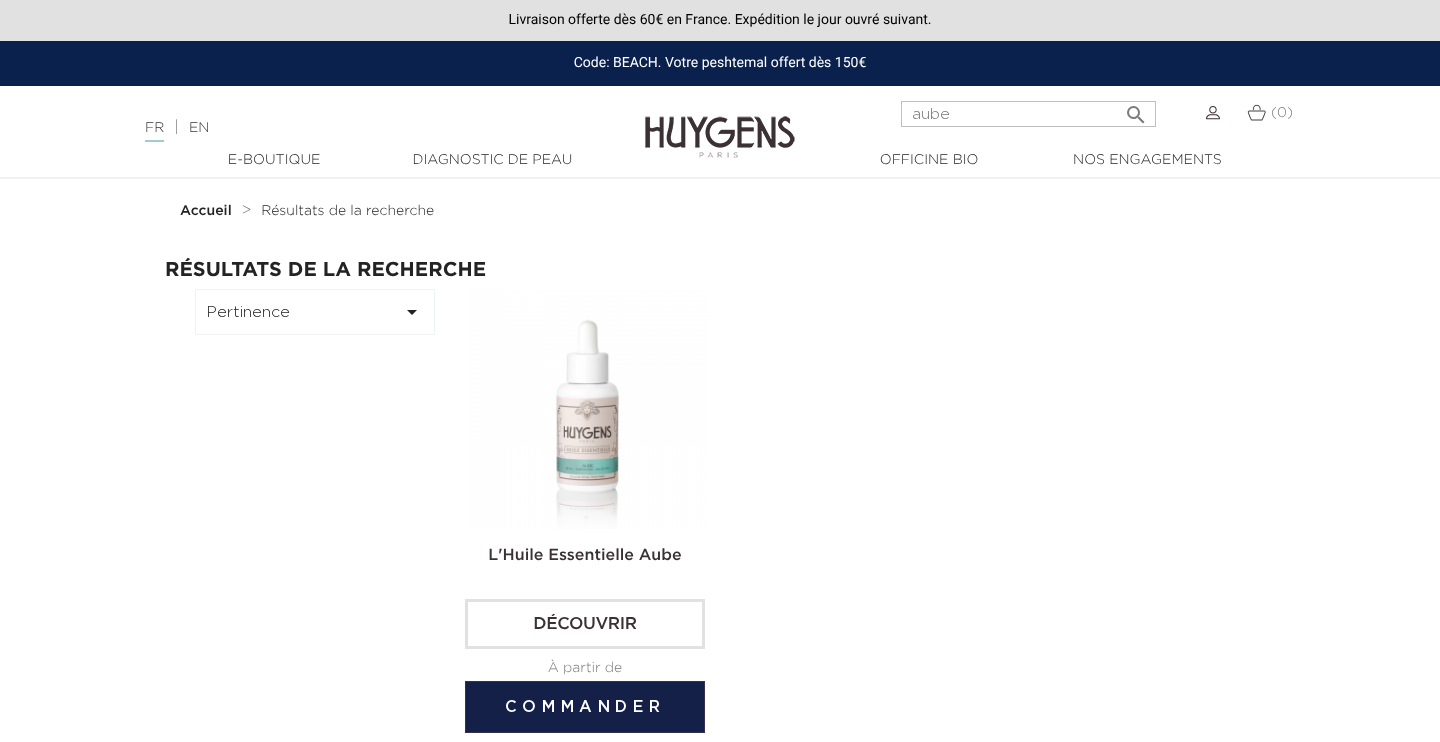 click at bounding box center [589, 409] 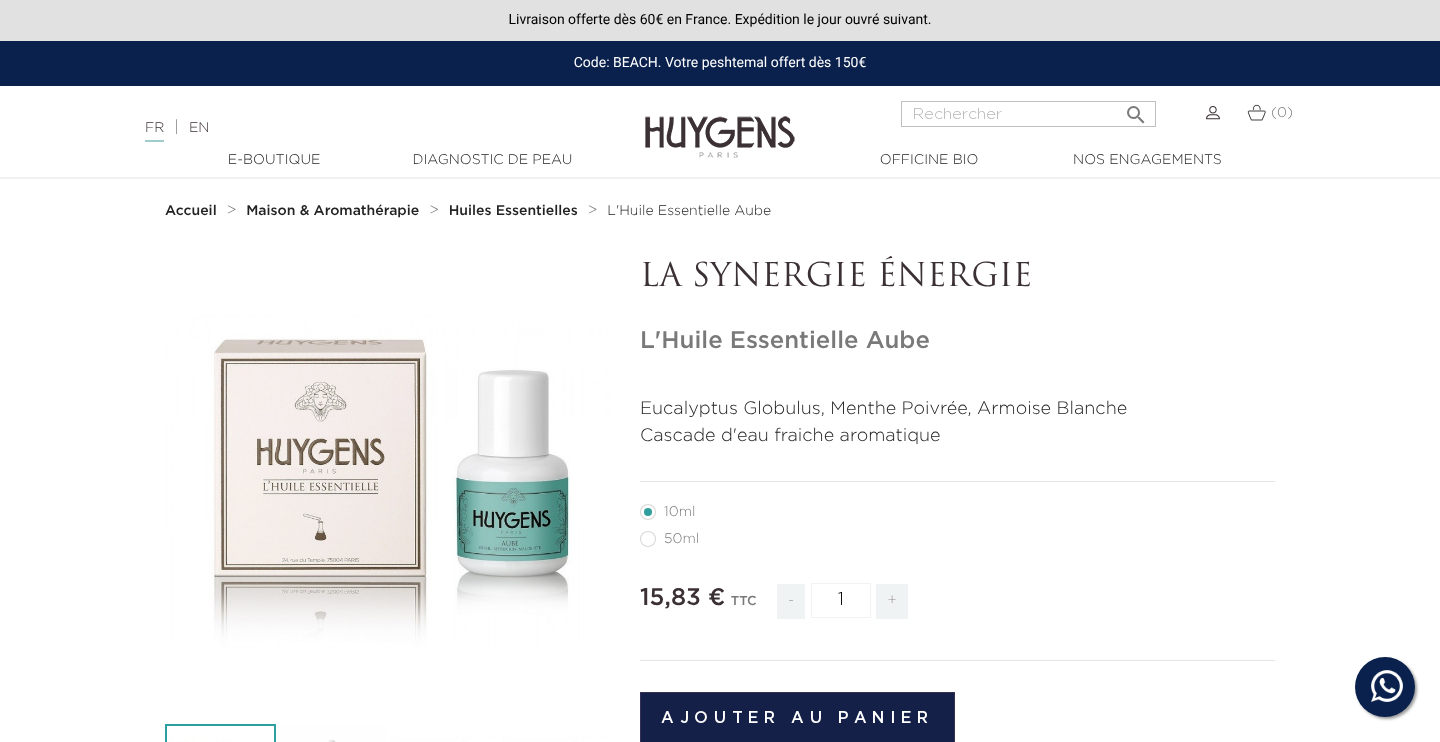 scroll, scrollTop: 0, scrollLeft: 0, axis: both 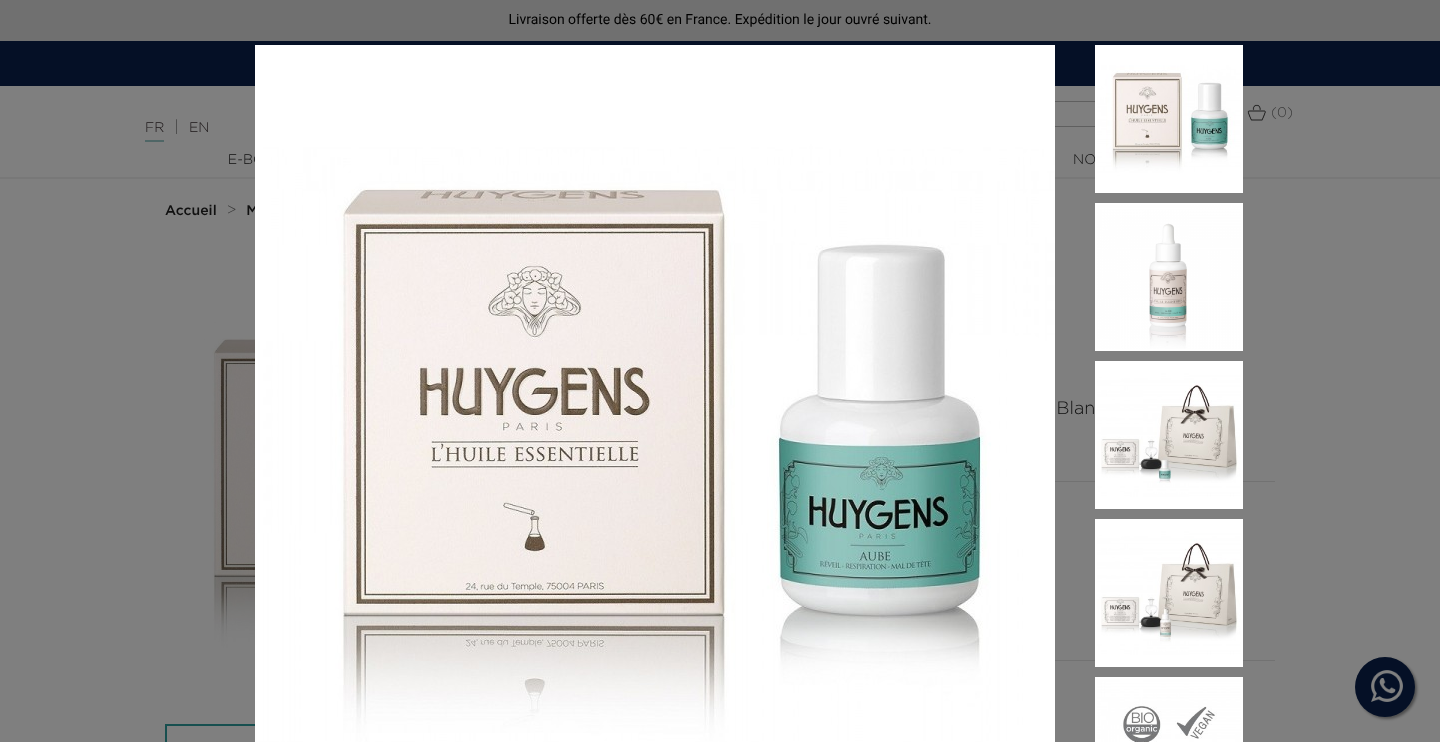 click on "Eucalyptus Globulus, Menthe Poivrée, Armoise Blanche
Cascade d'eau fraiche aromatique" at bounding box center (720, 371) 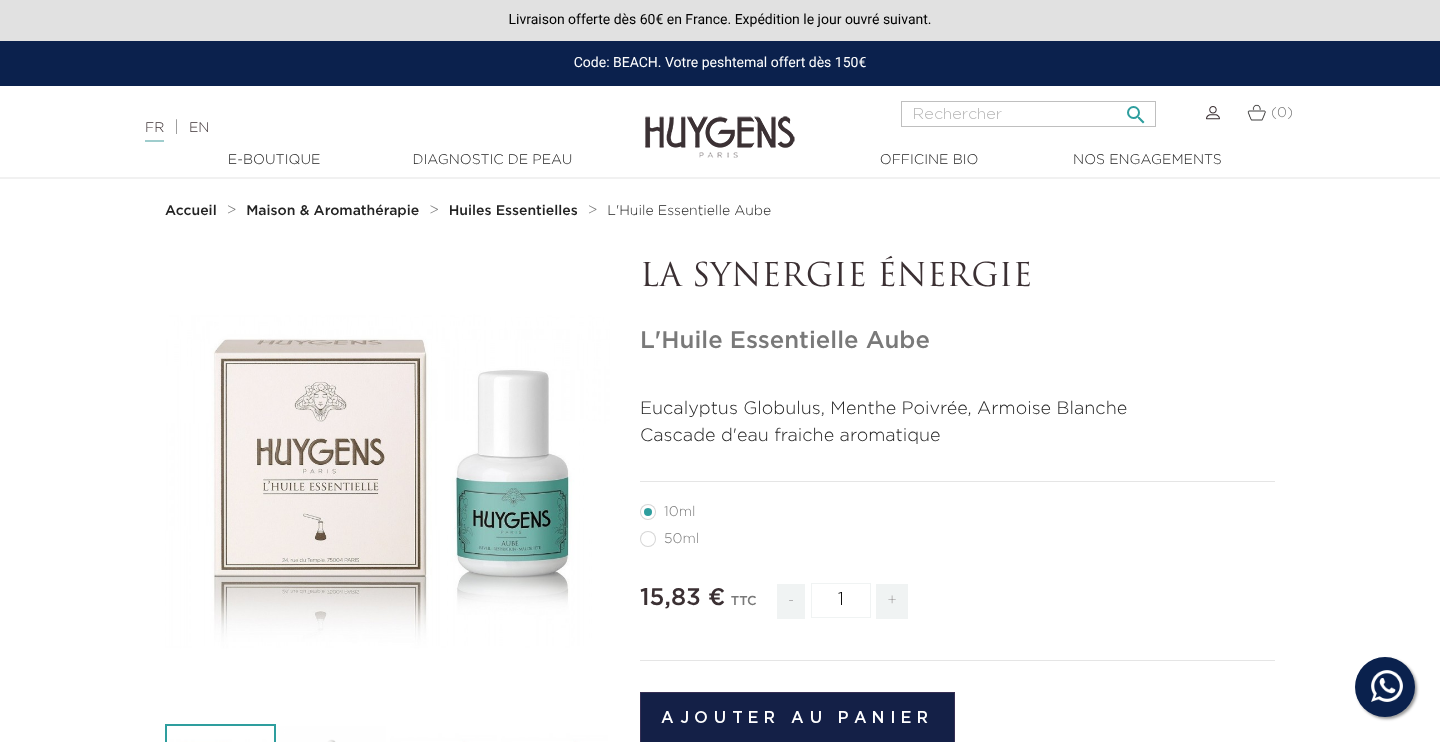 click at bounding box center [1028, 114] 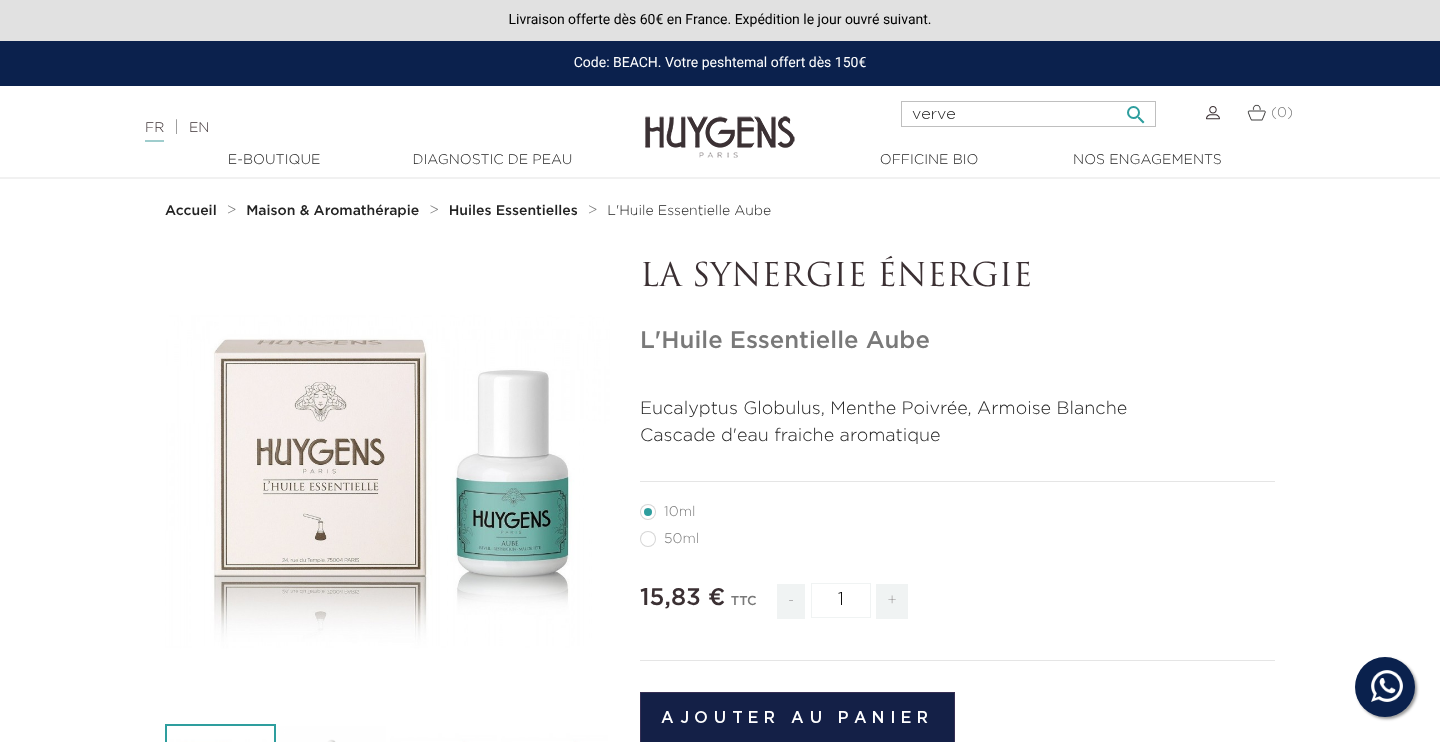 type on "verve" 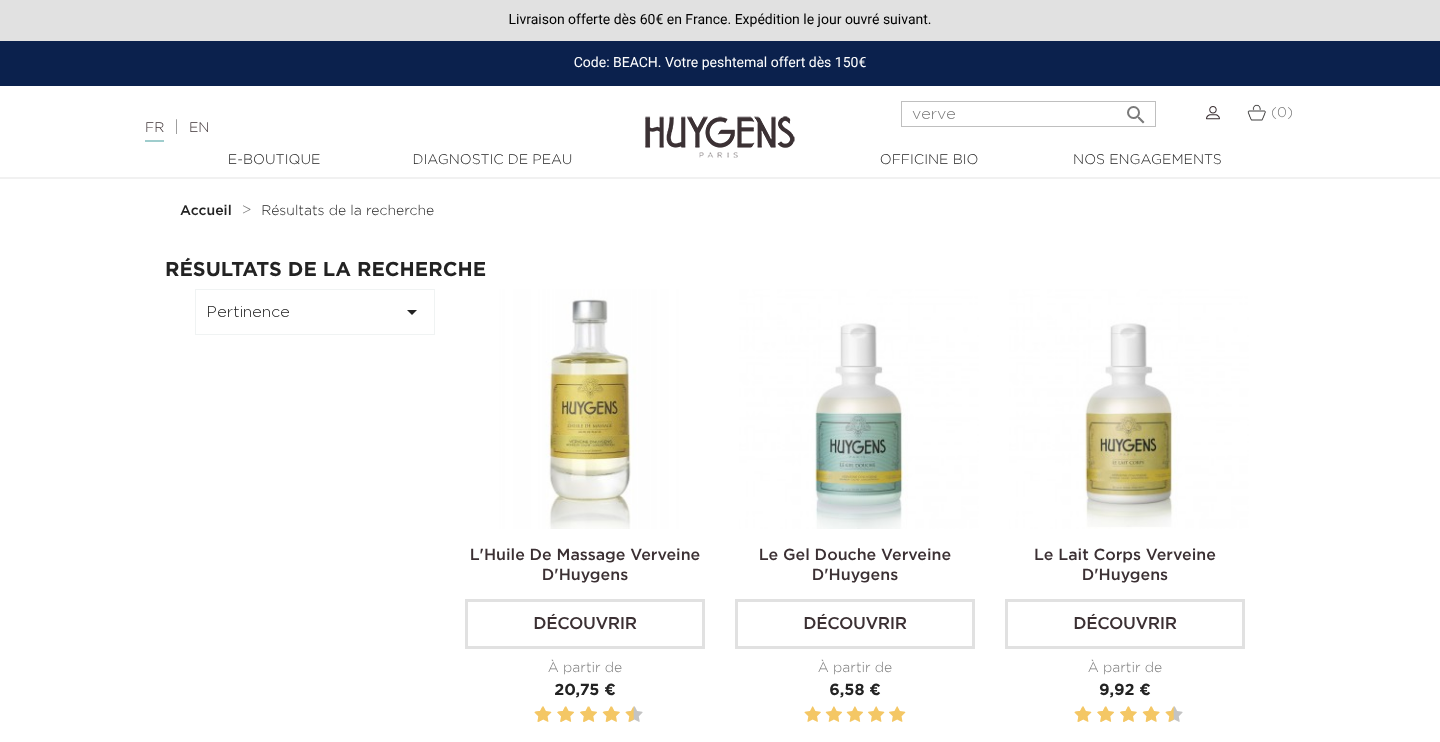 scroll, scrollTop: 0, scrollLeft: 0, axis: both 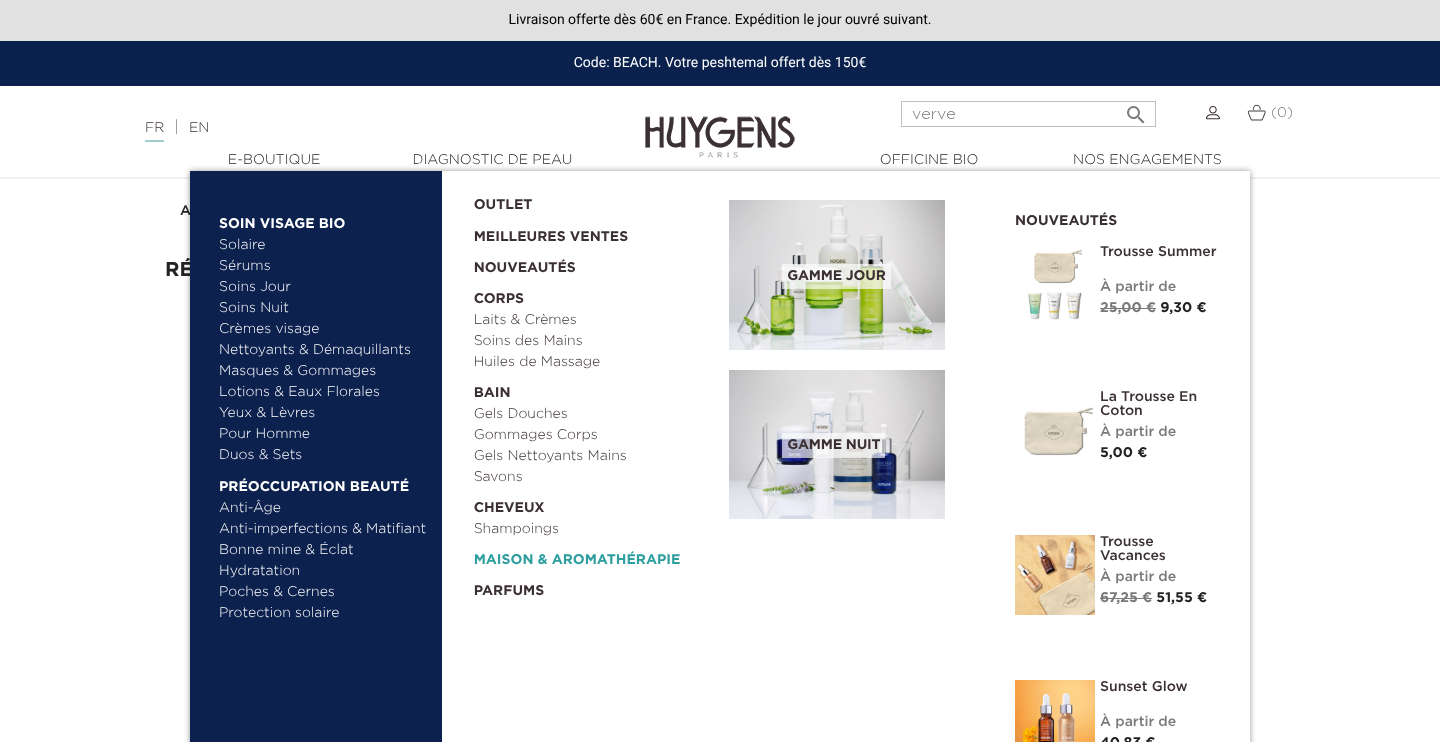 click on "

Maison & Aromathérapie" at bounding box center [595, 555] 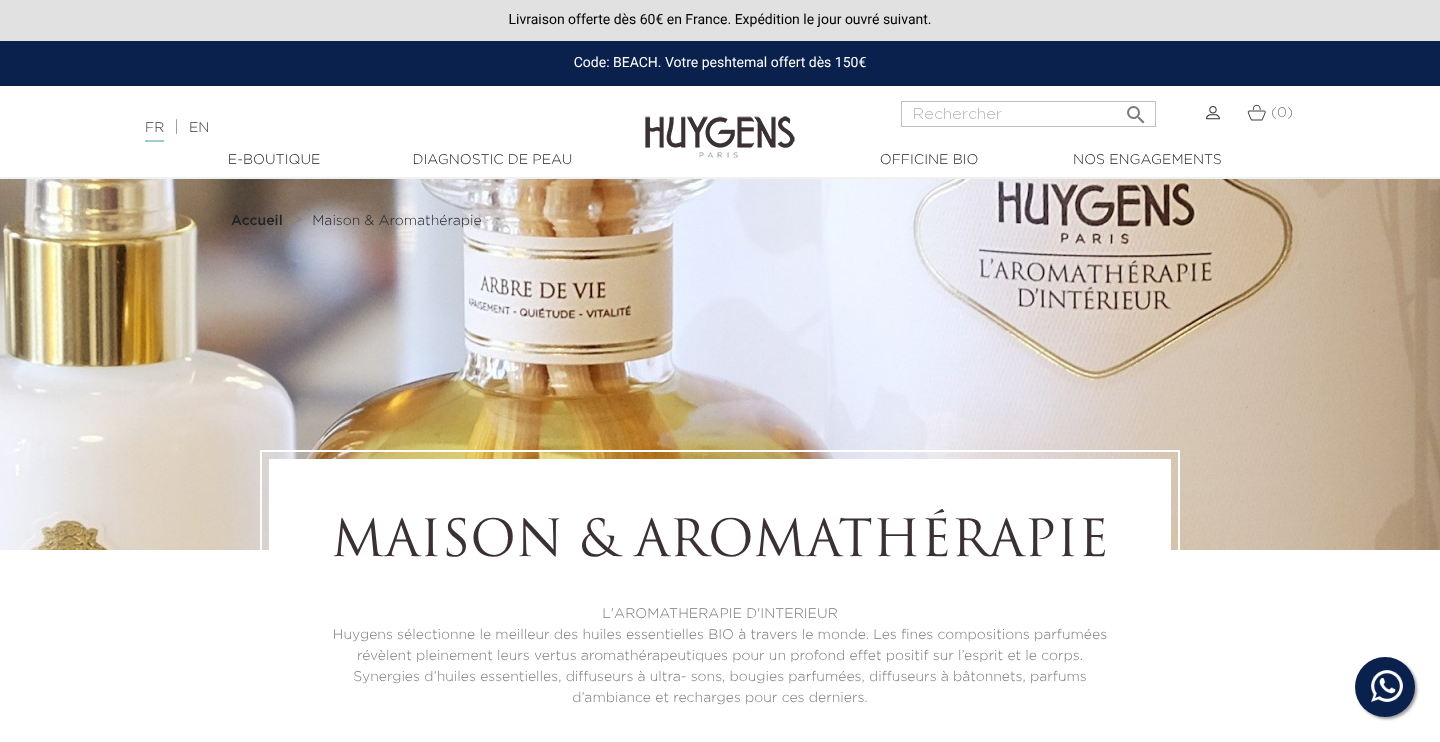 scroll, scrollTop: 0, scrollLeft: 0, axis: both 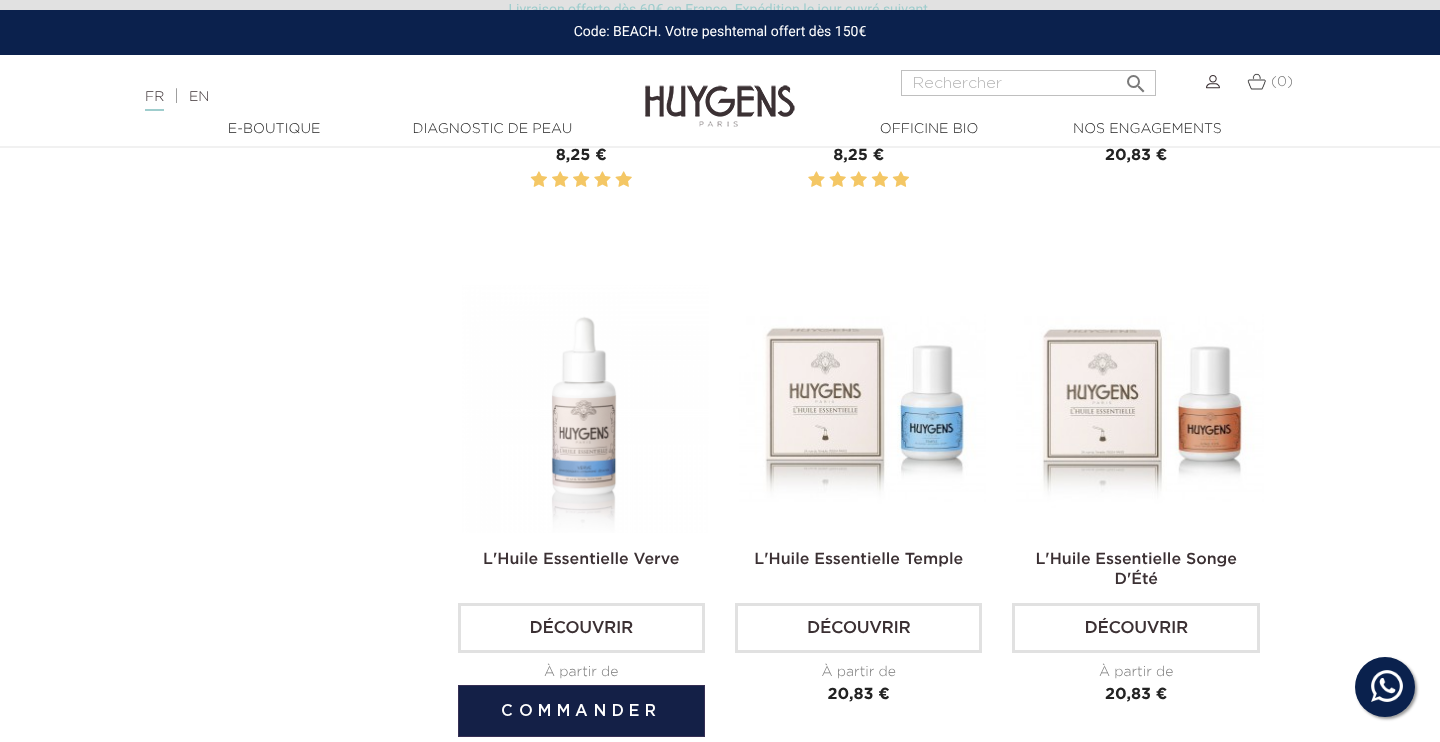 click at bounding box center [585, 408] 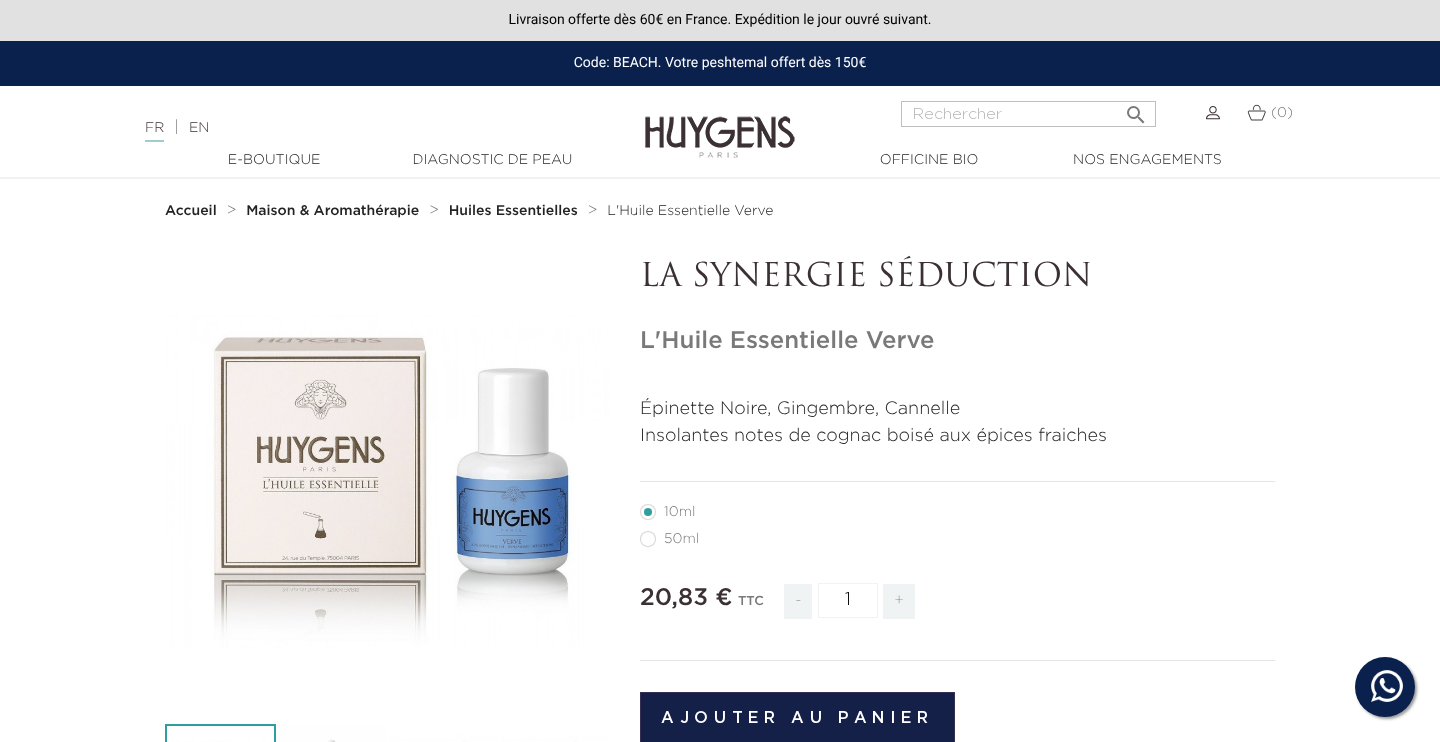 scroll, scrollTop: 0, scrollLeft: 0, axis: both 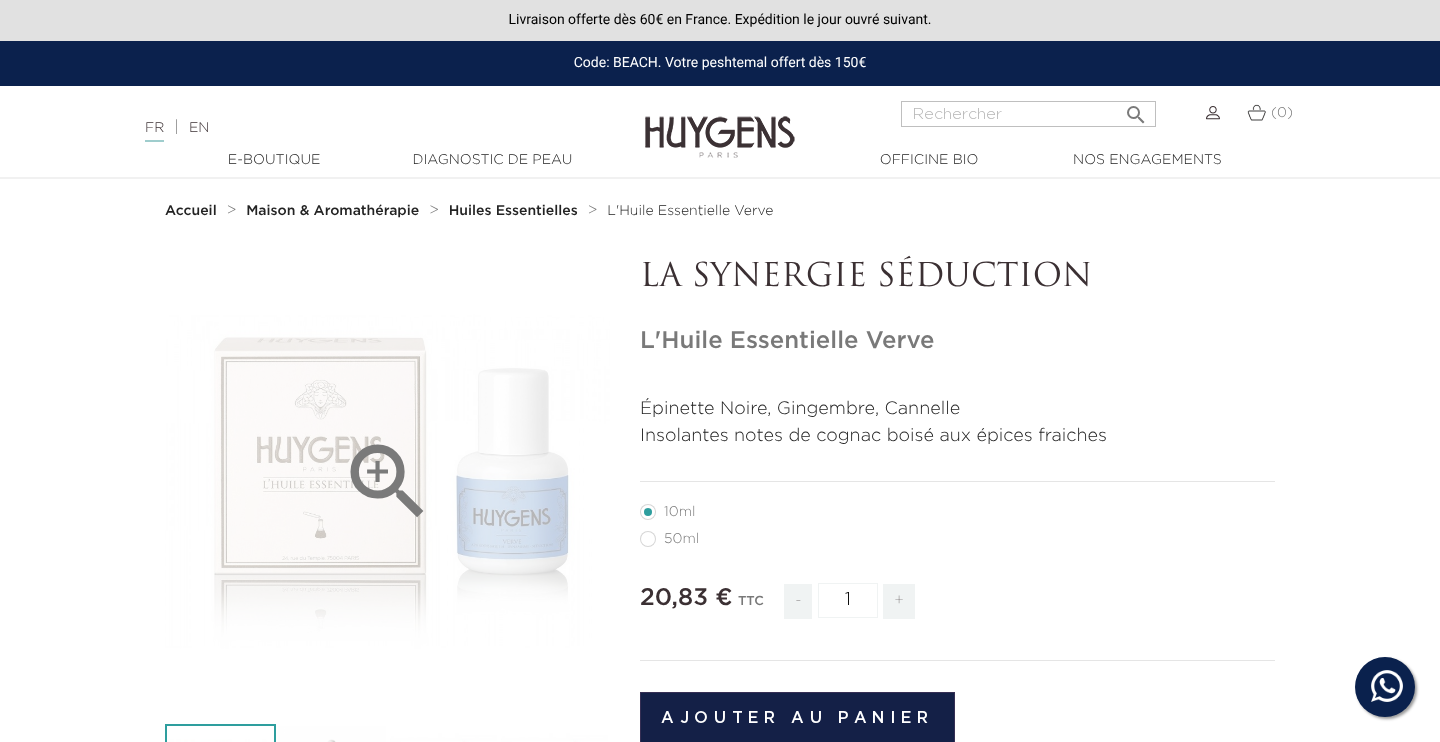 click on "" at bounding box center [387, 481] 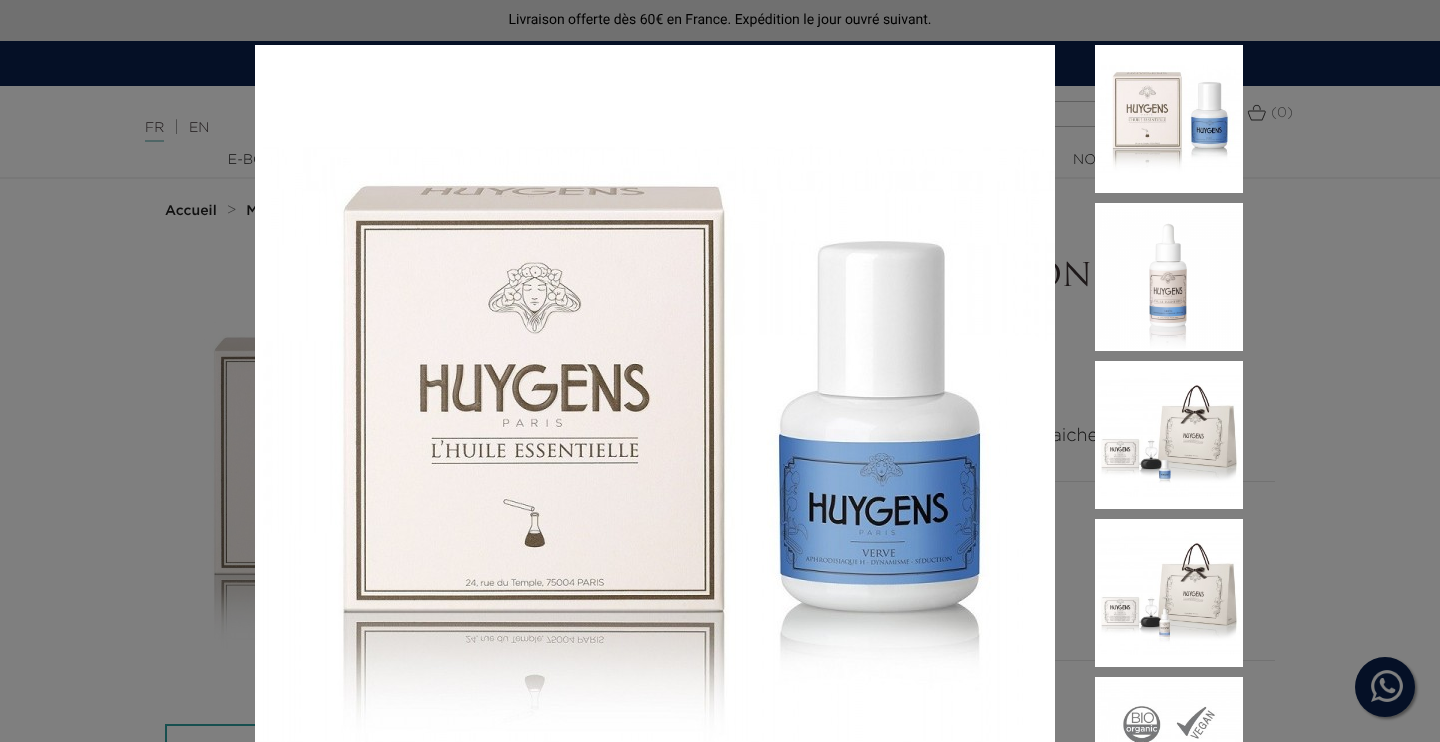 click on "Épinette Noire, Gingembre, Cannelle
Insolantes notes de cognac boisé aux épices fraiches" at bounding box center [720, 371] 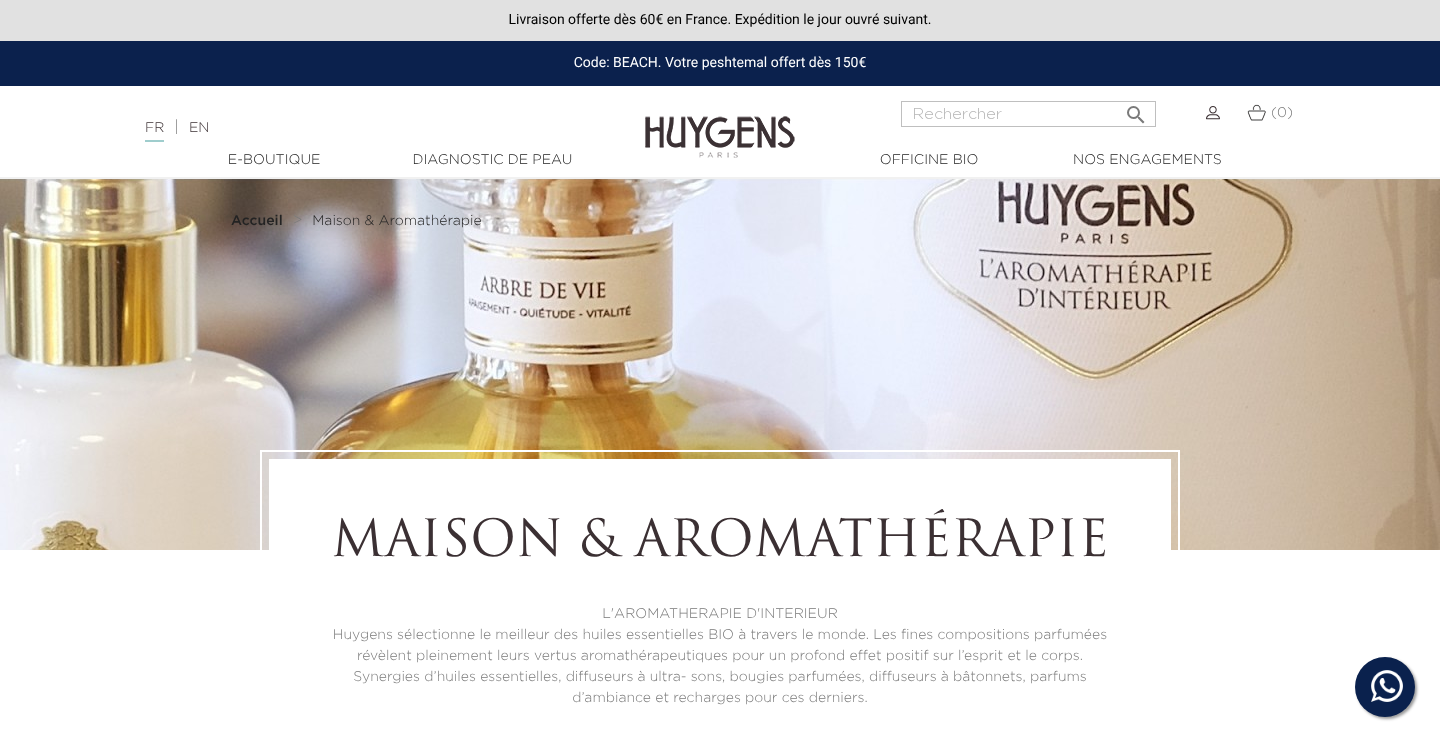 scroll, scrollTop: 3136, scrollLeft: 0, axis: vertical 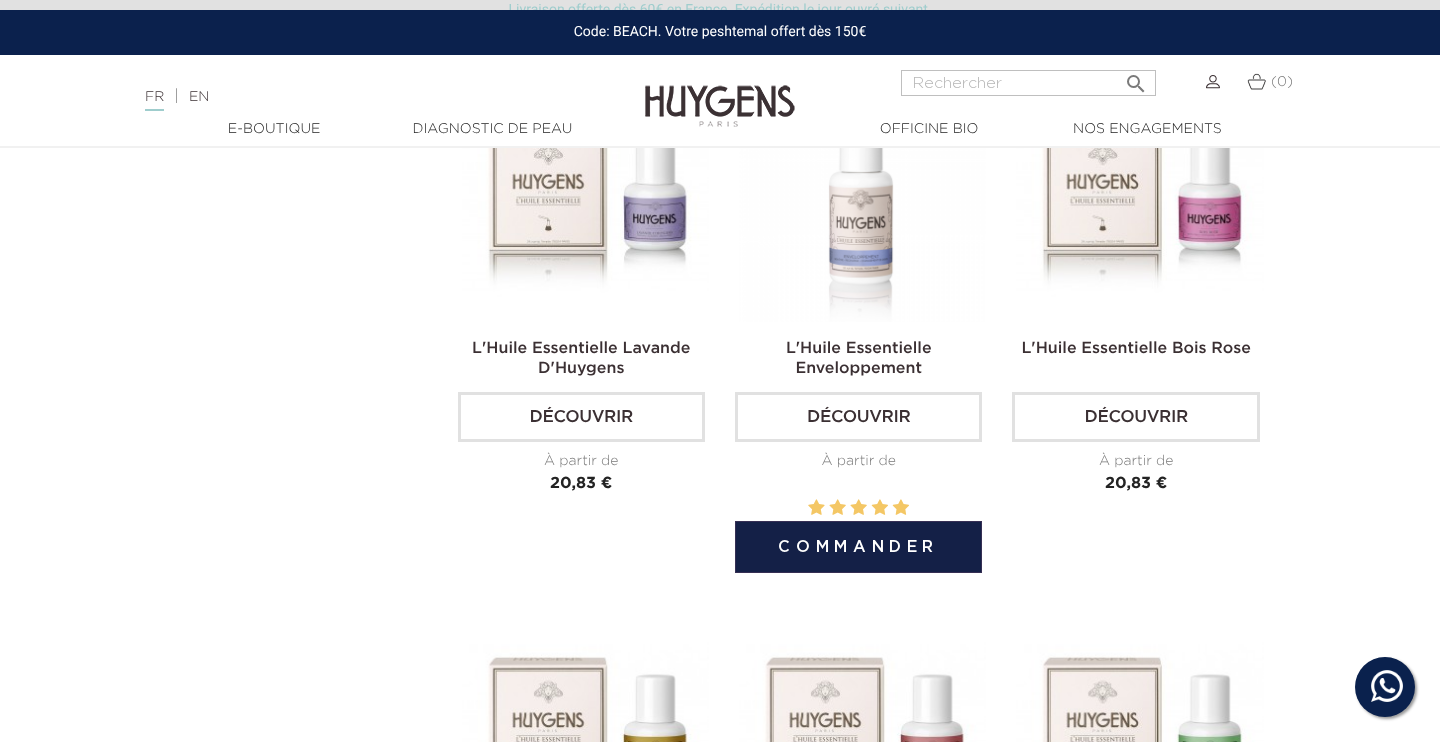click at bounding box center [862, 198] 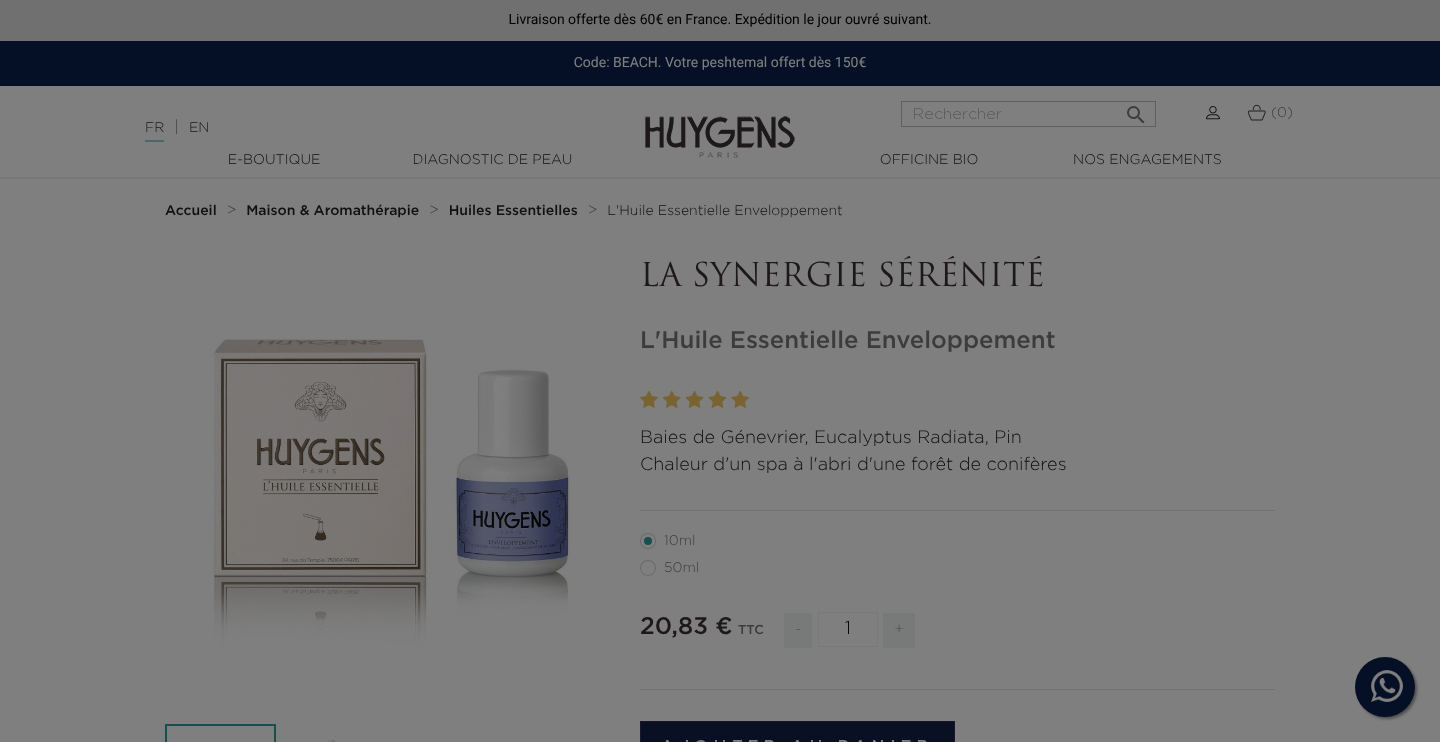 scroll, scrollTop: 0, scrollLeft: 0, axis: both 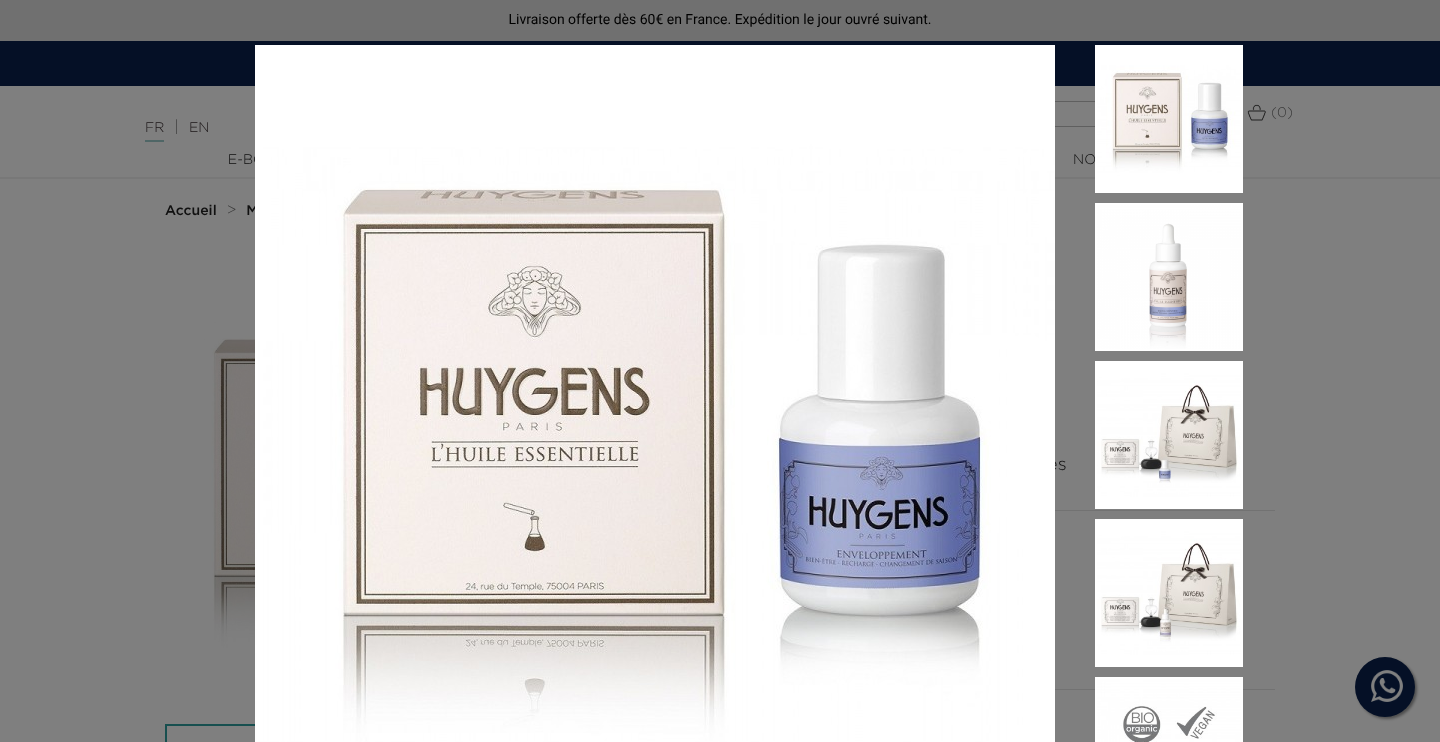 click on "Baies de Génevrier, Eucalyptus Radiata, Pin
Chaleur d'un spa à l'abri d'une forêt de conifères" at bounding box center (720, 371) 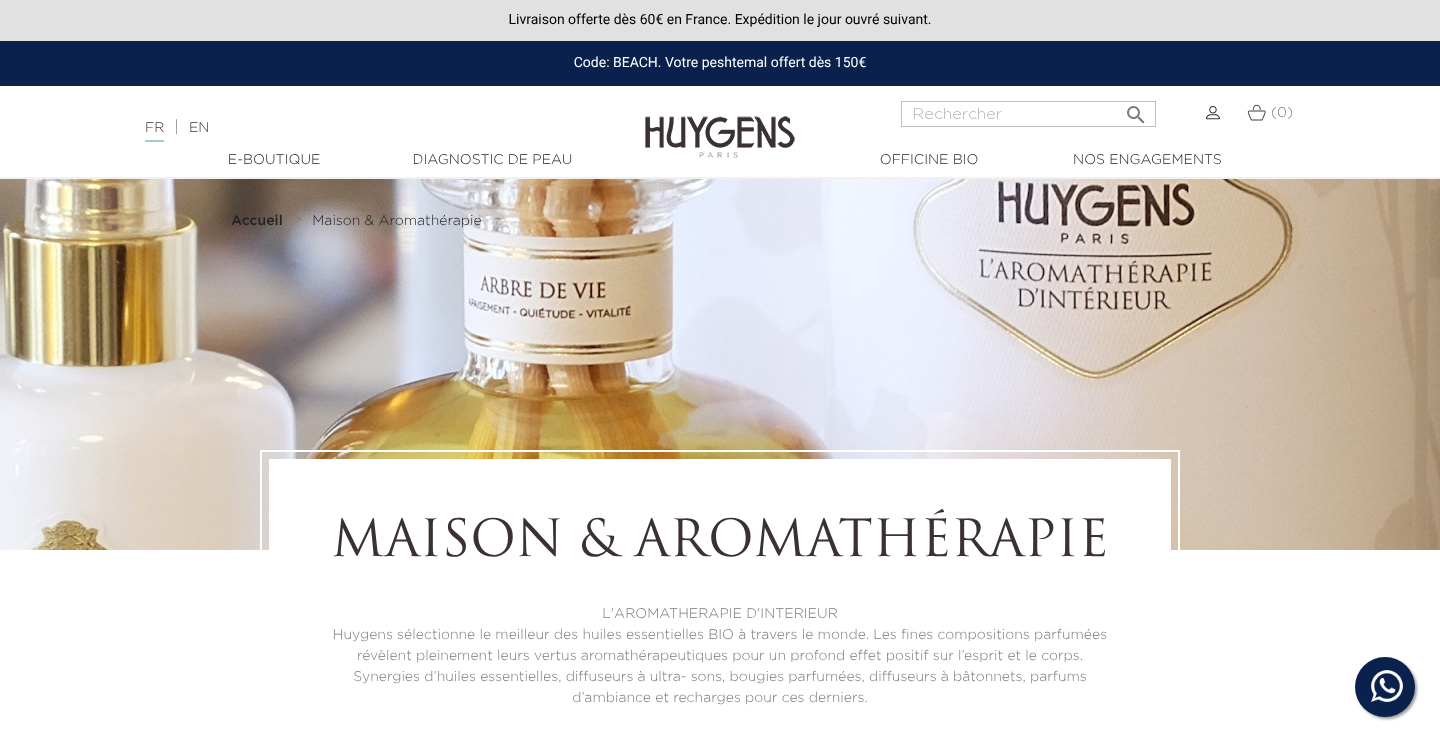 scroll, scrollTop: 3838, scrollLeft: 0, axis: vertical 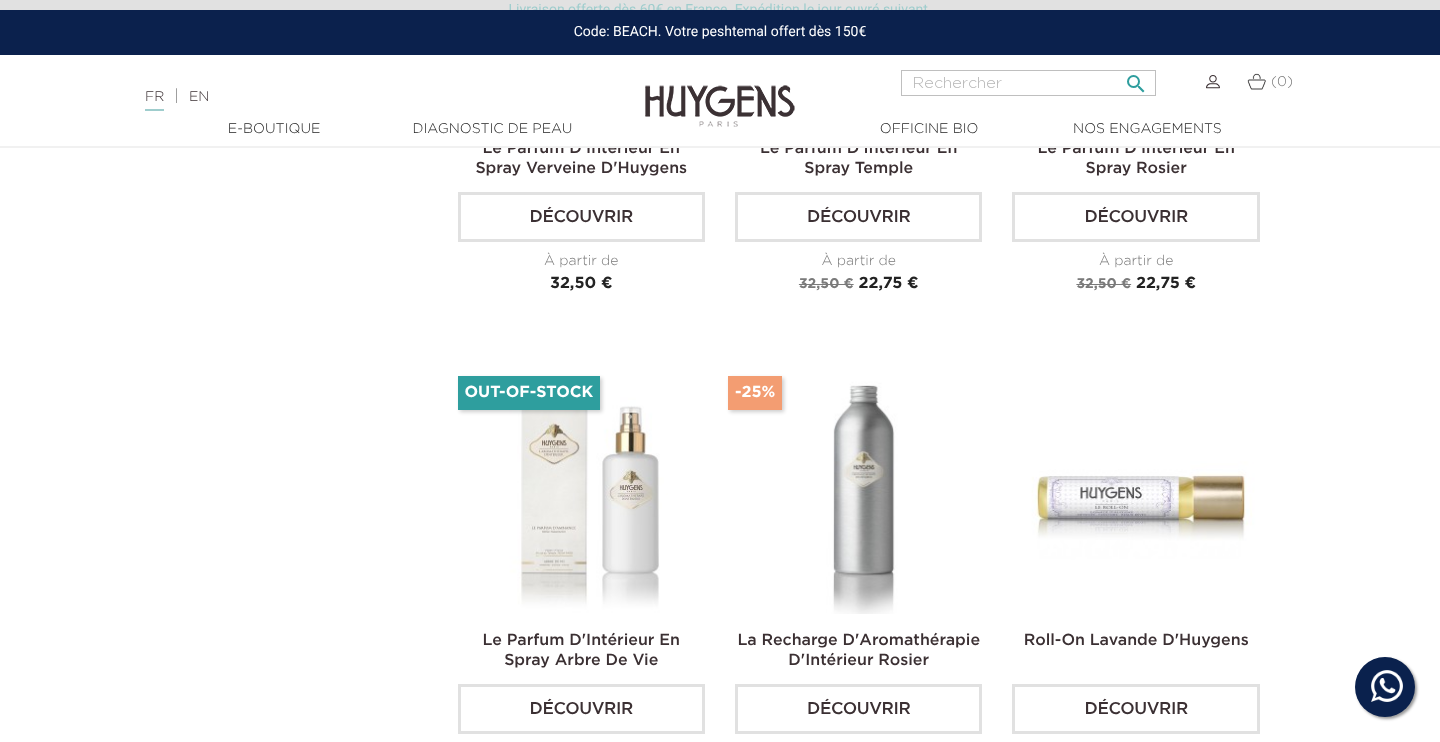 click at bounding box center [1028, 83] 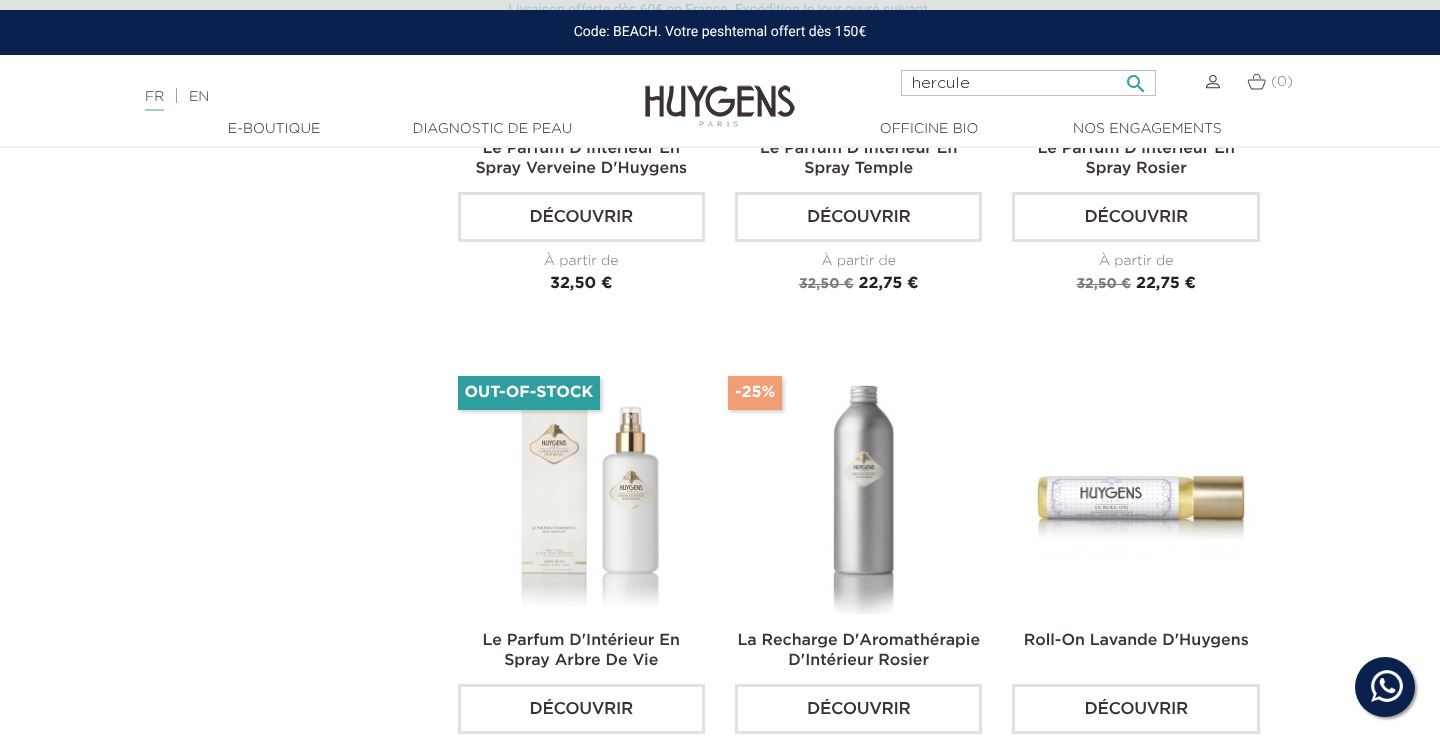 type on "hercule" 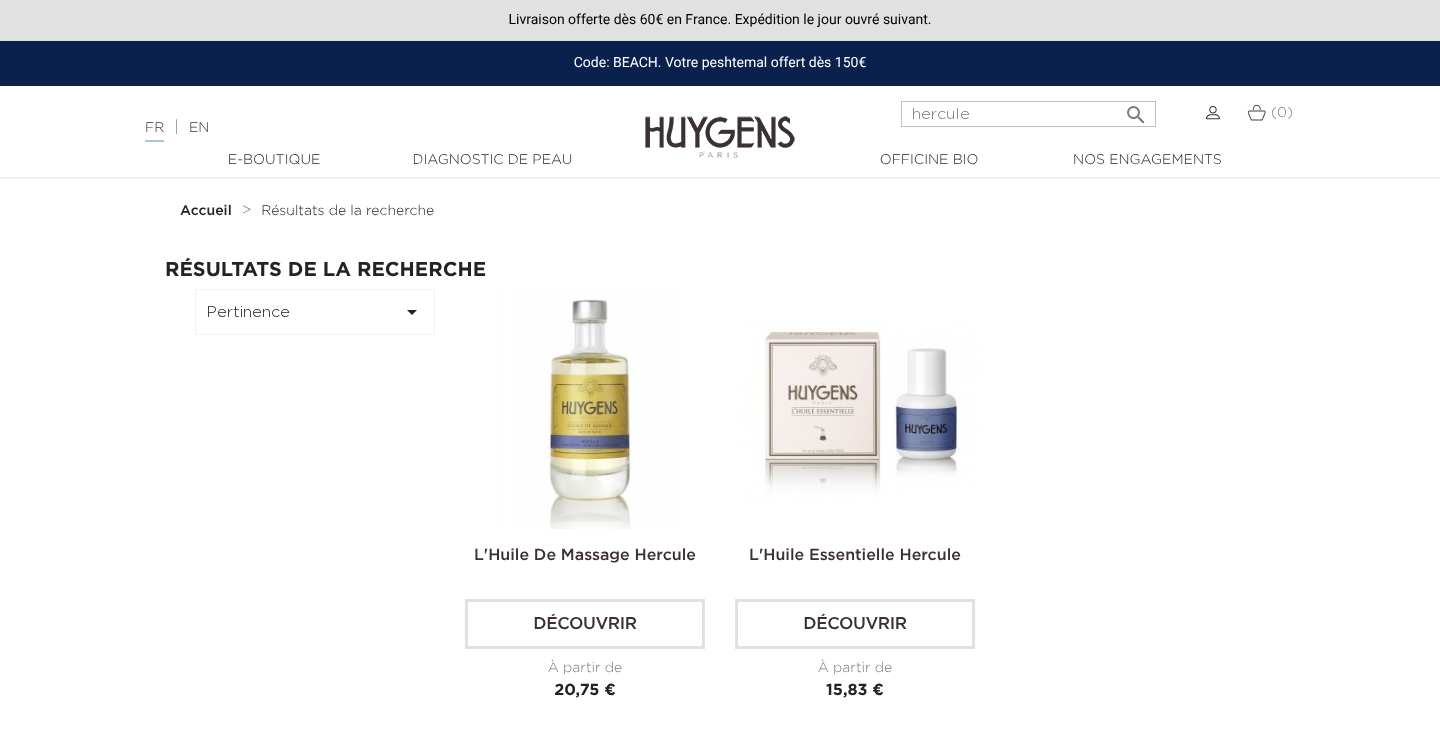 scroll, scrollTop: 0, scrollLeft: 0, axis: both 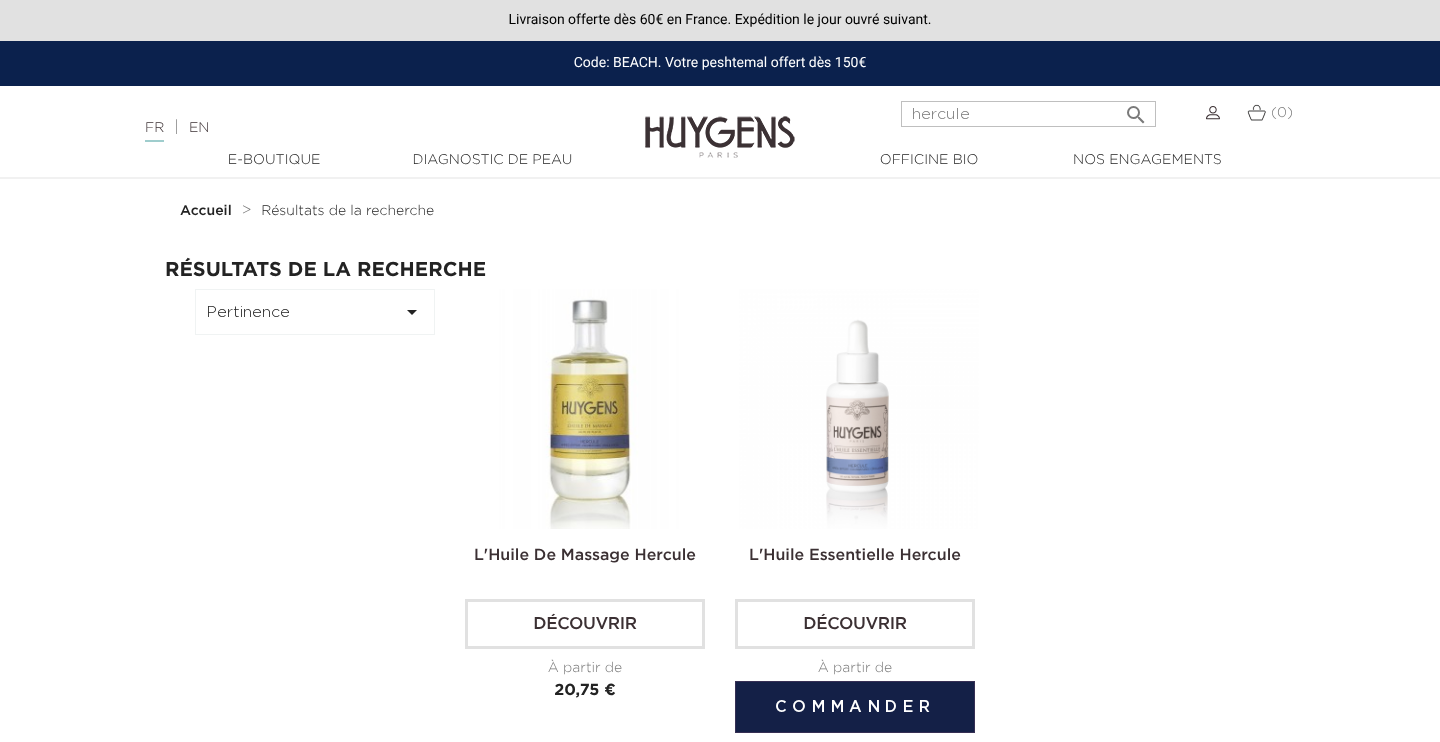 click at bounding box center [859, 409] 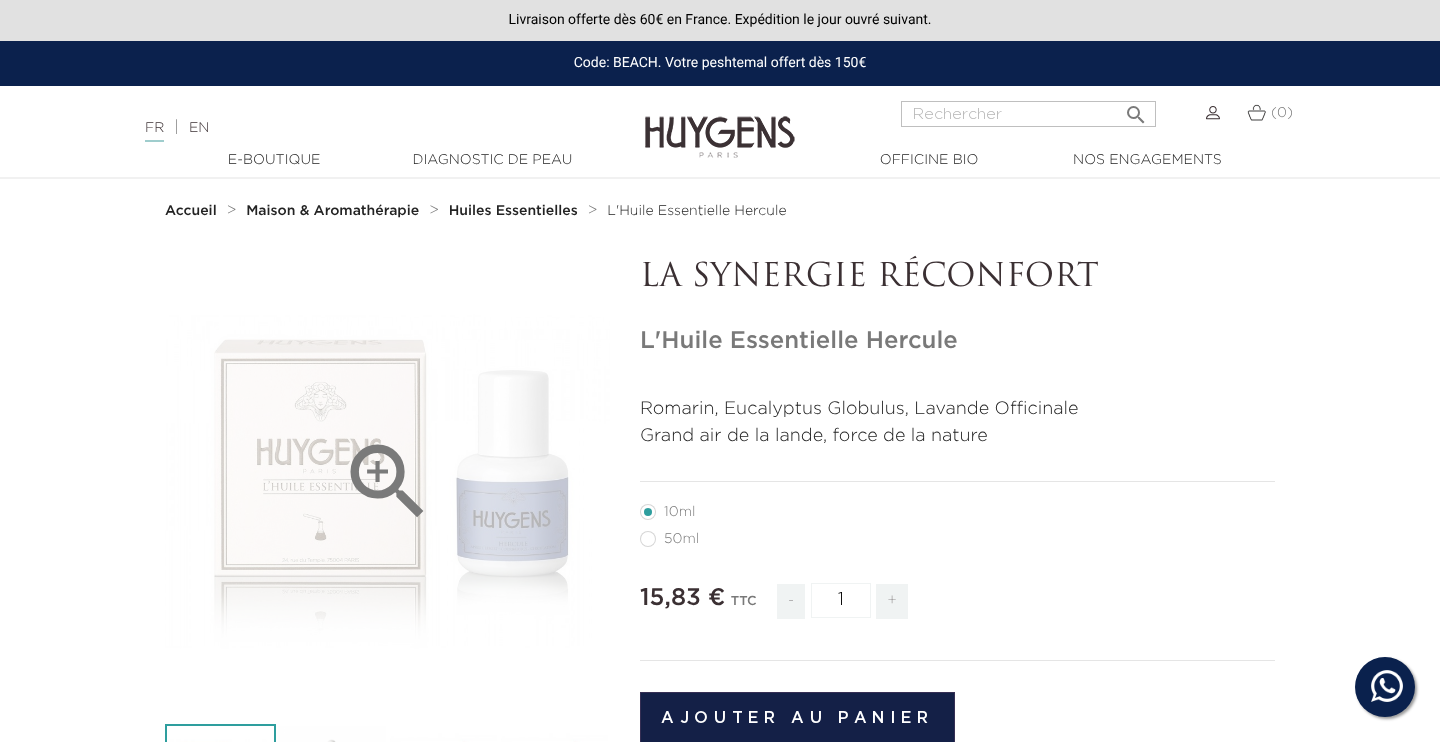 scroll, scrollTop: 0, scrollLeft: 0, axis: both 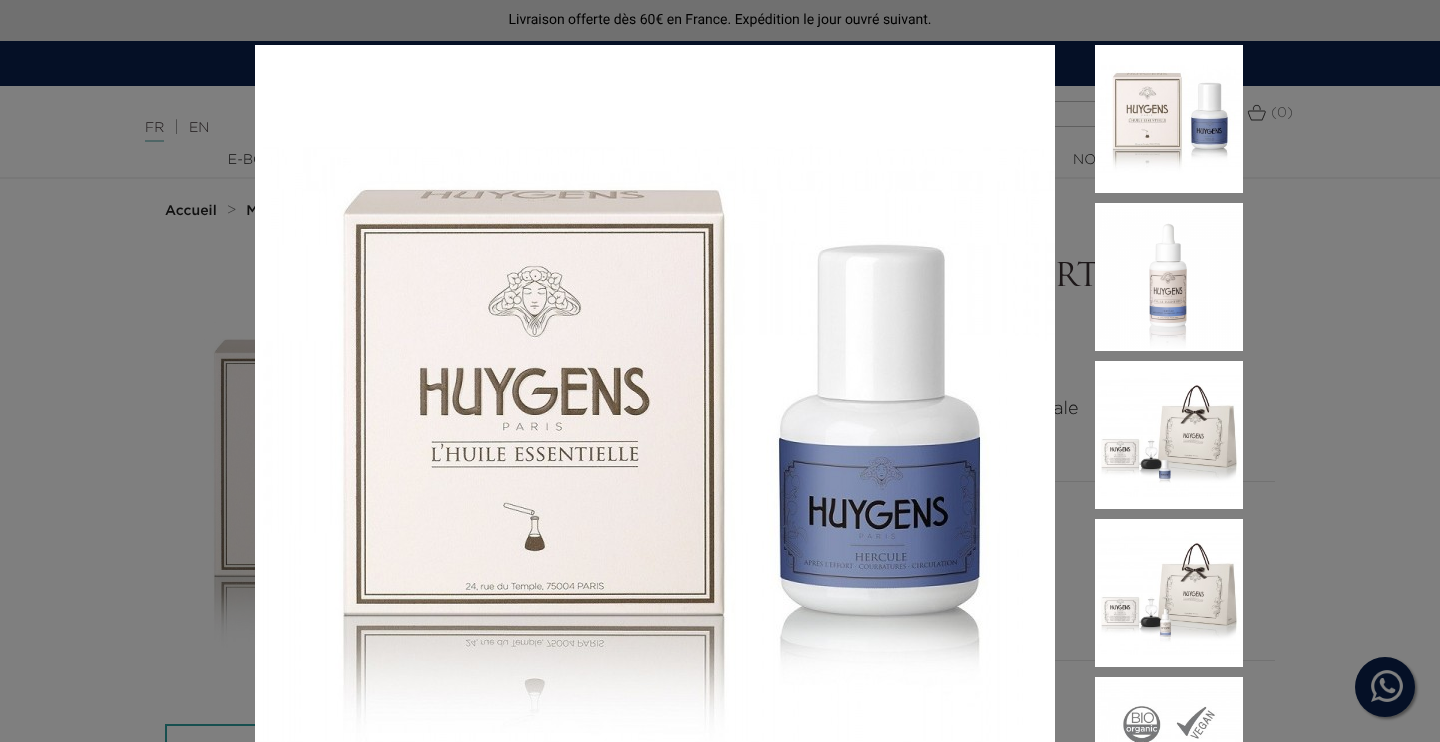 click on "Romarin, Eucalyptus Globulus, Lavande Officinale
Grand air de la lande, force de la nature" at bounding box center [720, 371] 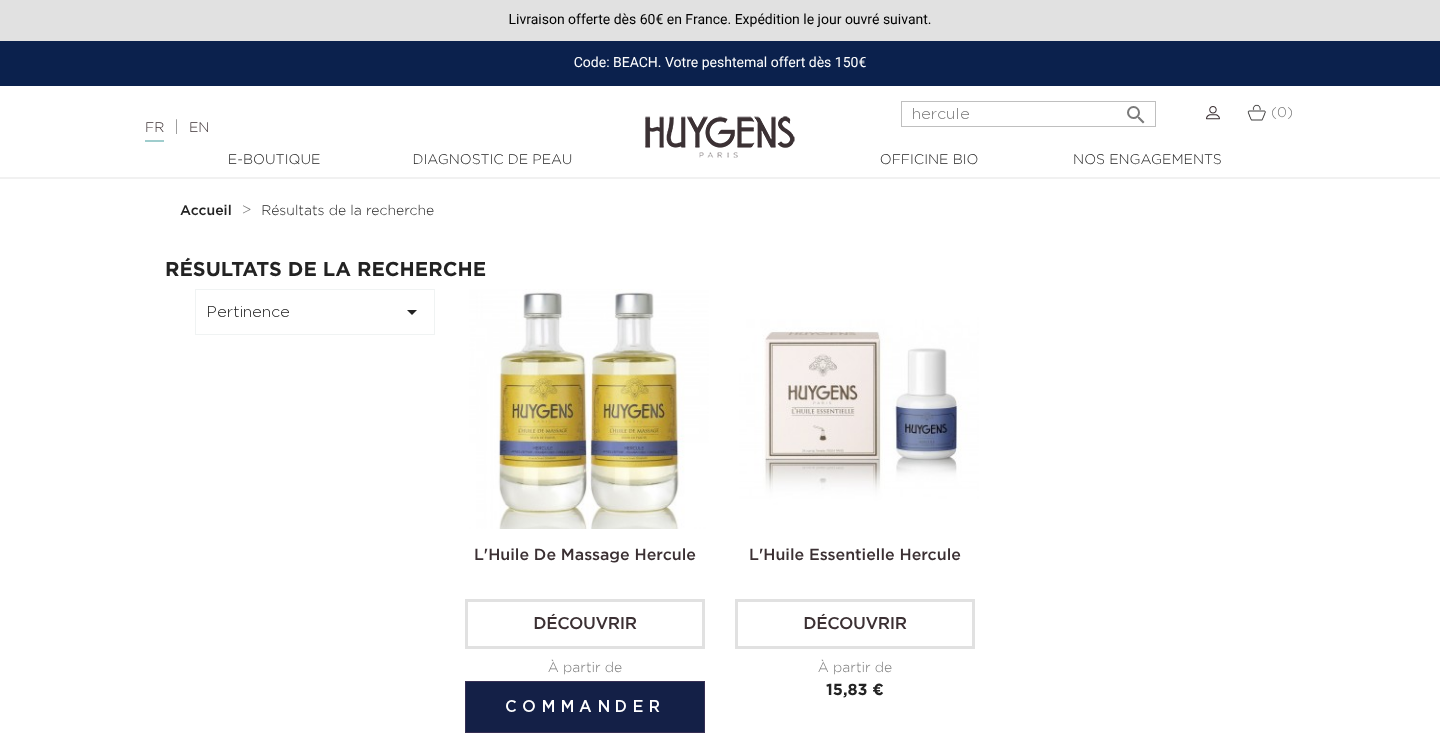 scroll, scrollTop: 0, scrollLeft: 0, axis: both 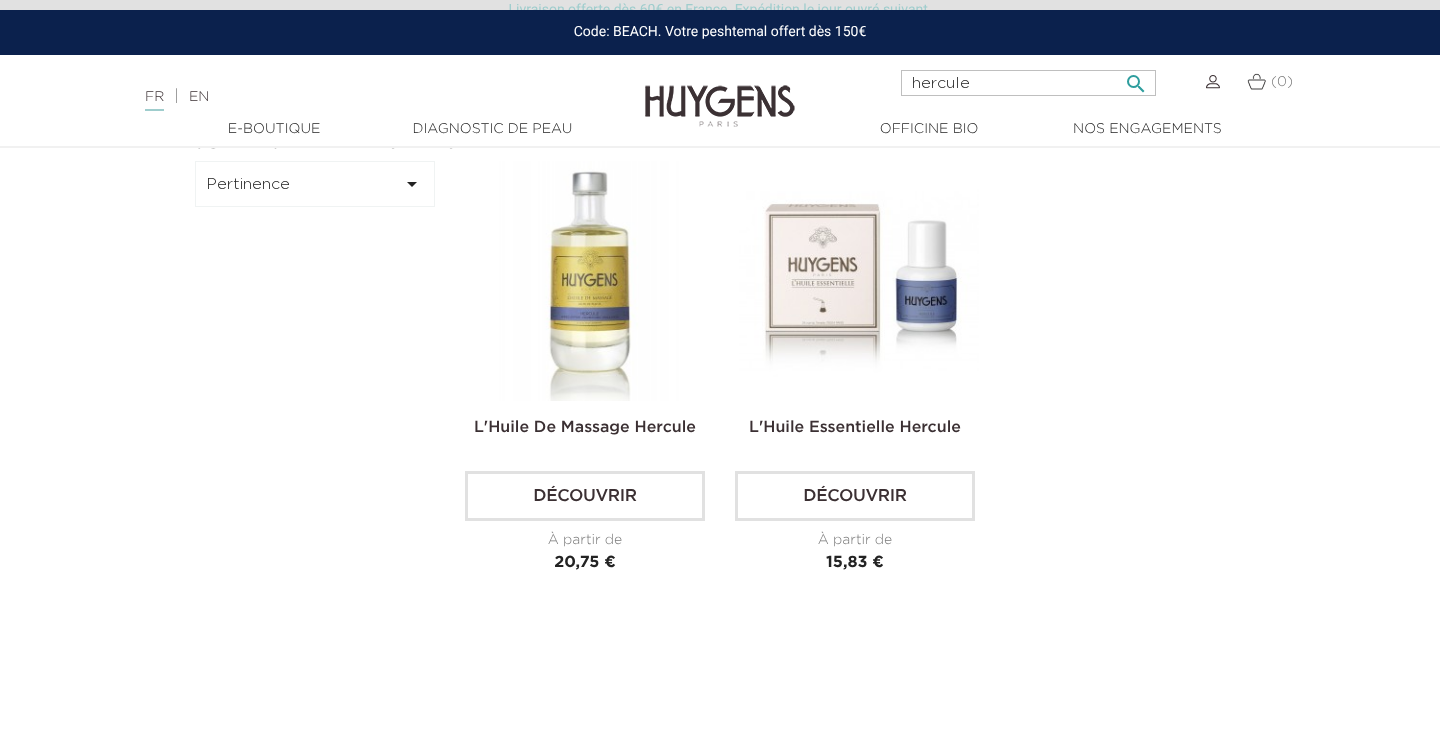 click on "hercule" at bounding box center (1028, 83) 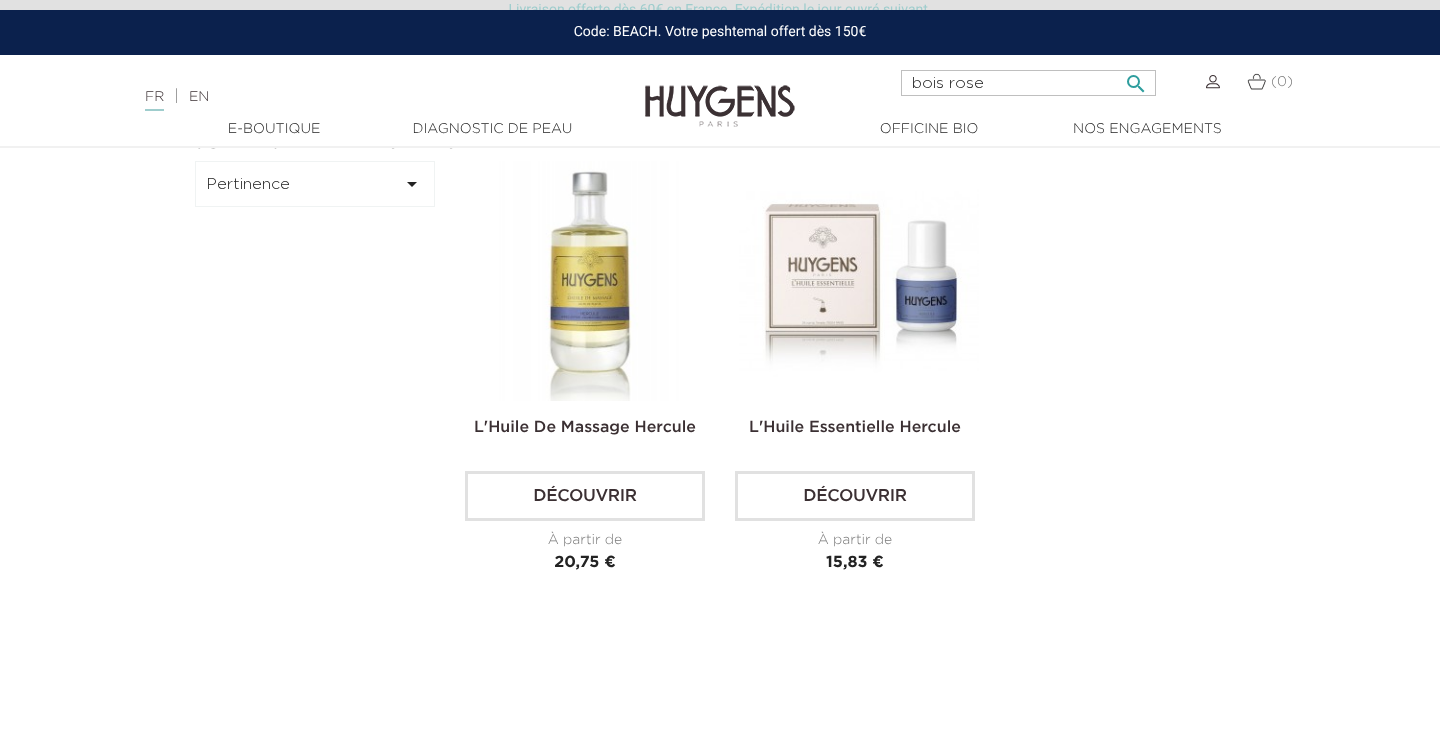 type on "bois rose" 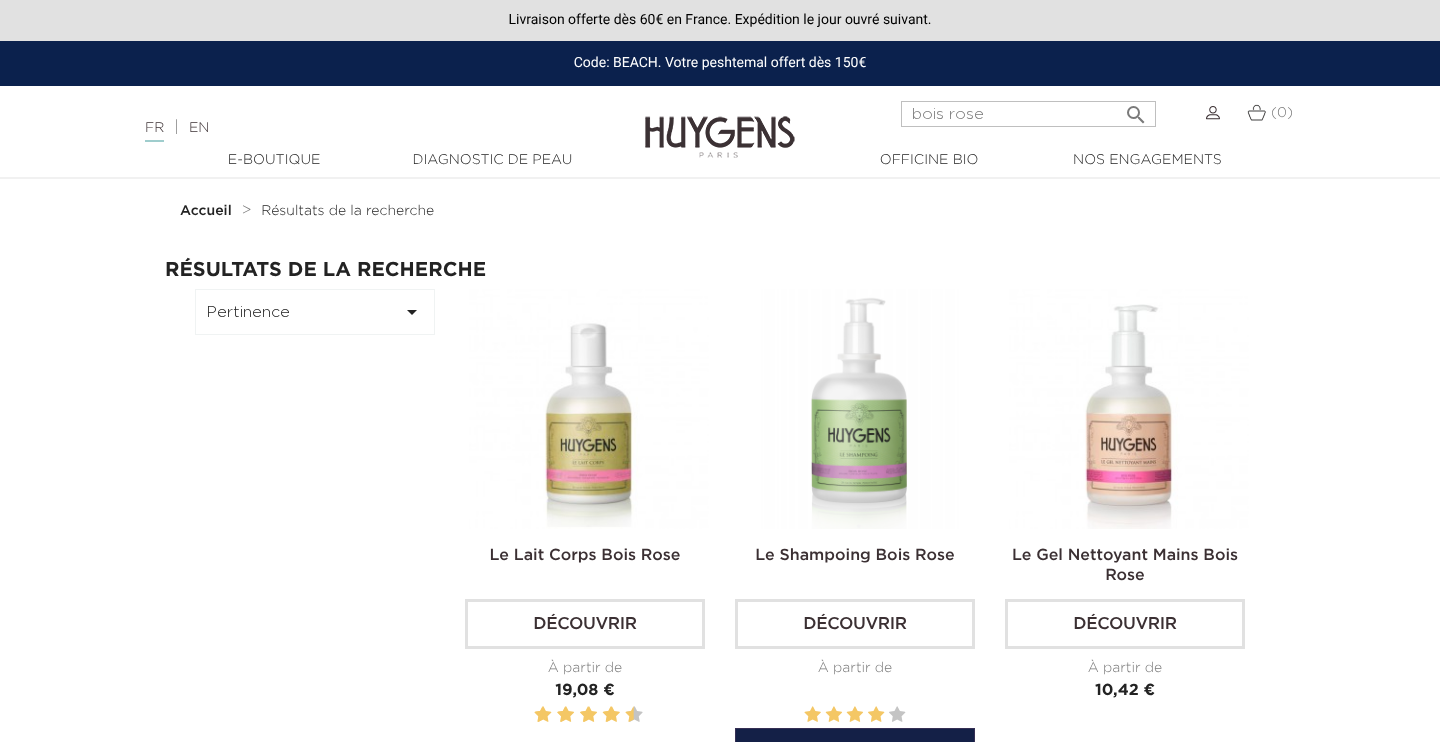 scroll, scrollTop: 0, scrollLeft: 0, axis: both 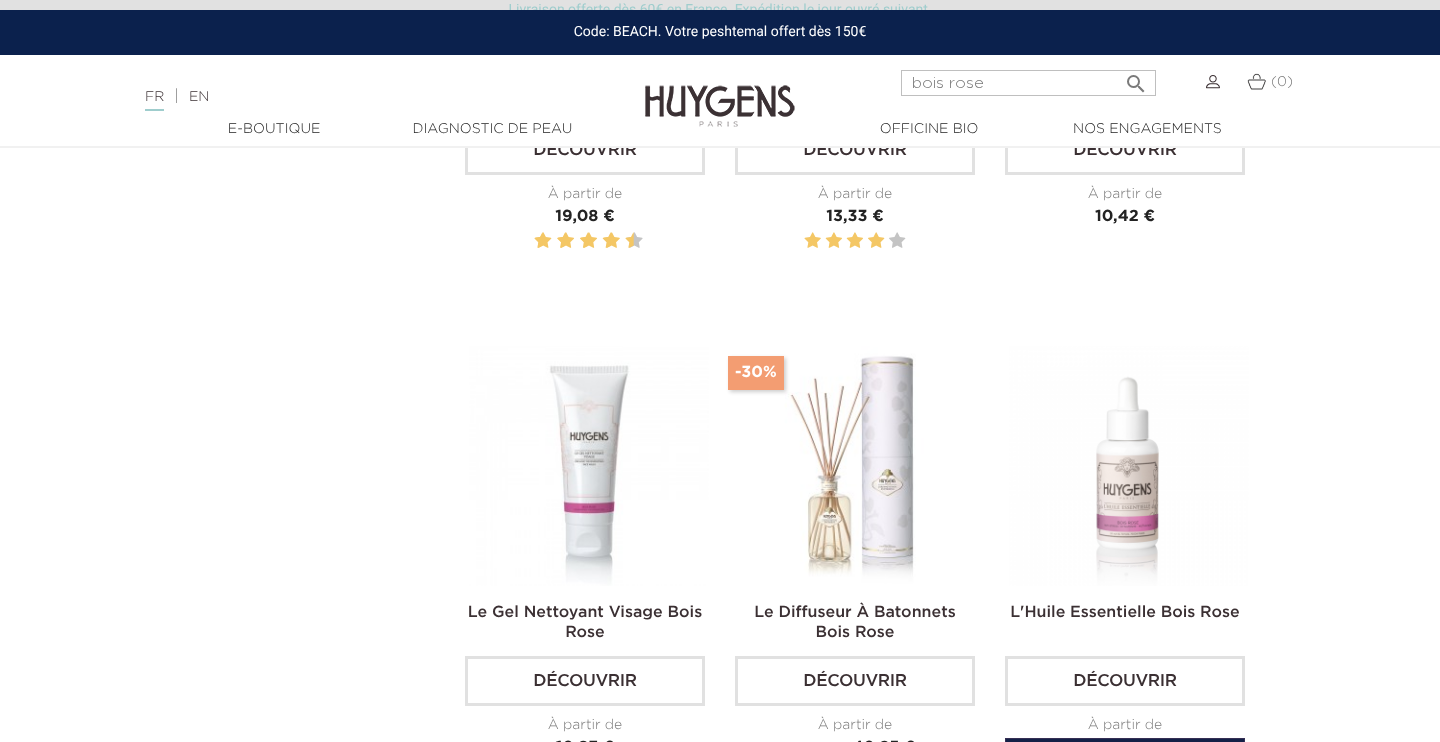 click at bounding box center [1129, 466] 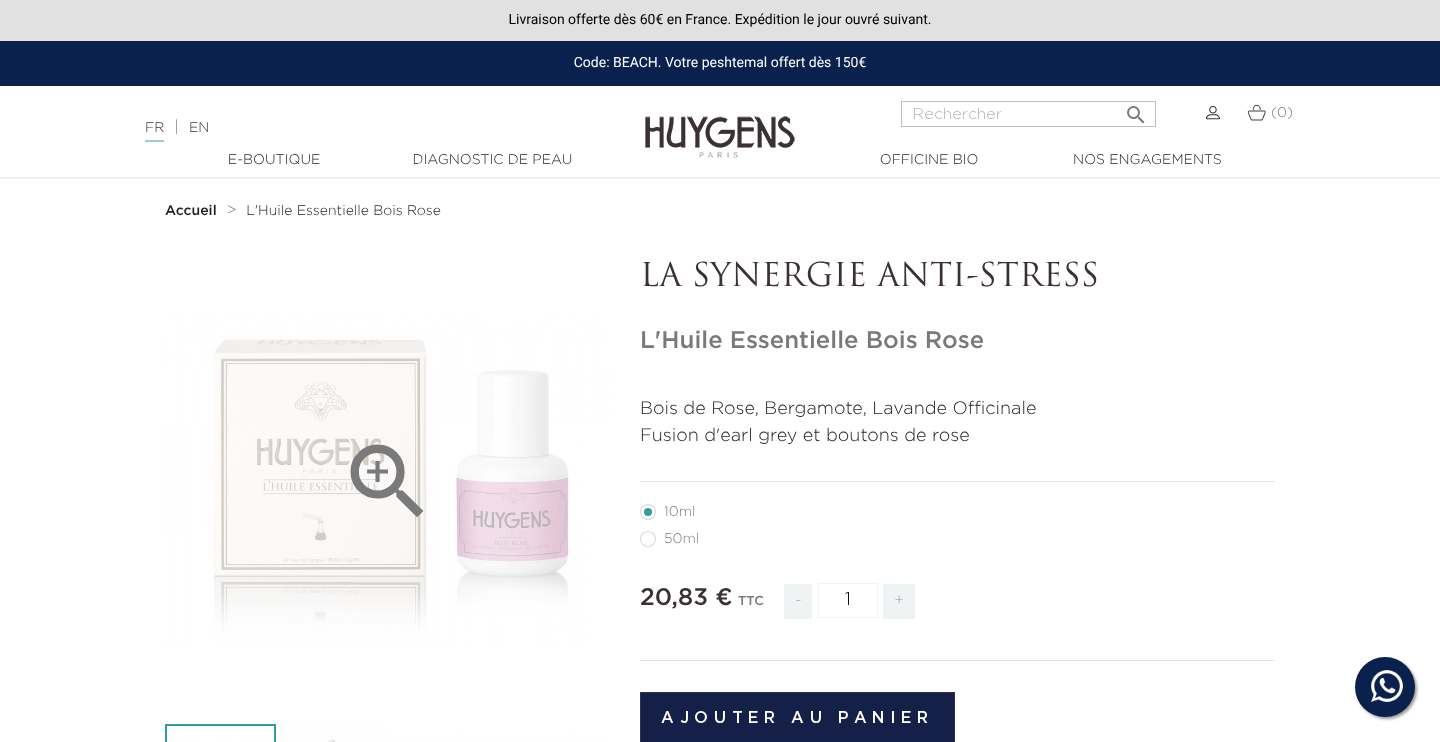 scroll, scrollTop: 0, scrollLeft: 0, axis: both 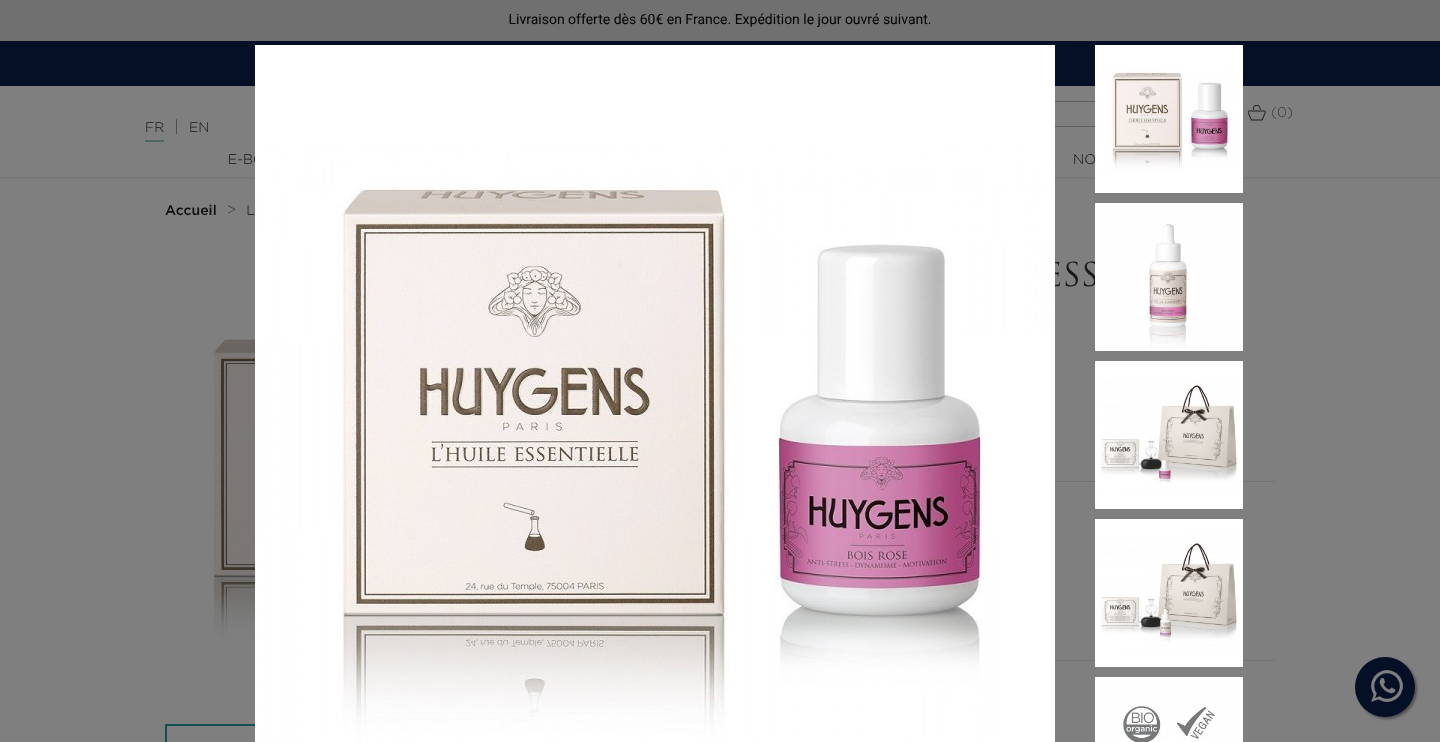 click on "Bois de Rose, Bergamote, Lavande Officinale
Fusion d'earl grey et boutons de rose" at bounding box center (720, 371) 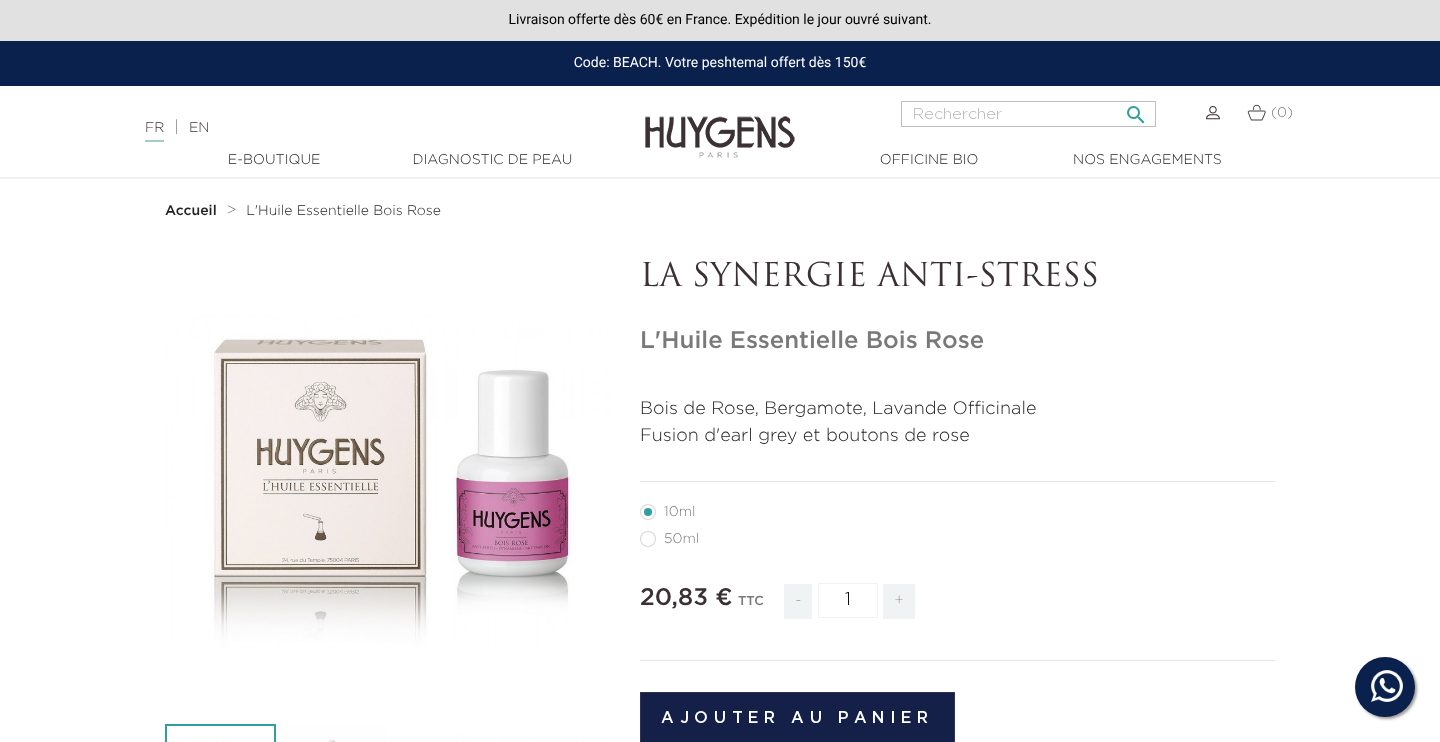 click at bounding box center (1028, 114) 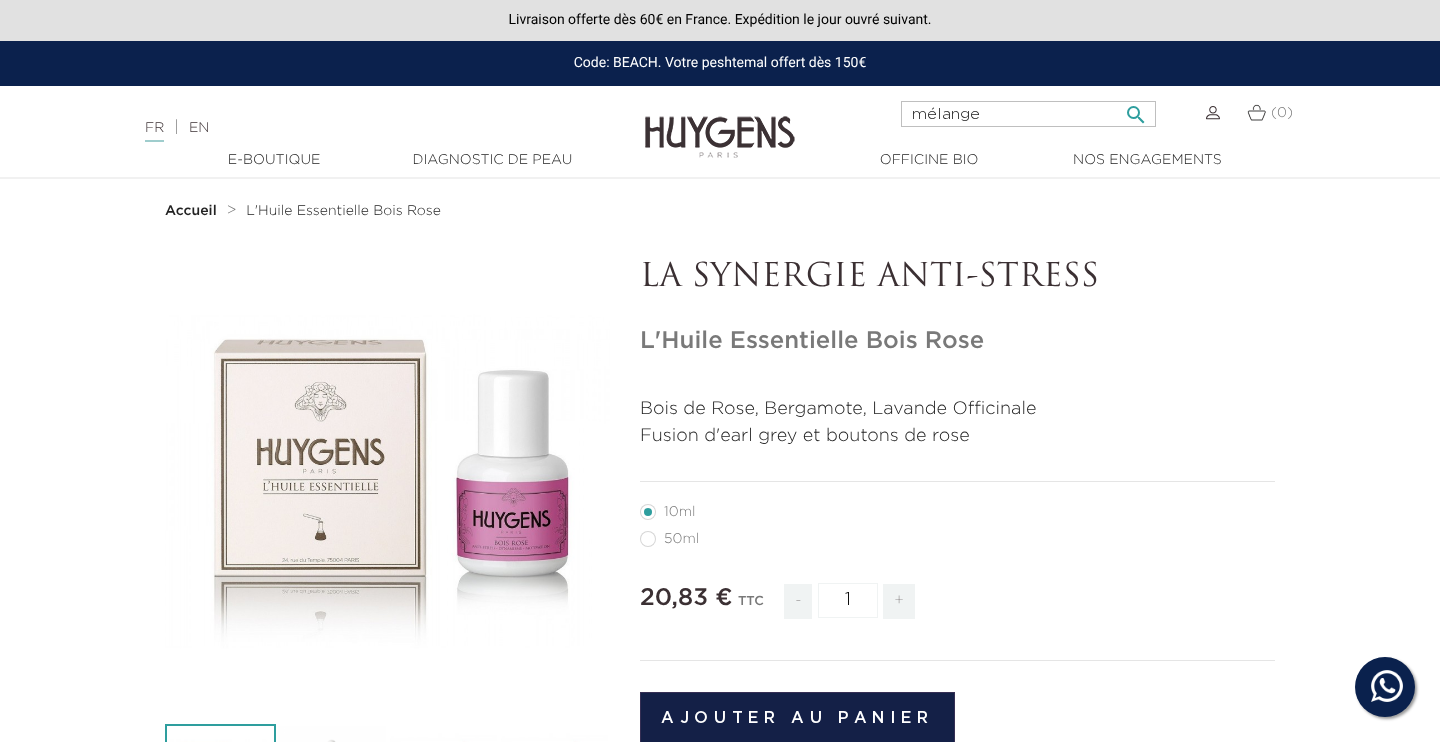 type on "mélange" 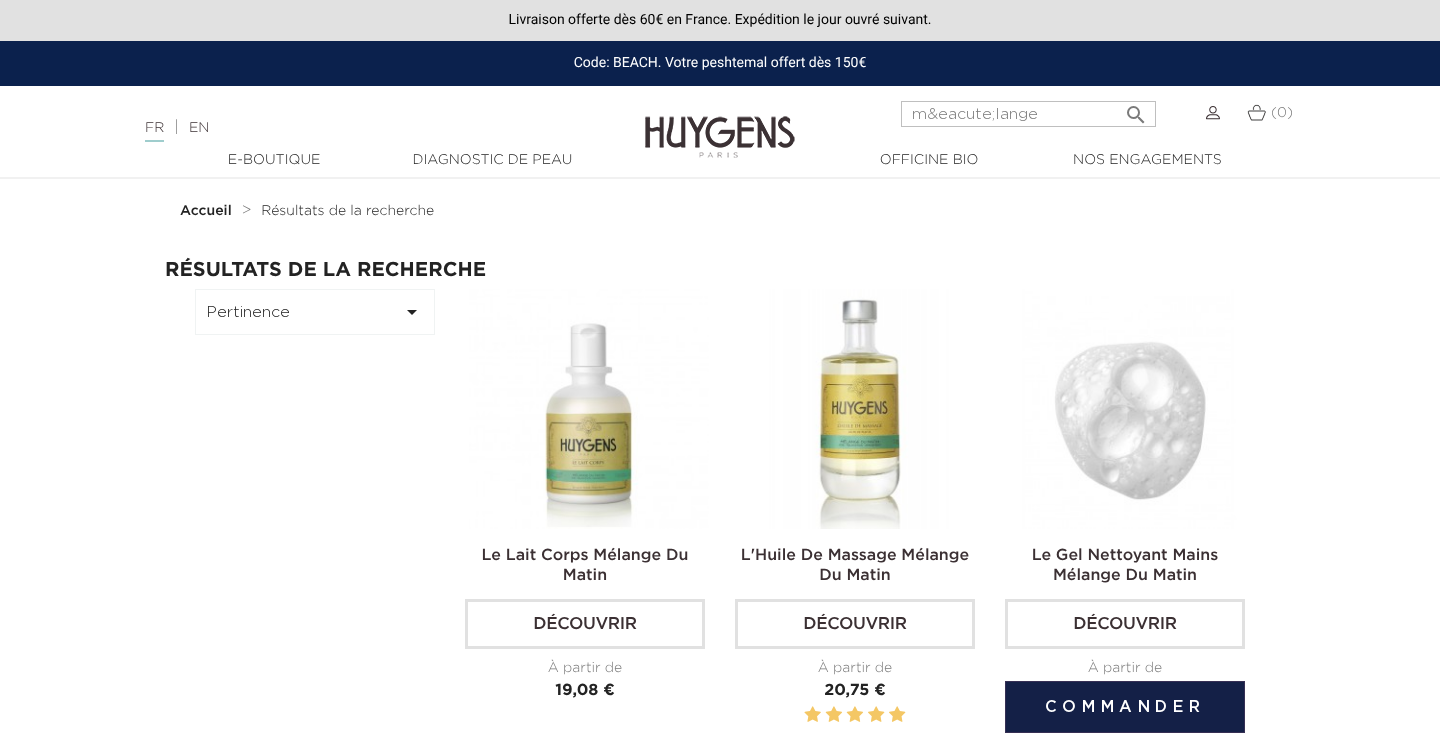 scroll, scrollTop: 0, scrollLeft: 0, axis: both 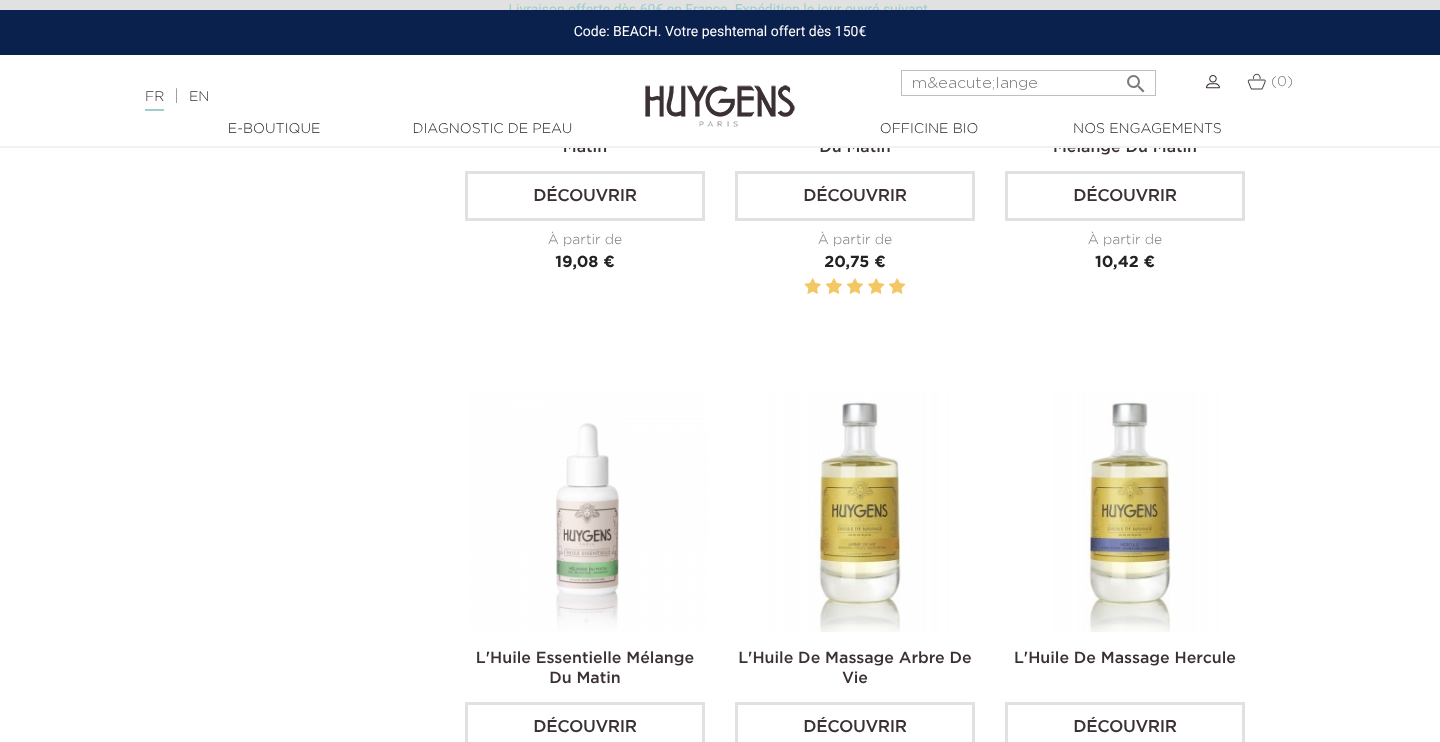 click at bounding box center [589, 512] 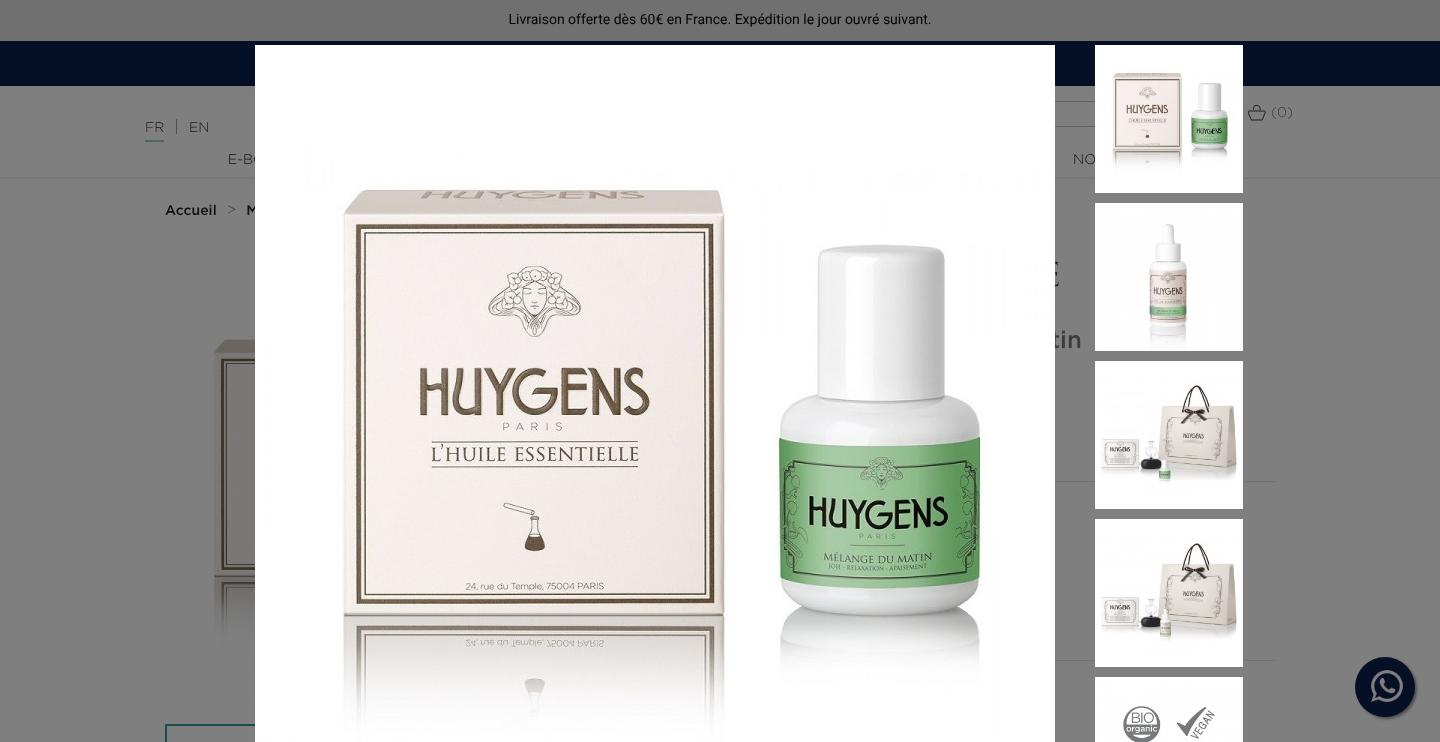 scroll, scrollTop: 0, scrollLeft: 0, axis: both 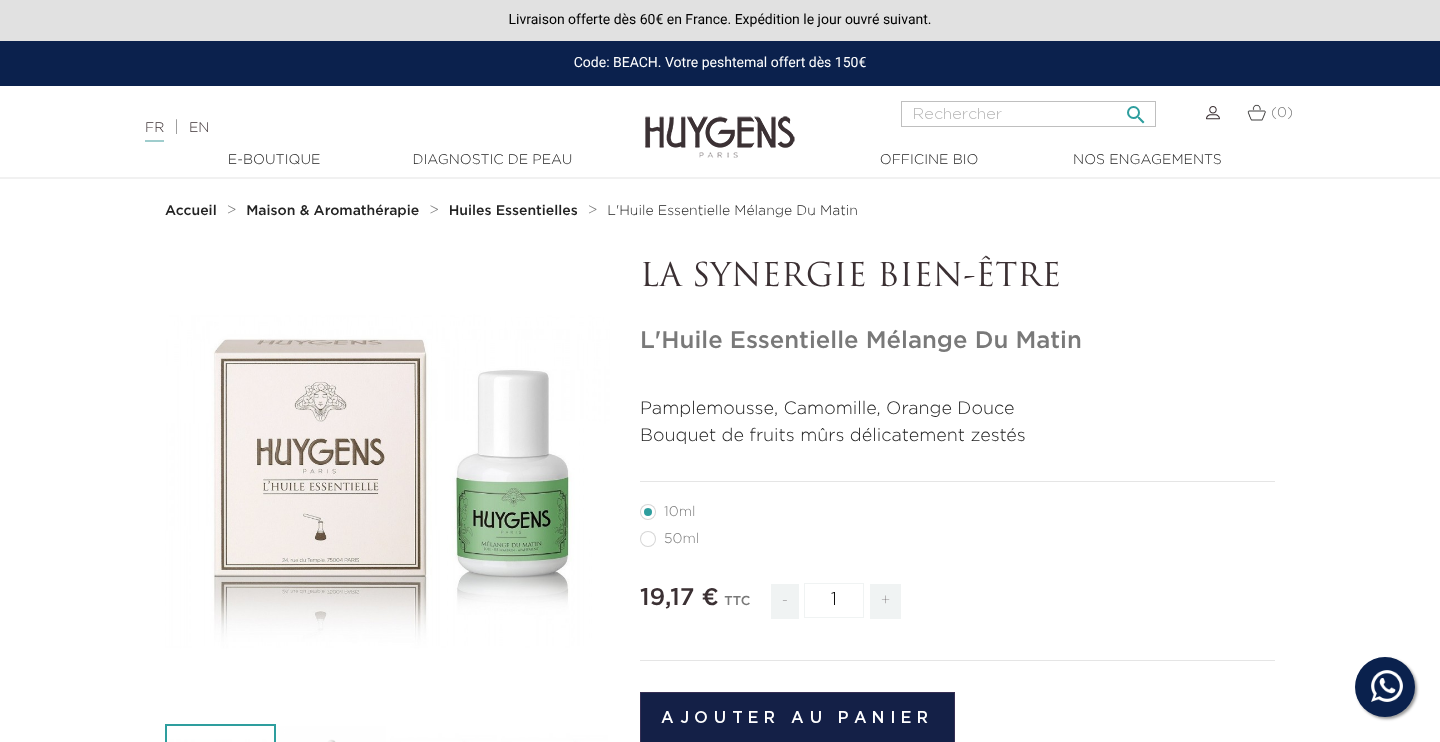 click at bounding box center [1028, 114] 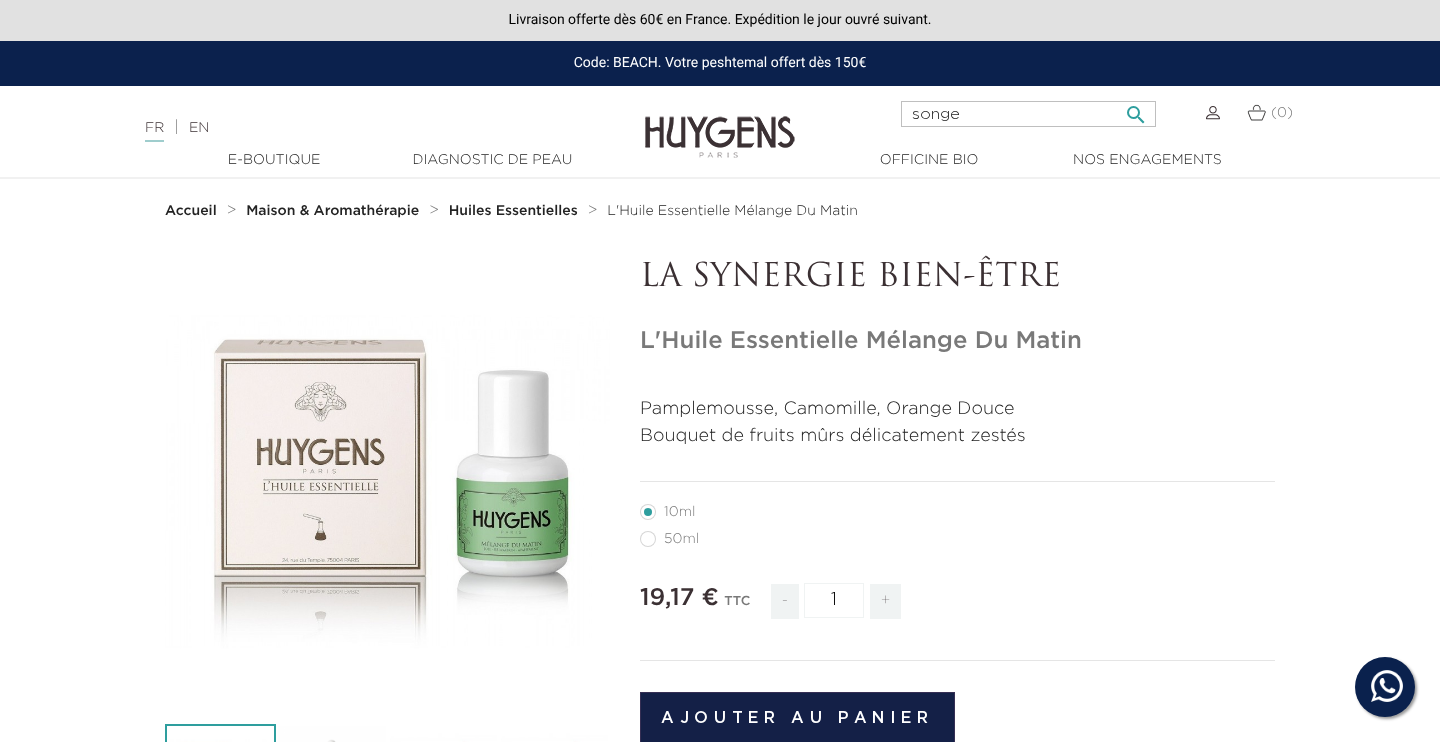 type on "songe" 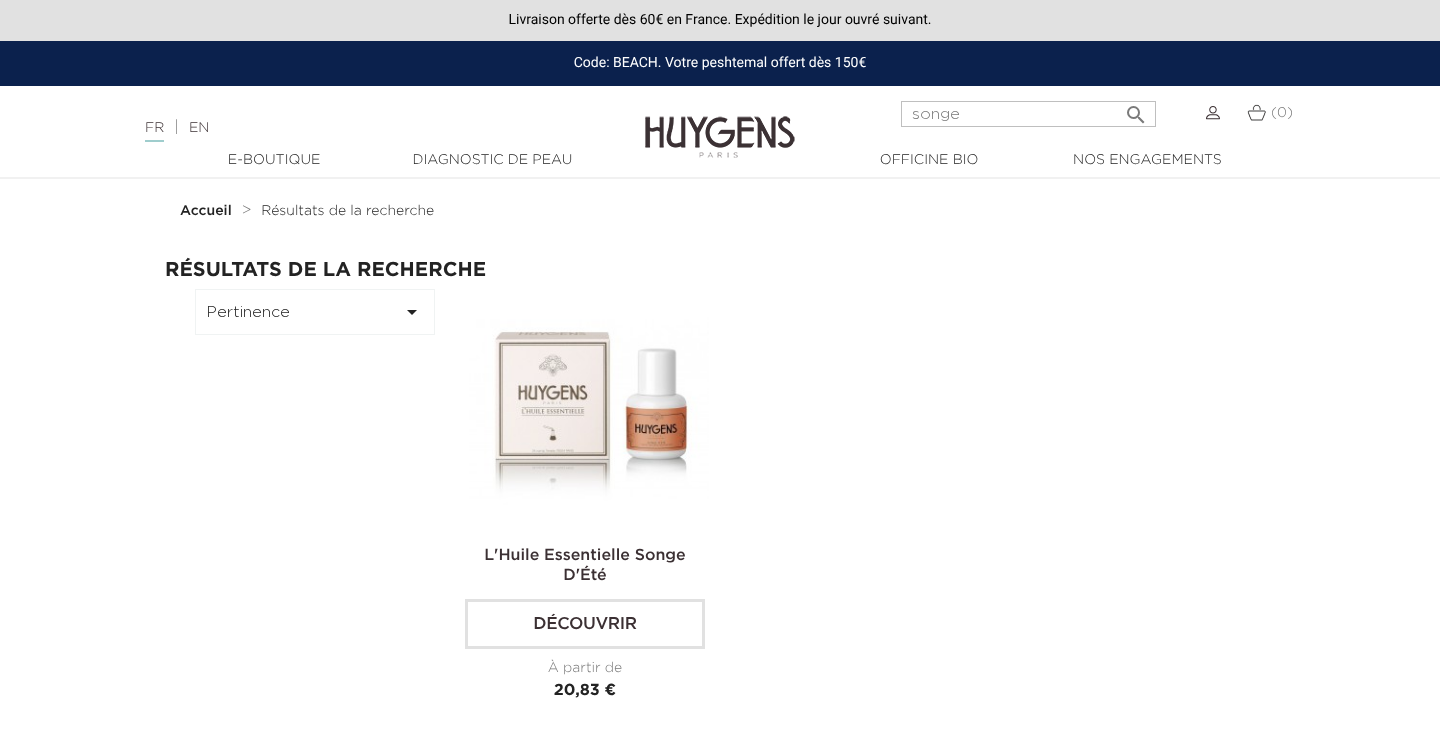 scroll, scrollTop: 0, scrollLeft: 0, axis: both 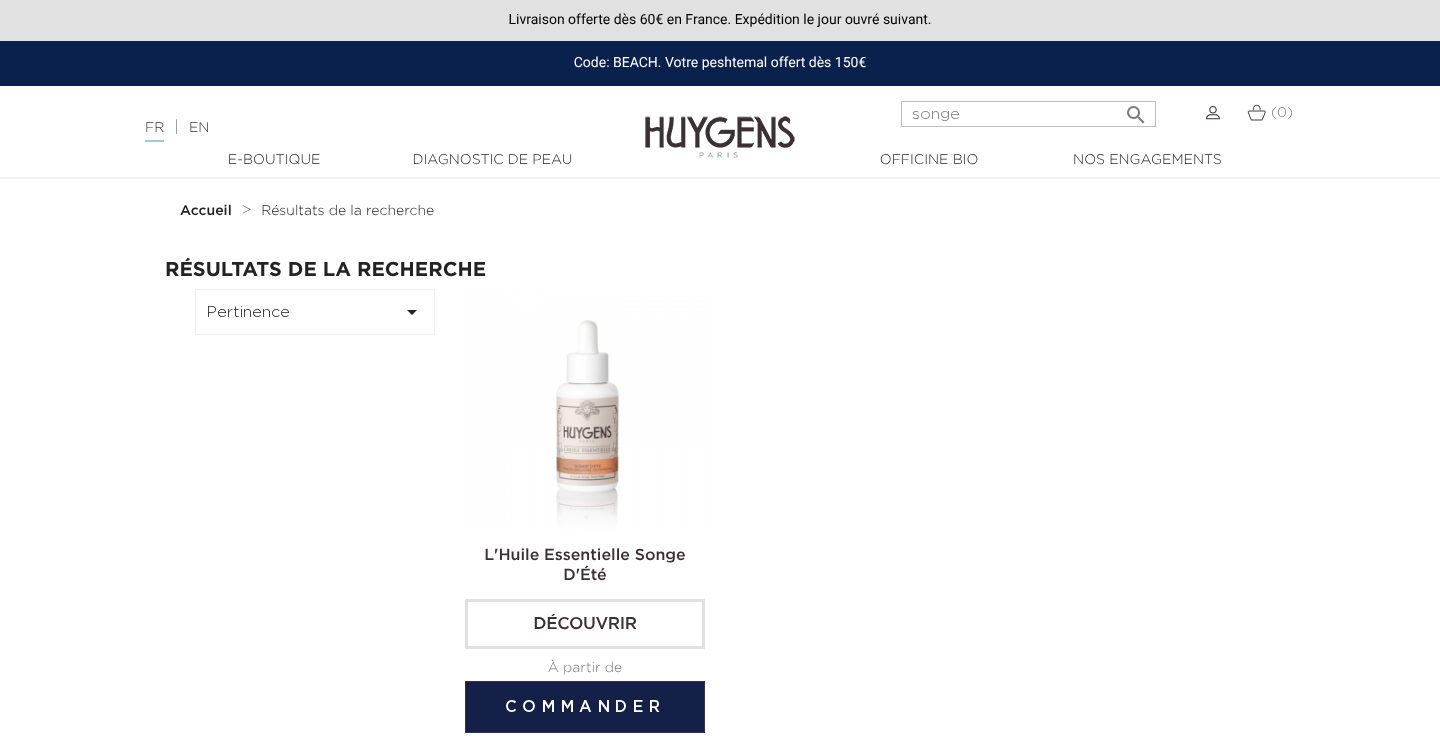 click at bounding box center (589, 409) 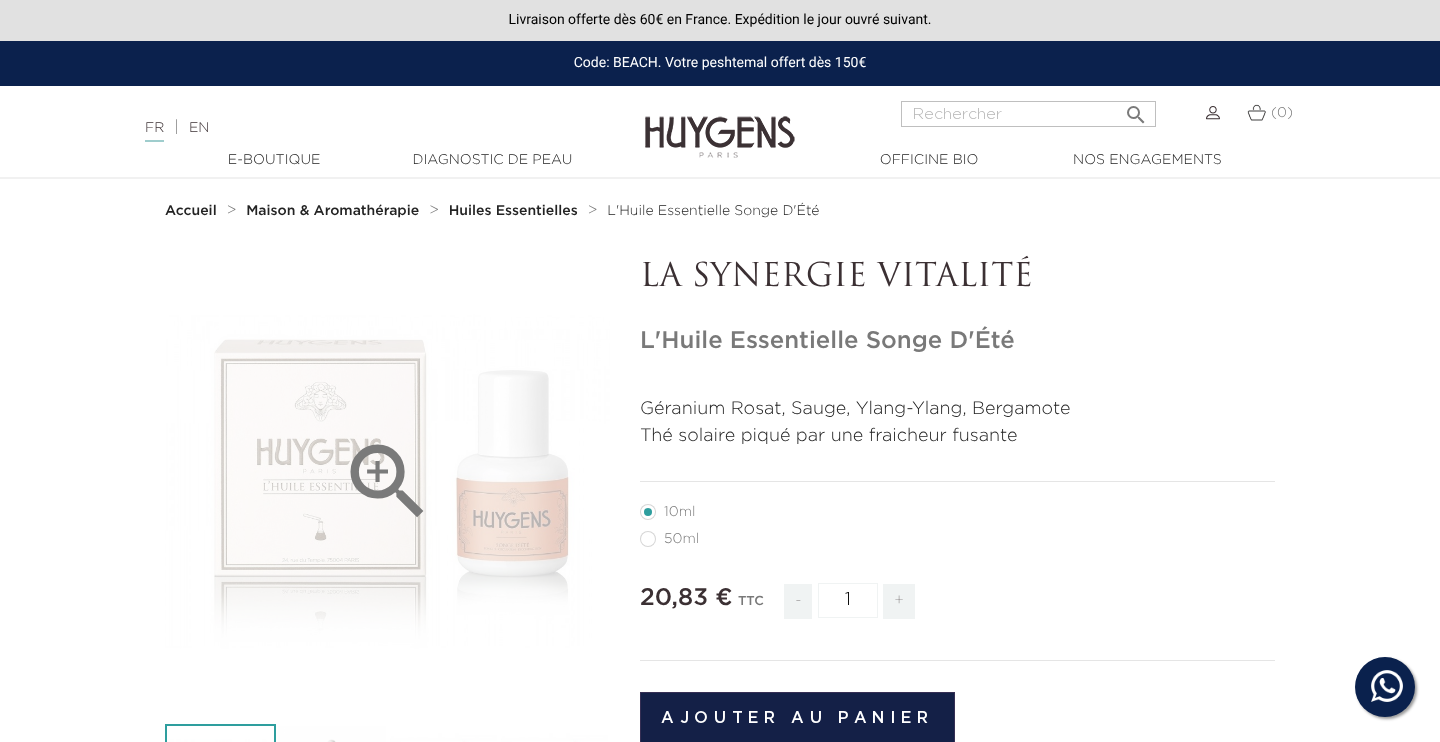 scroll, scrollTop: 0, scrollLeft: 0, axis: both 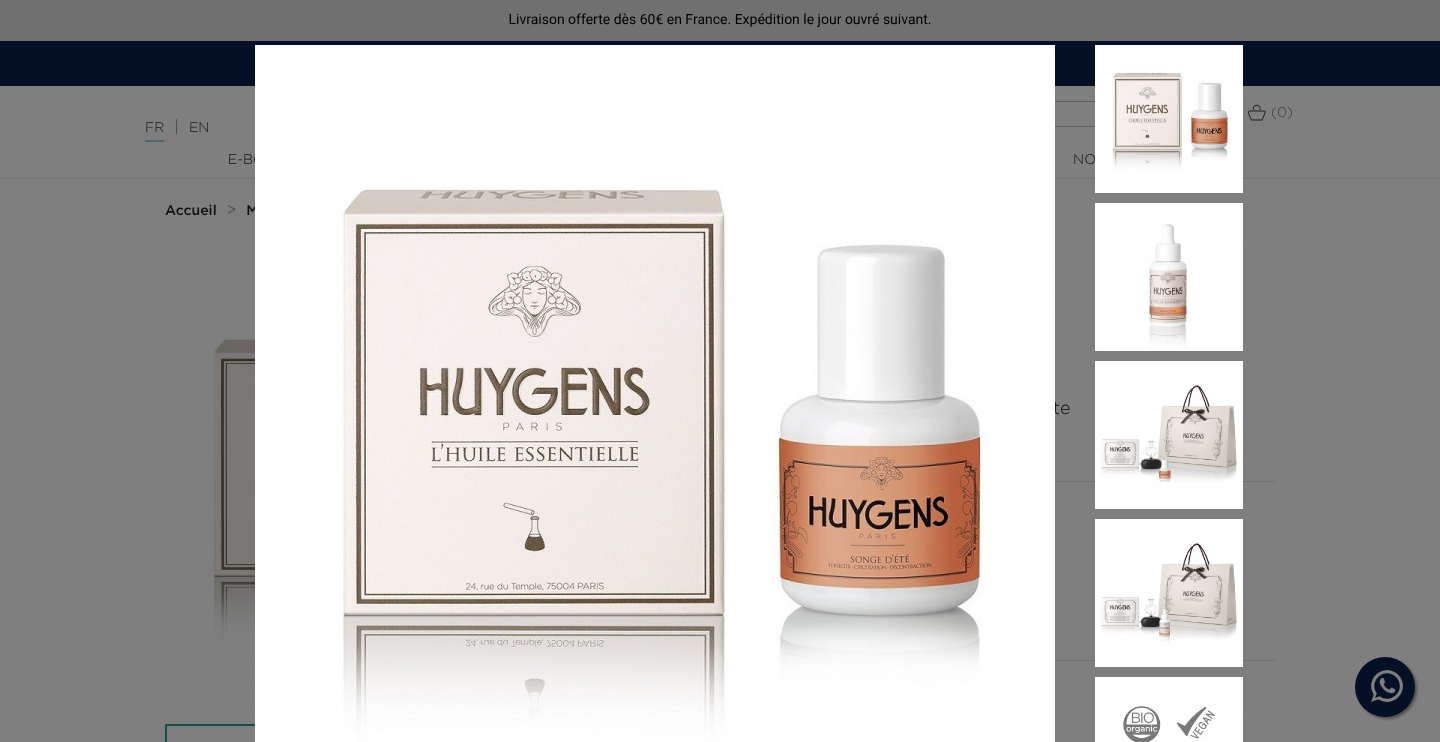 click on "Géranium Rosat, Sauge, Ylang-Ylang, Bergamote
Thé solaire piqué par une fraicheur fusante" at bounding box center (720, 371) 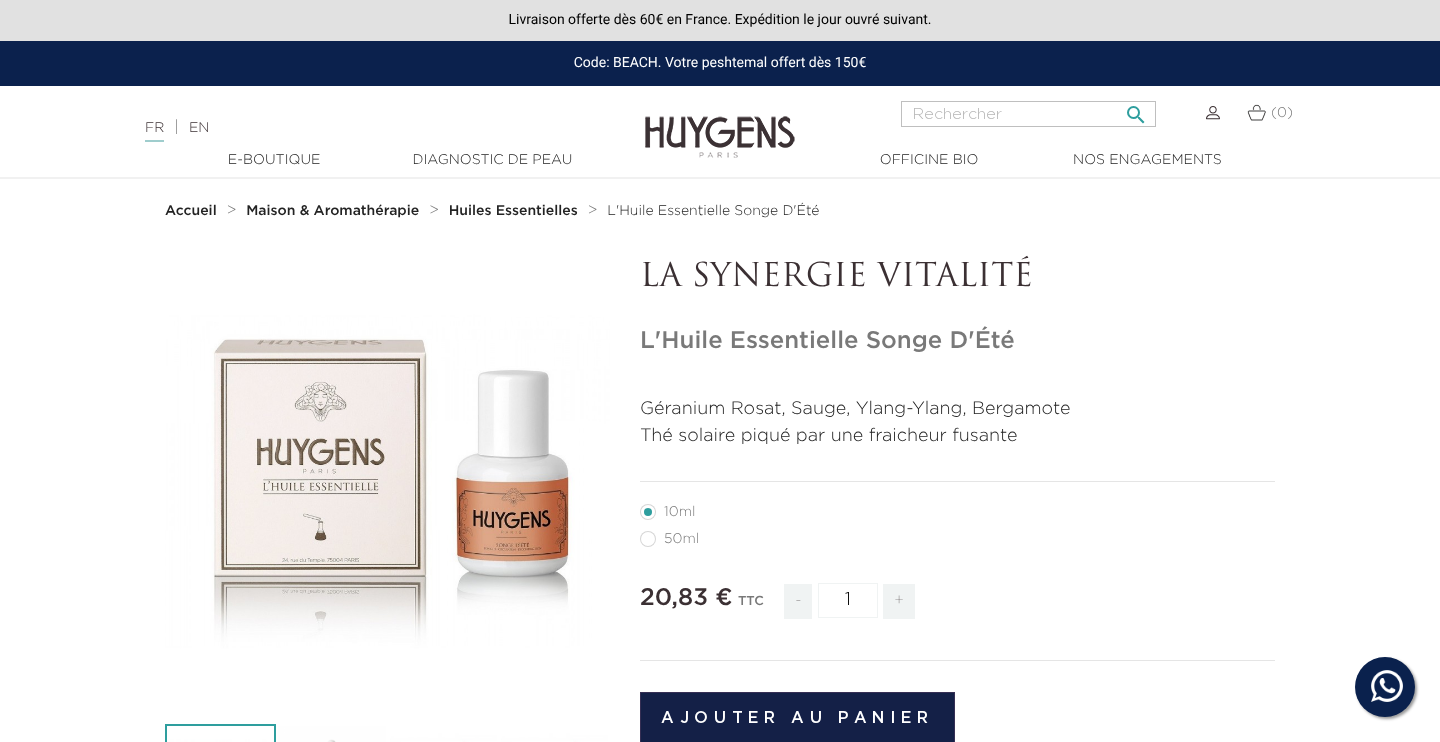click at bounding box center [1028, 114] 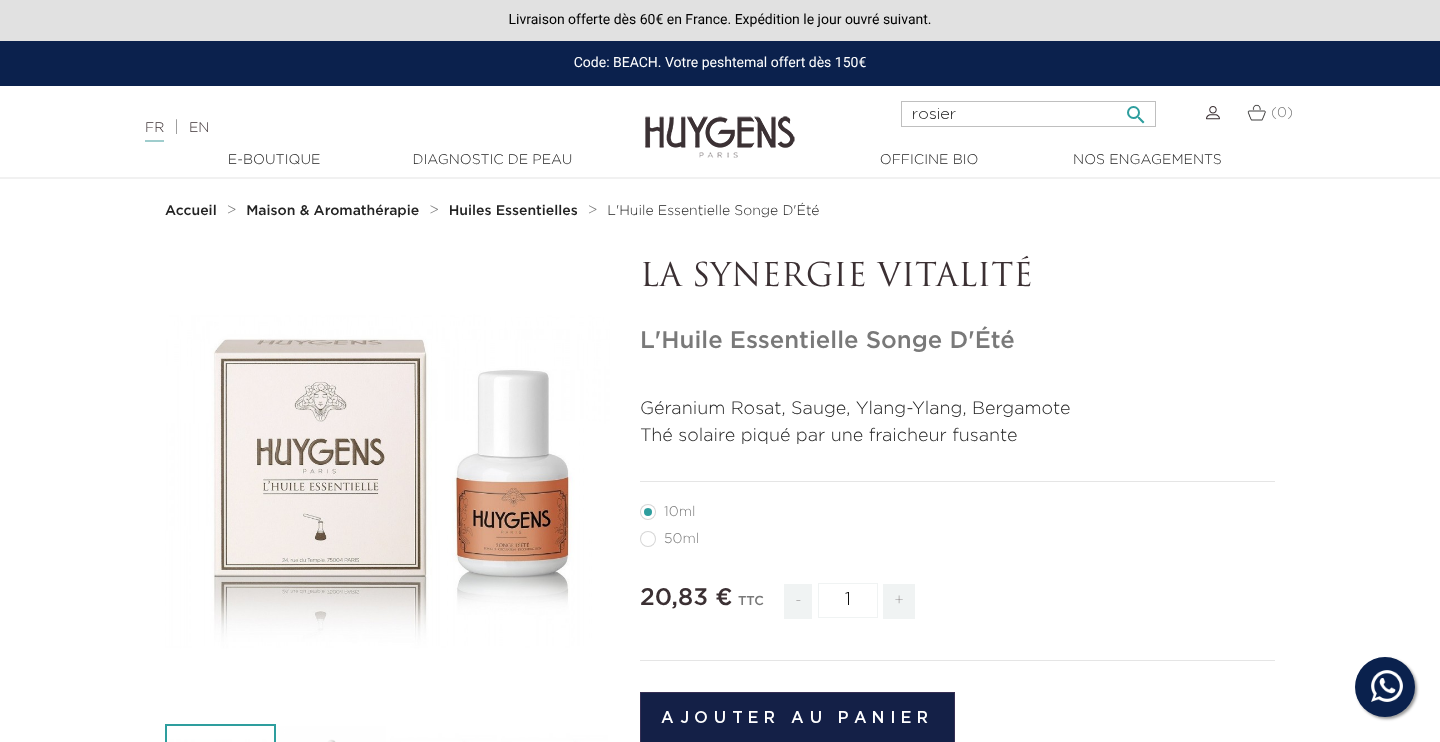 type on "rosier" 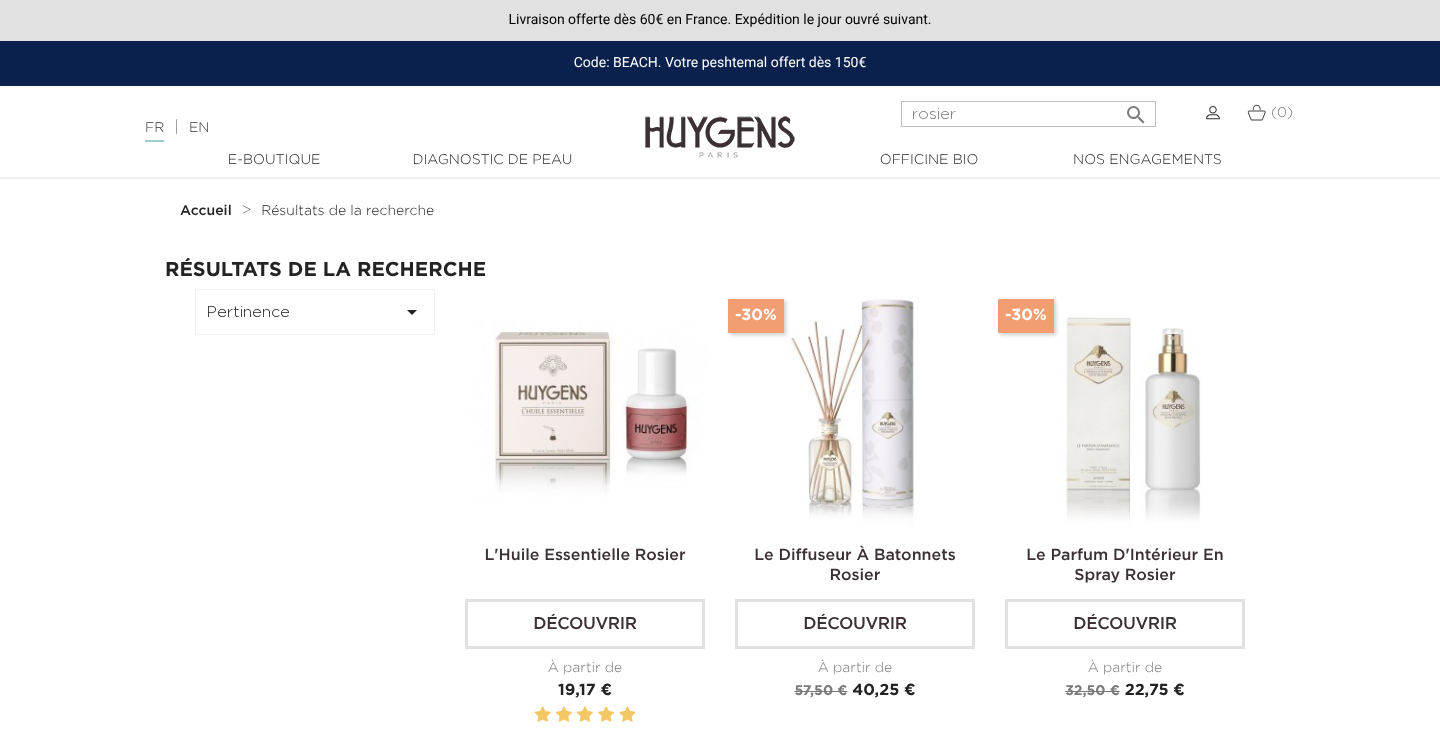 scroll, scrollTop: 0, scrollLeft: 0, axis: both 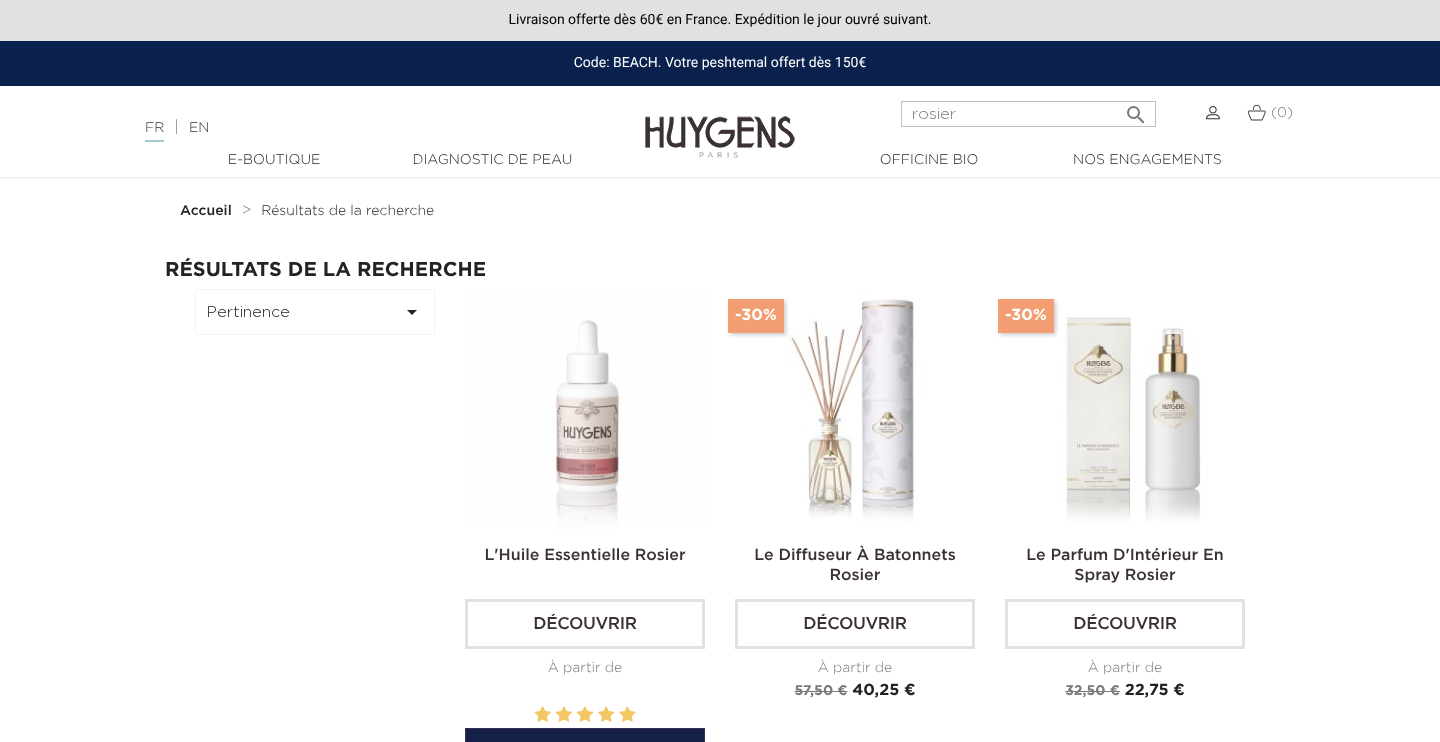 click at bounding box center (589, 409) 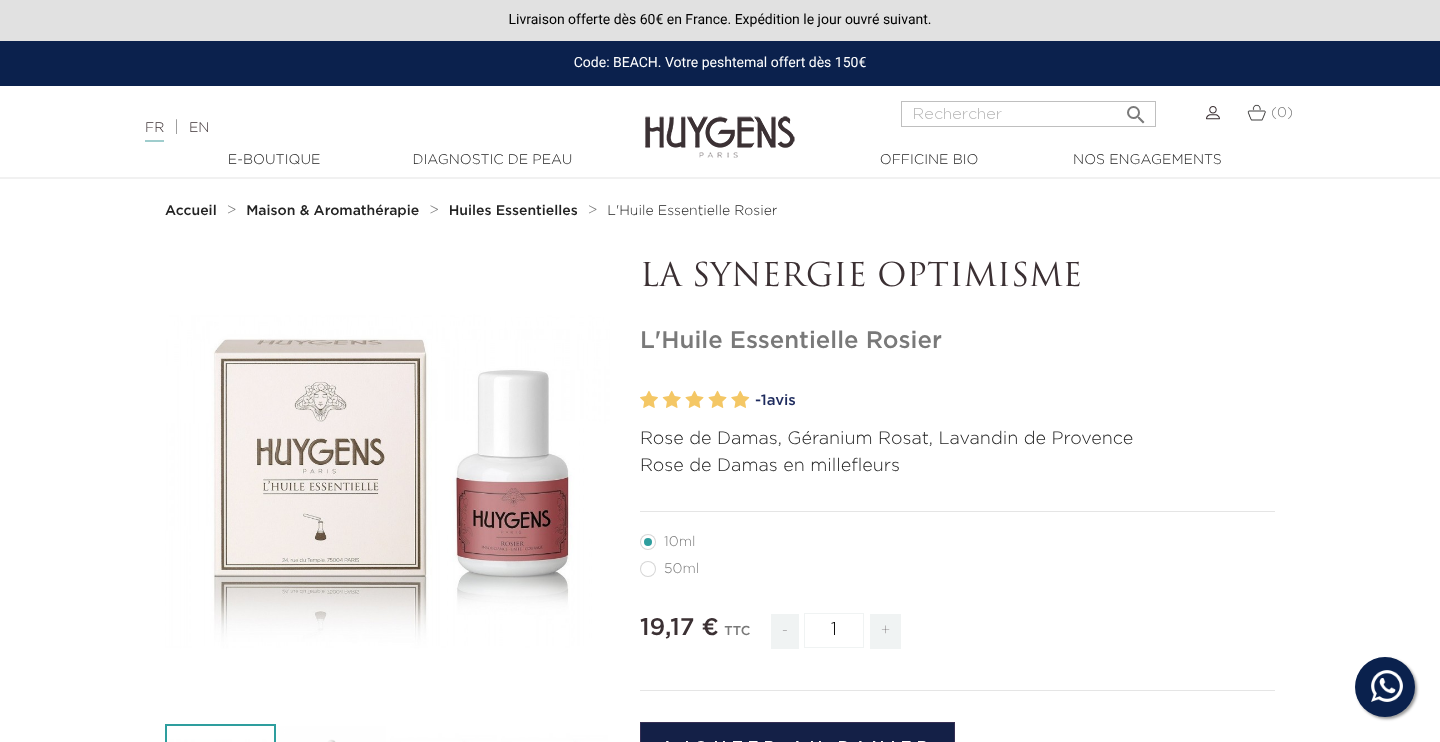 scroll, scrollTop: 0, scrollLeft: 0, axis: both 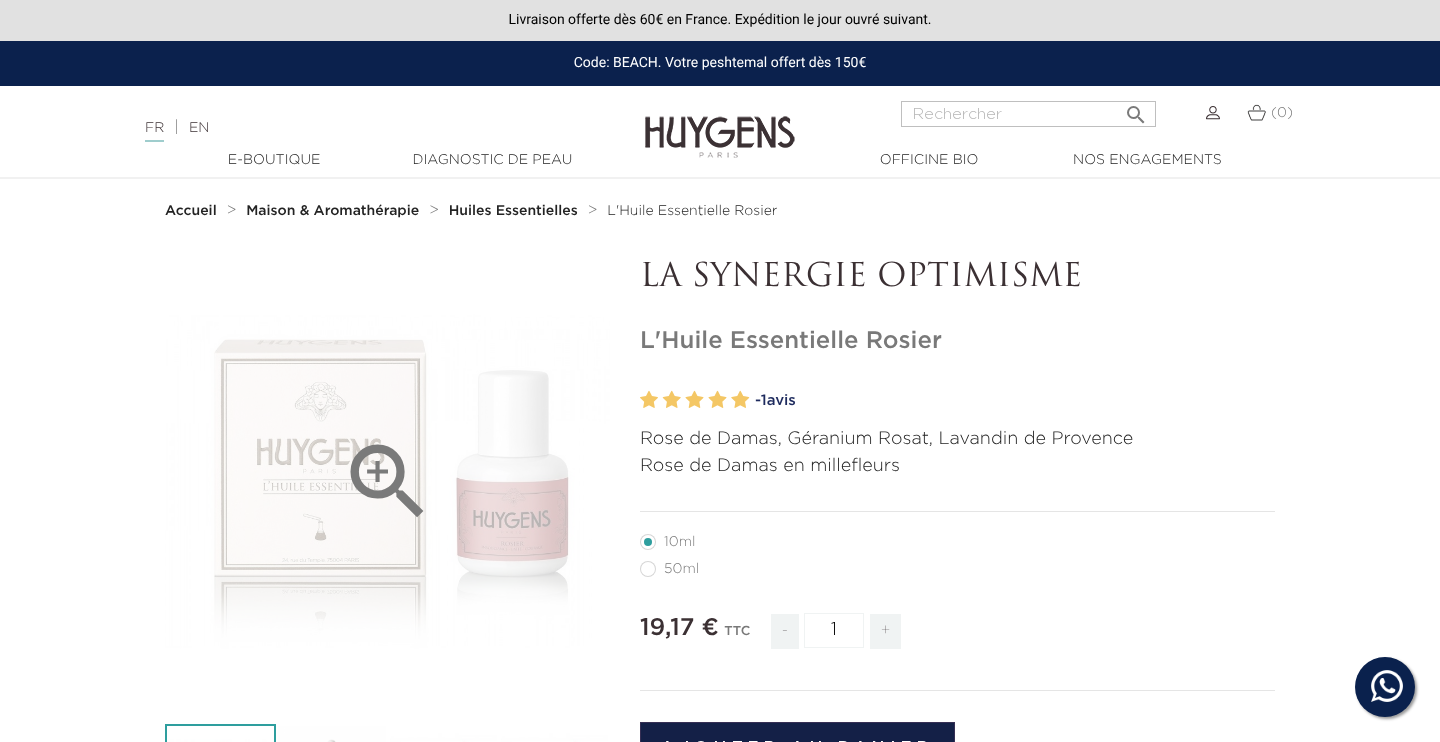 click on "" at bounding box center [387, 481] 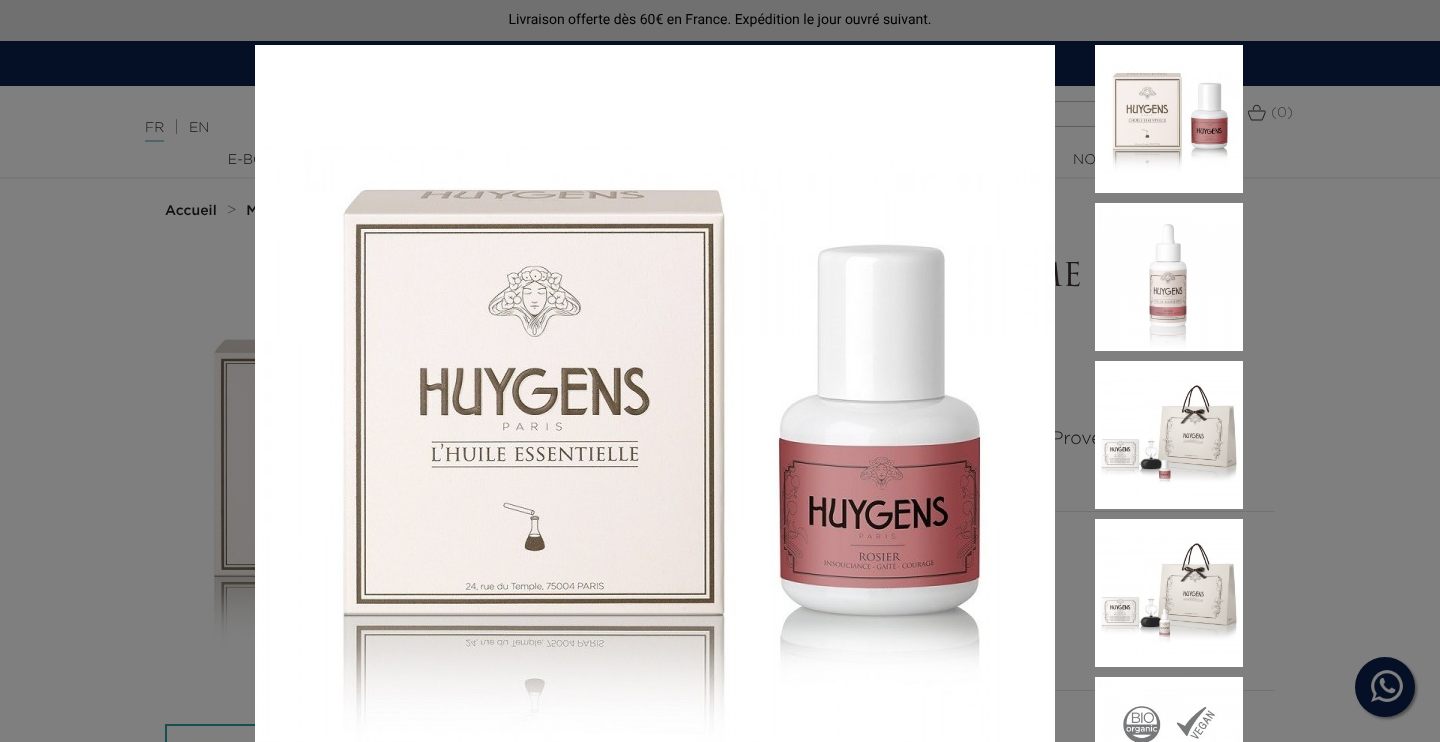 click on "Rose de Damas, Géranium Rosat, Lavandin de Provence
Rose de Damas en millefleurs" at bounding box center (720, 371) 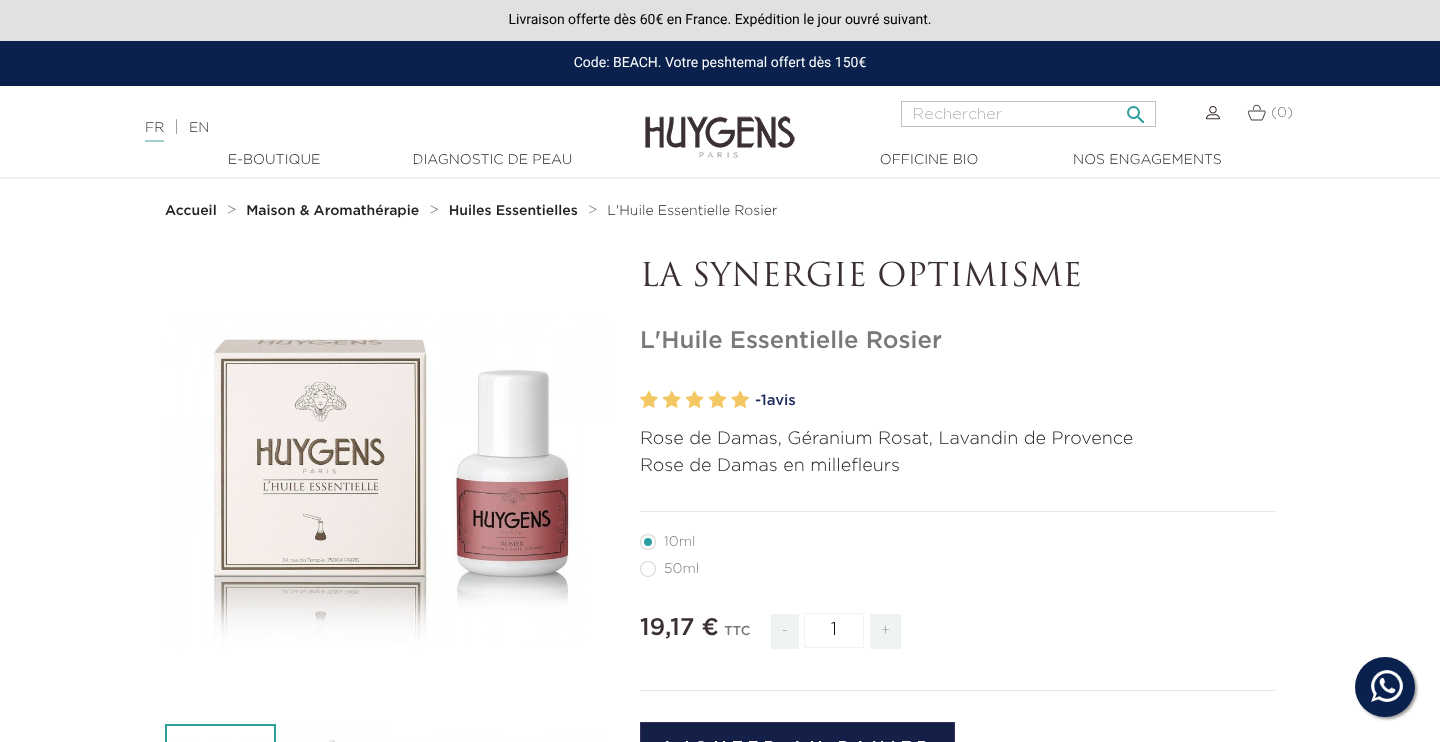 click at bounding box center (1028, 114) 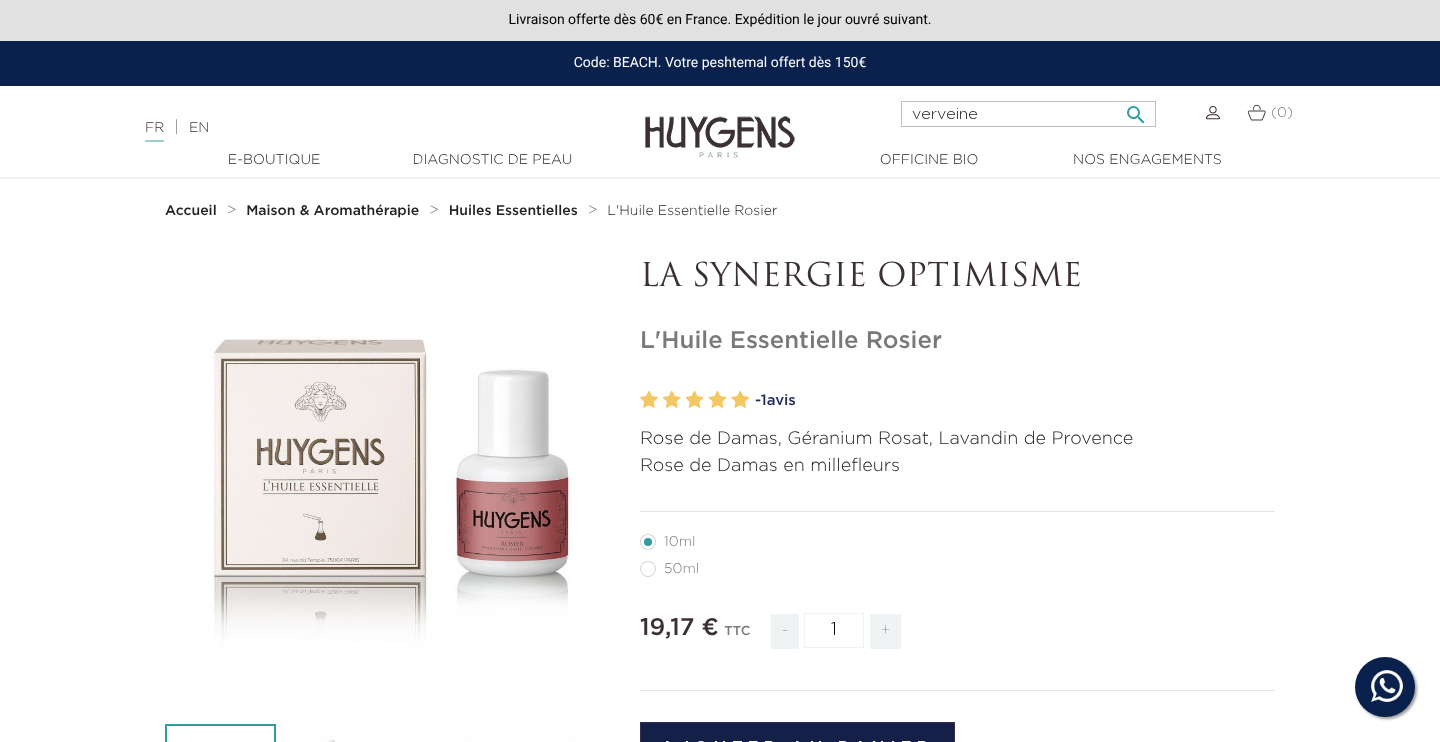 type on "verveine" 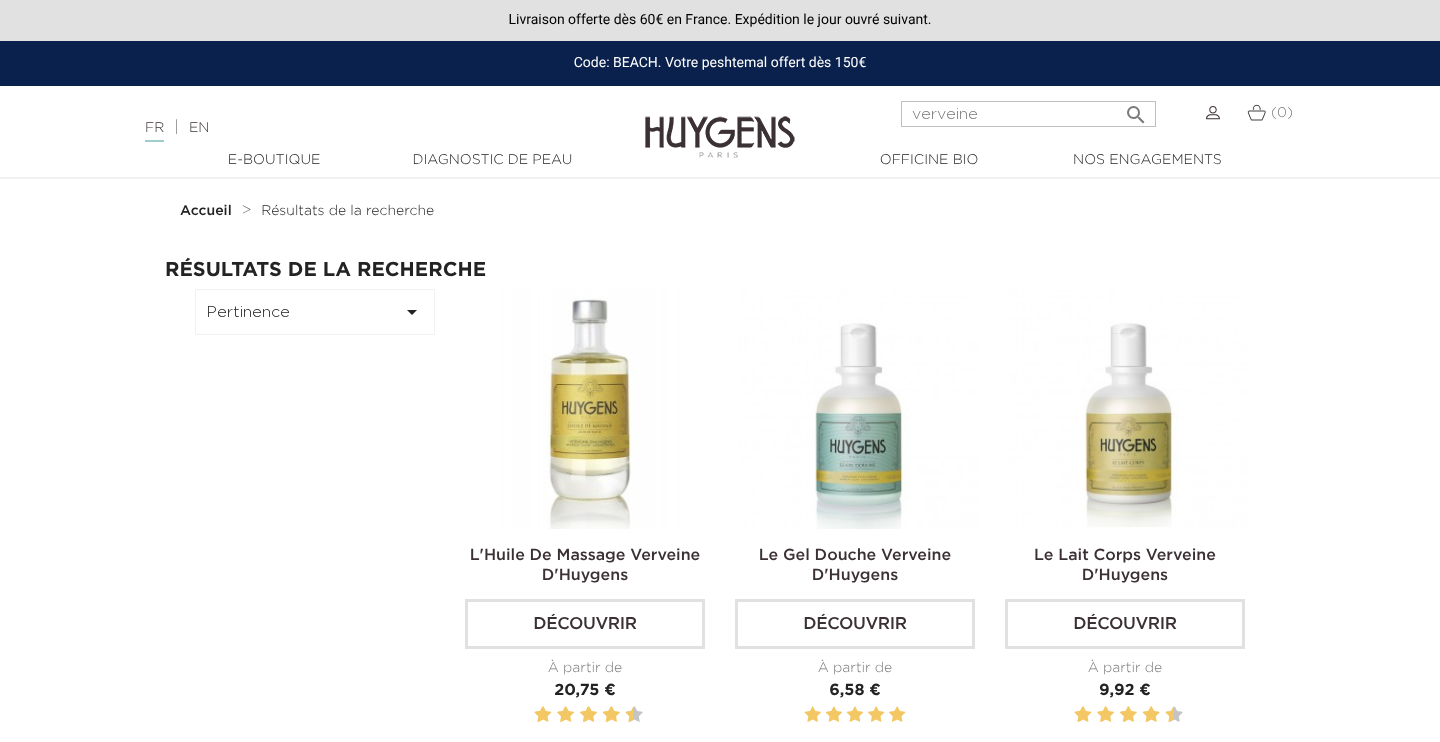 scroll, scrollTop: 0, scrollLeft: 0, axis: both 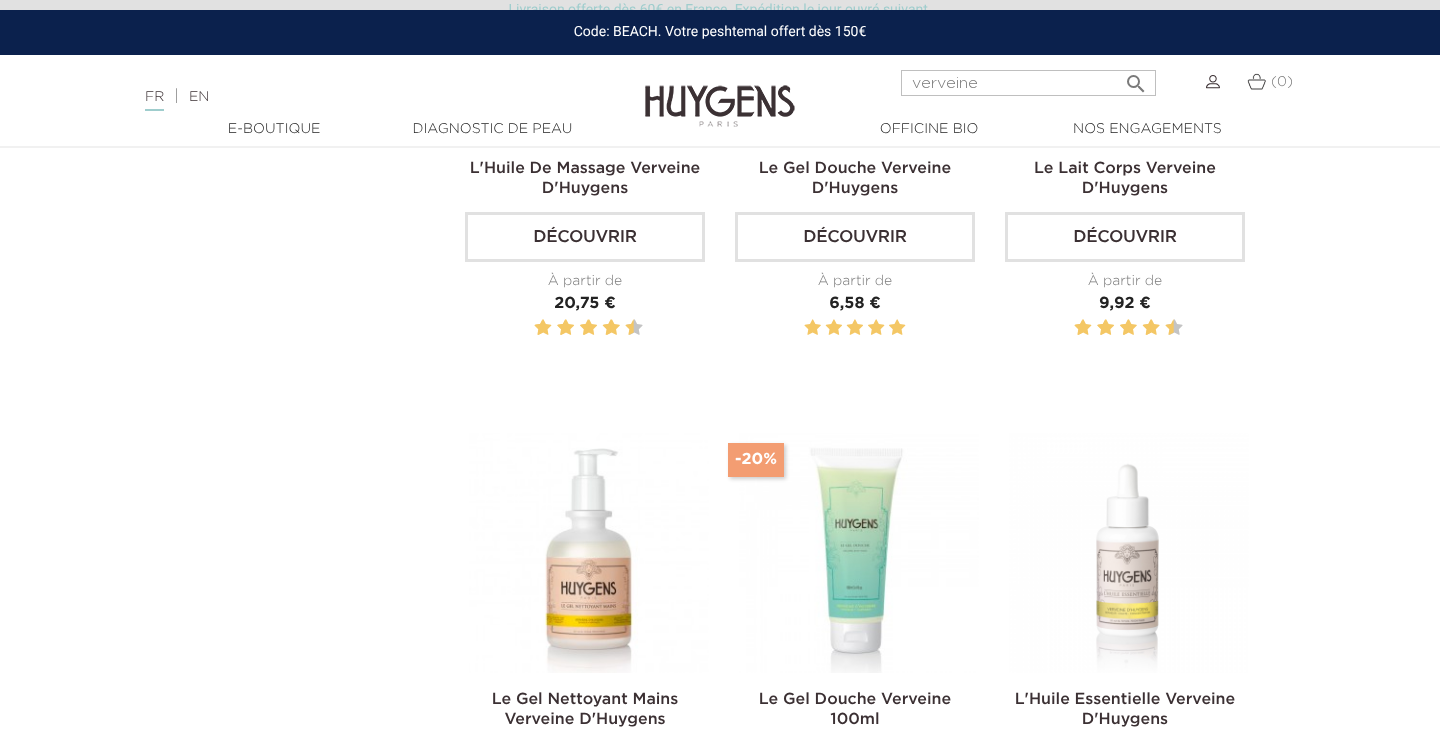 click at bounding box center [1129, 553] 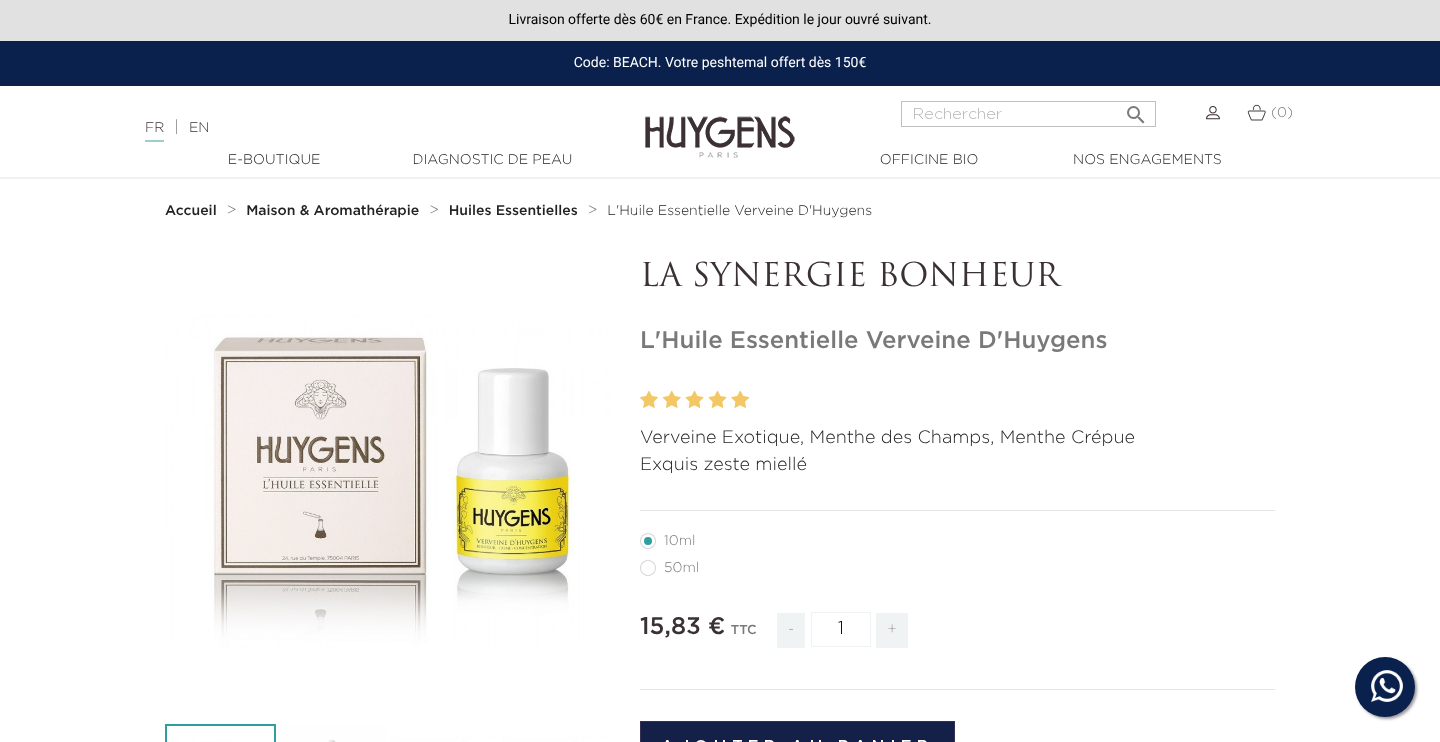 scroll, scrollTop: 0, scrollLeft: 0, axis: both 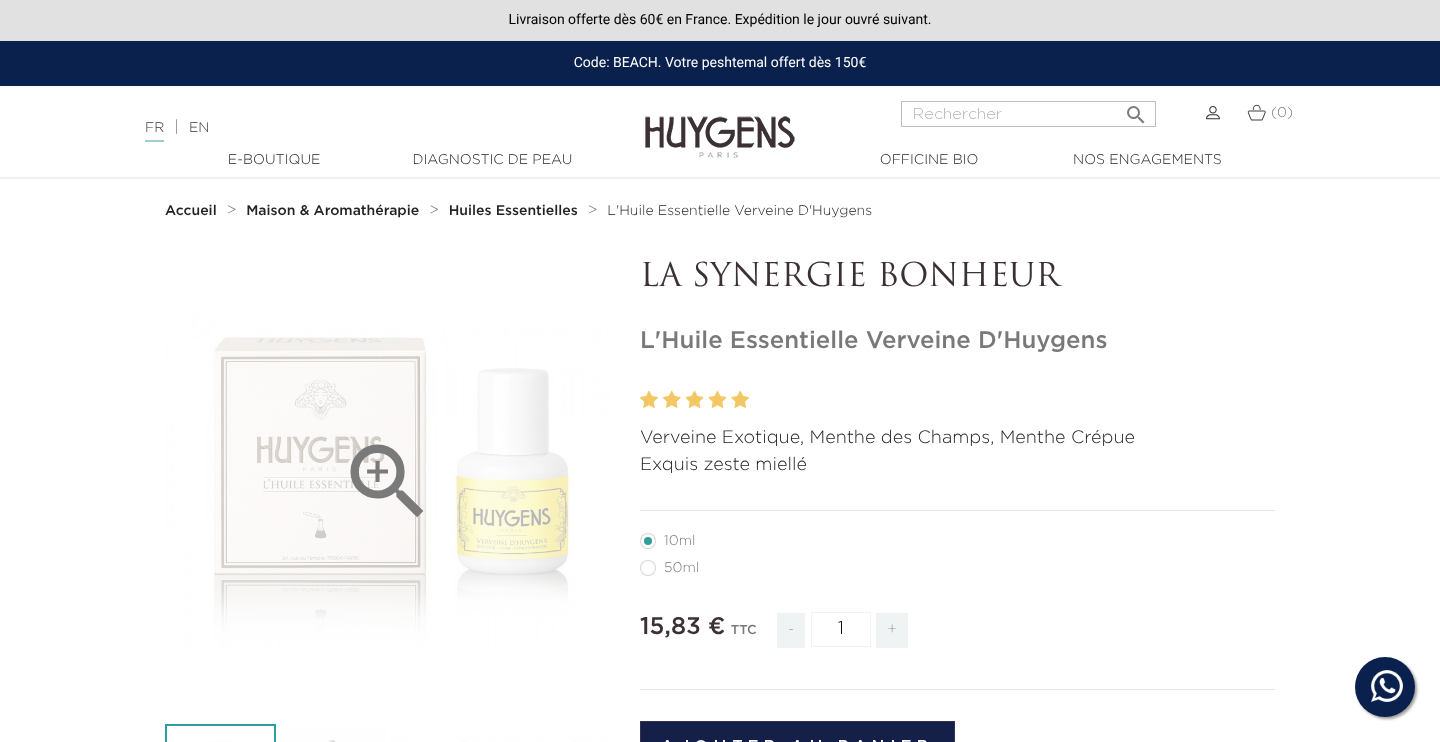 click on "" at bounding box center (388, 482) 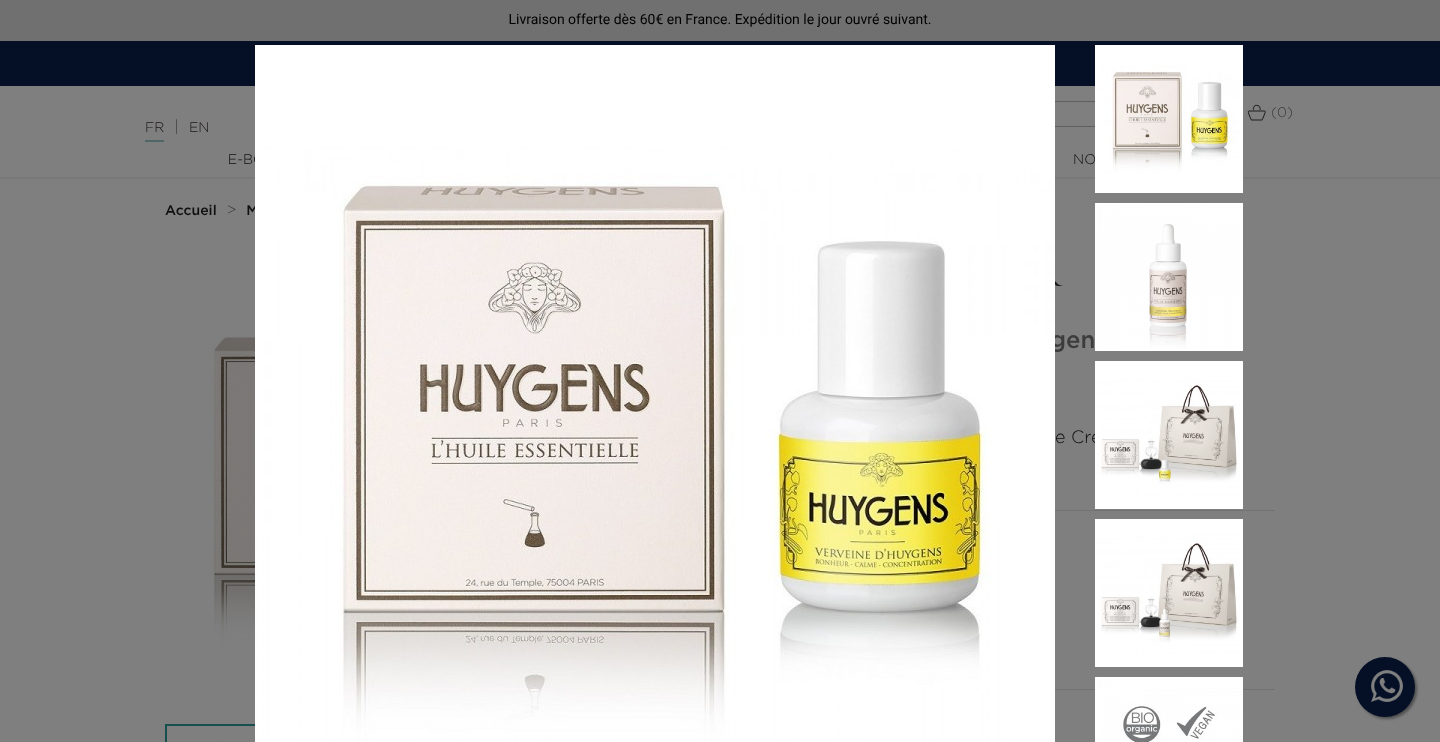 click on "Verveine Exotique, Menthe des Champs, Menthe Crépue
Exquis zeste miellé" at bounding box center [720, 371] 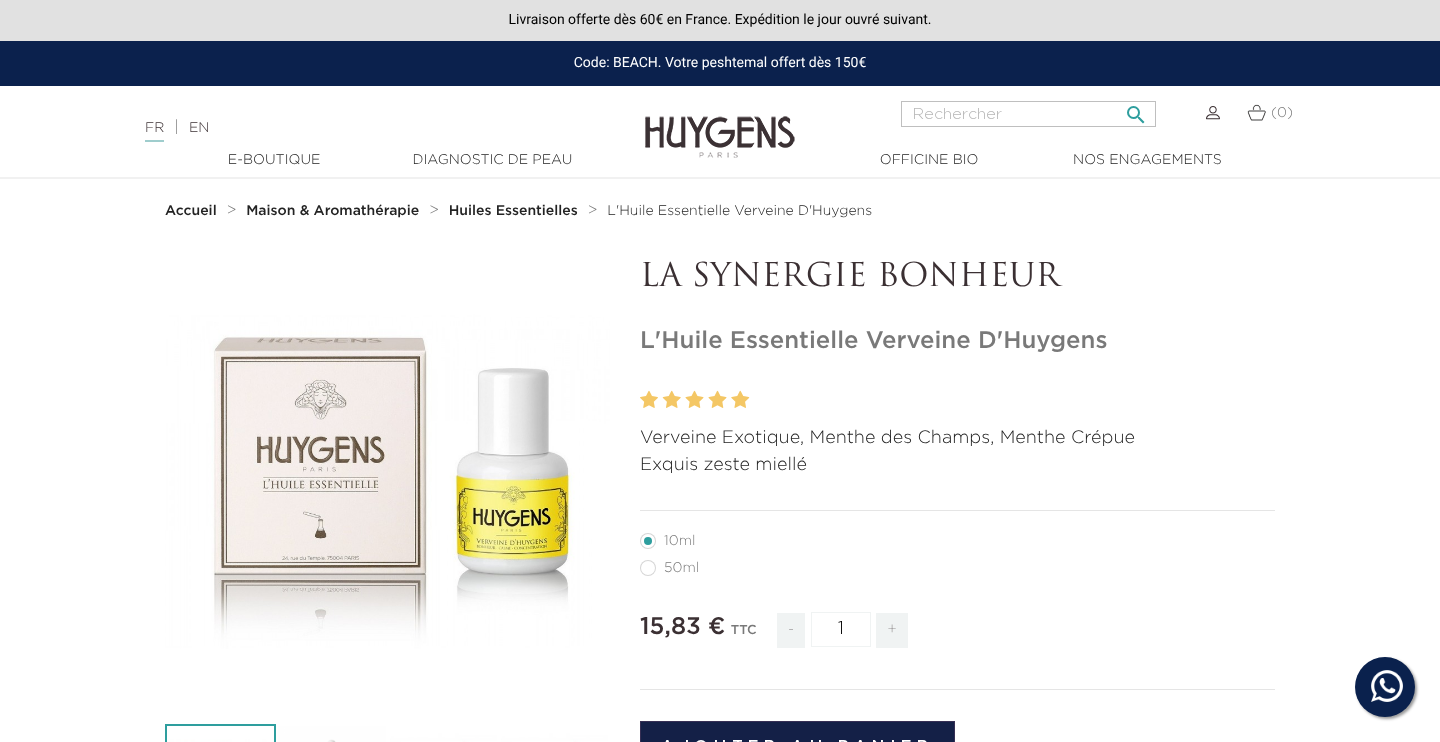 click at bounding box center (1028, 114) 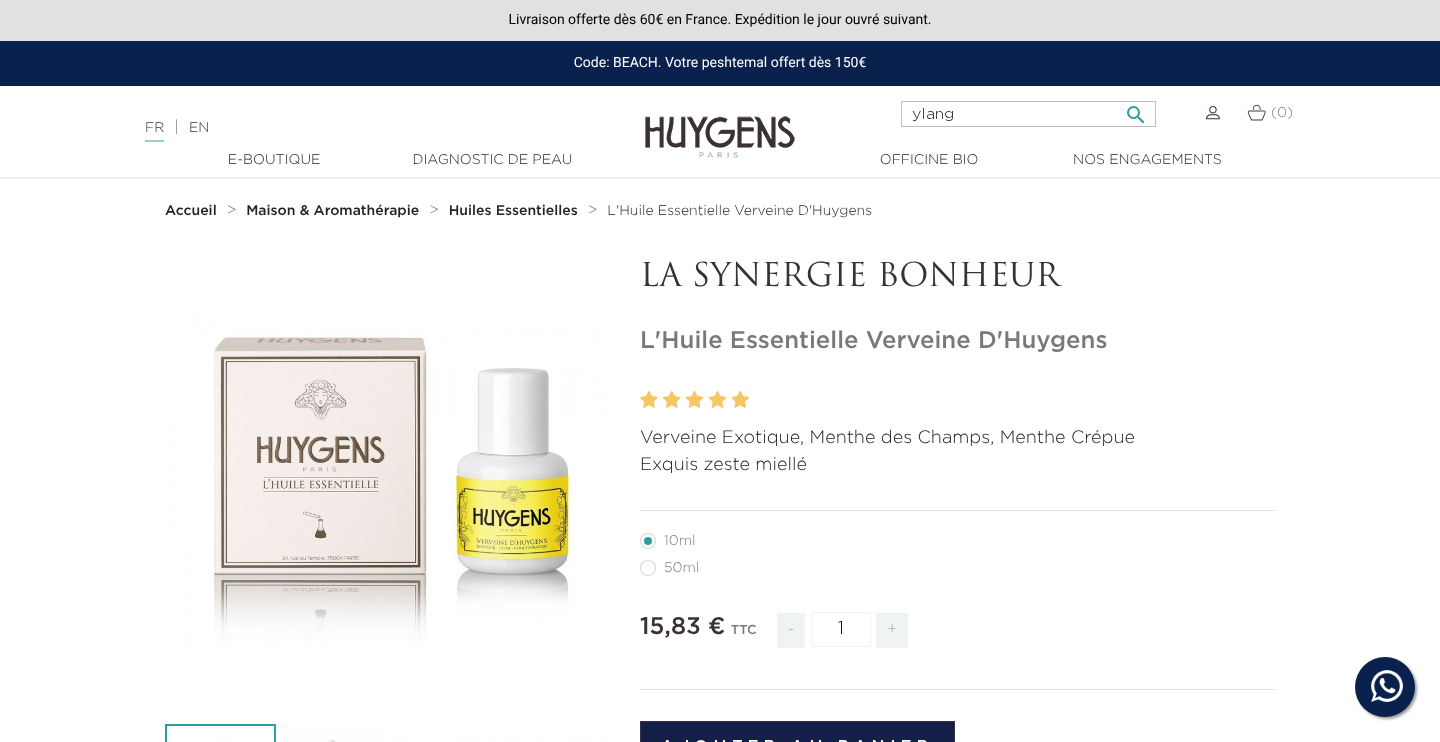 type on "ylang" 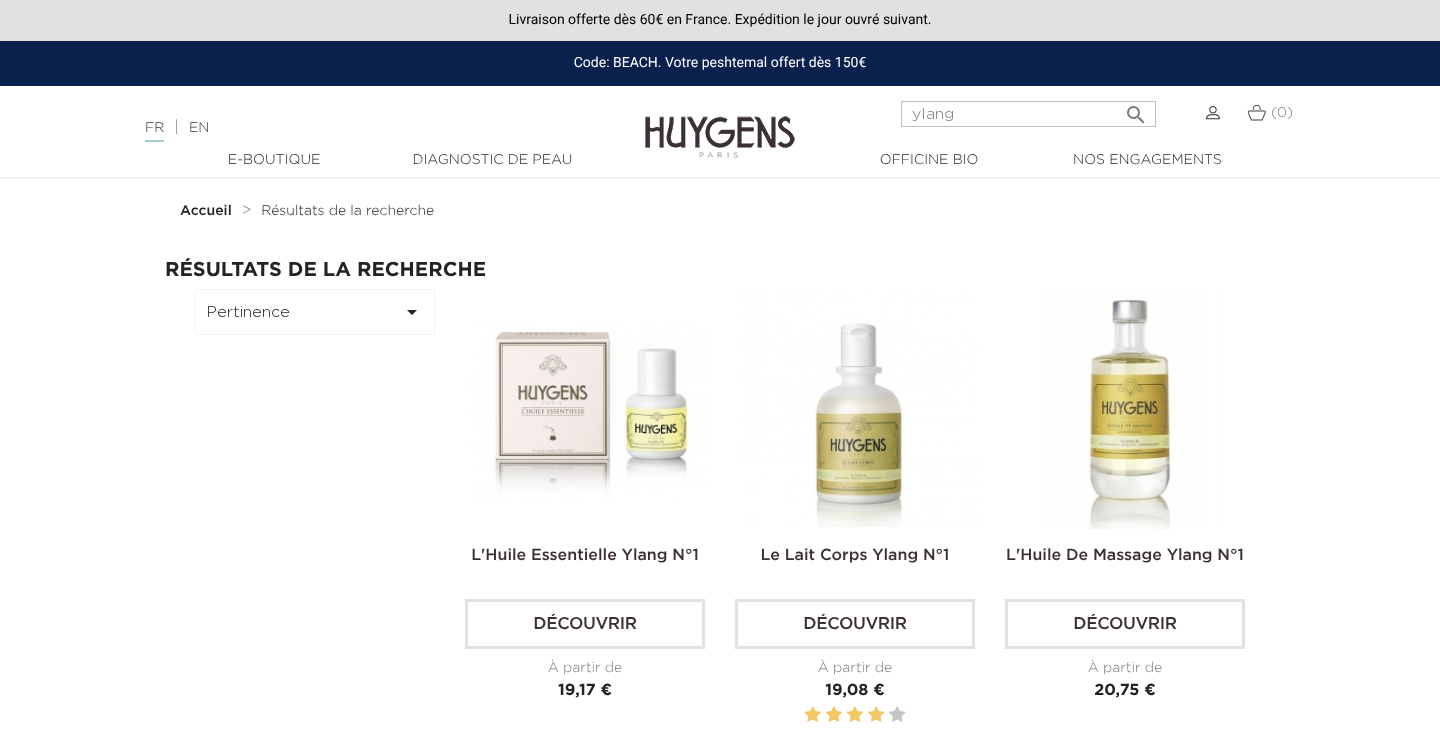 scroll, scrollTop: 0, scrollLeft: 0, axis: both 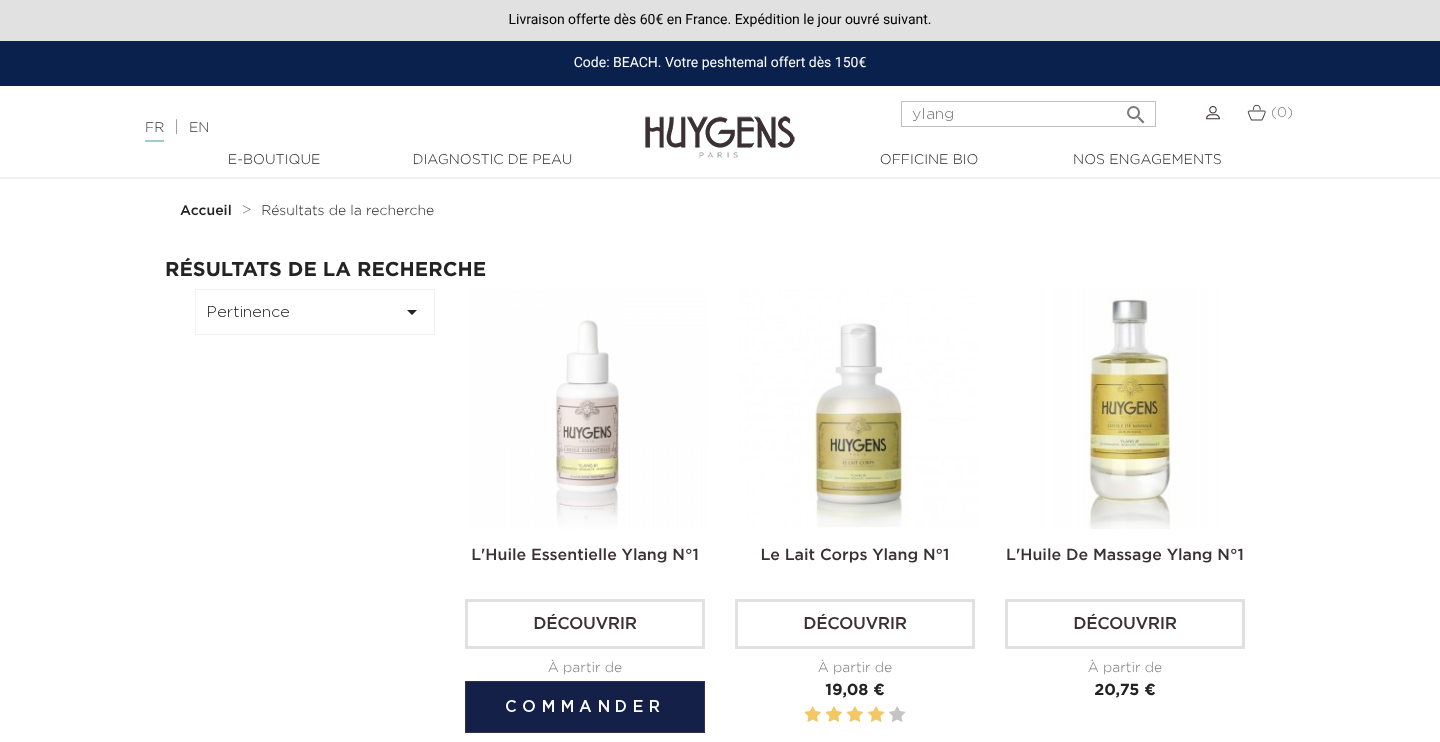 click at bounding box center (589, 409) 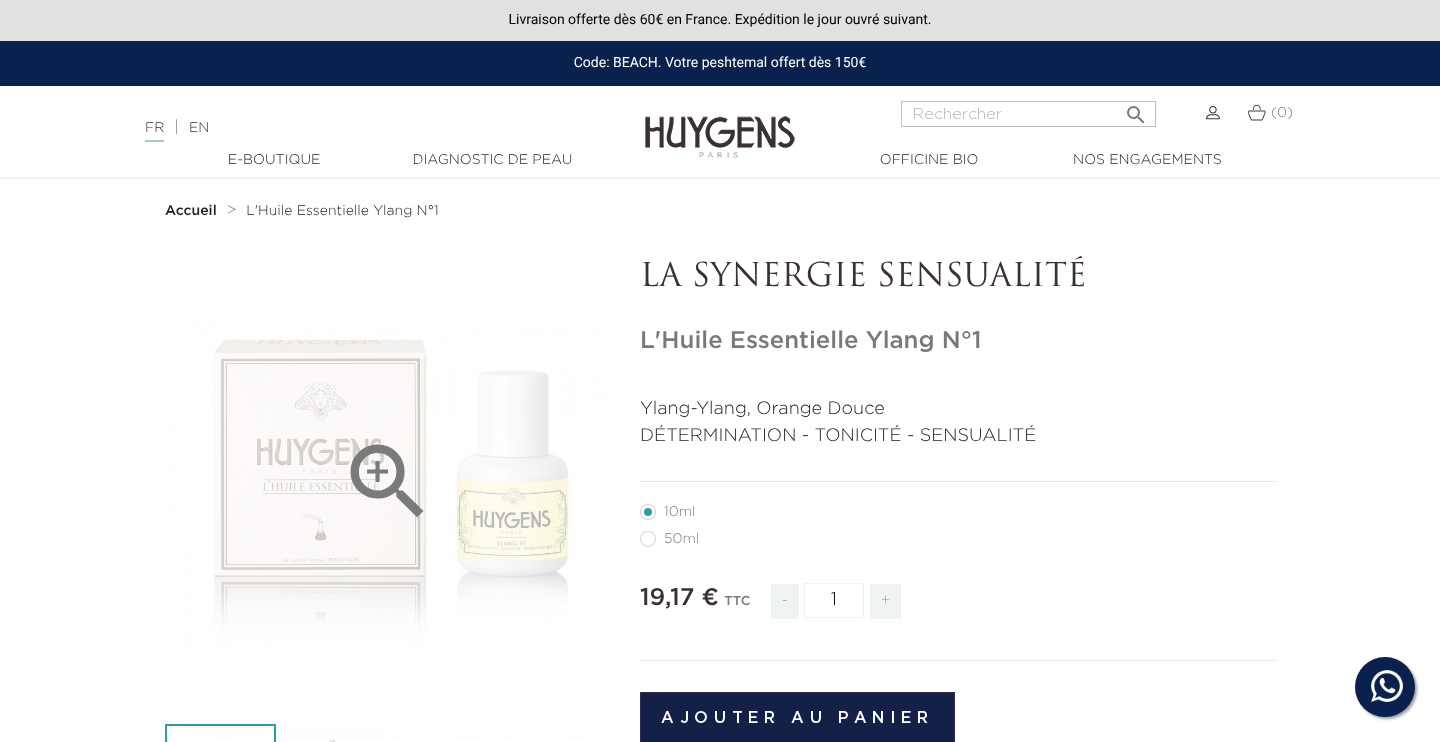 scroll, scrollTop: 0, scrollLeft: 0, axis: both 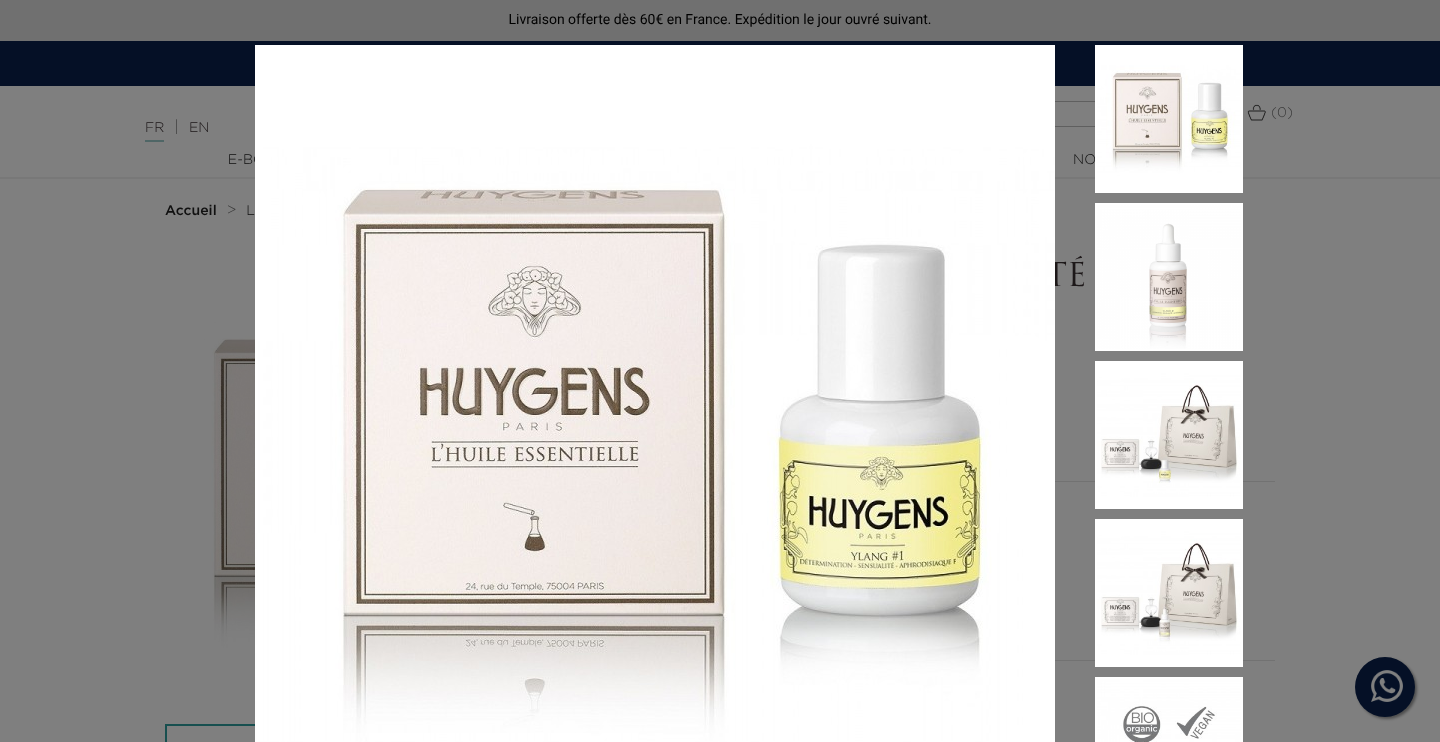 click on "Ylang-Ylang, Orange Douce
DÉTERMINATION - TONICITÉ - SENSUALITÉ" at bounding box center (720, 371) 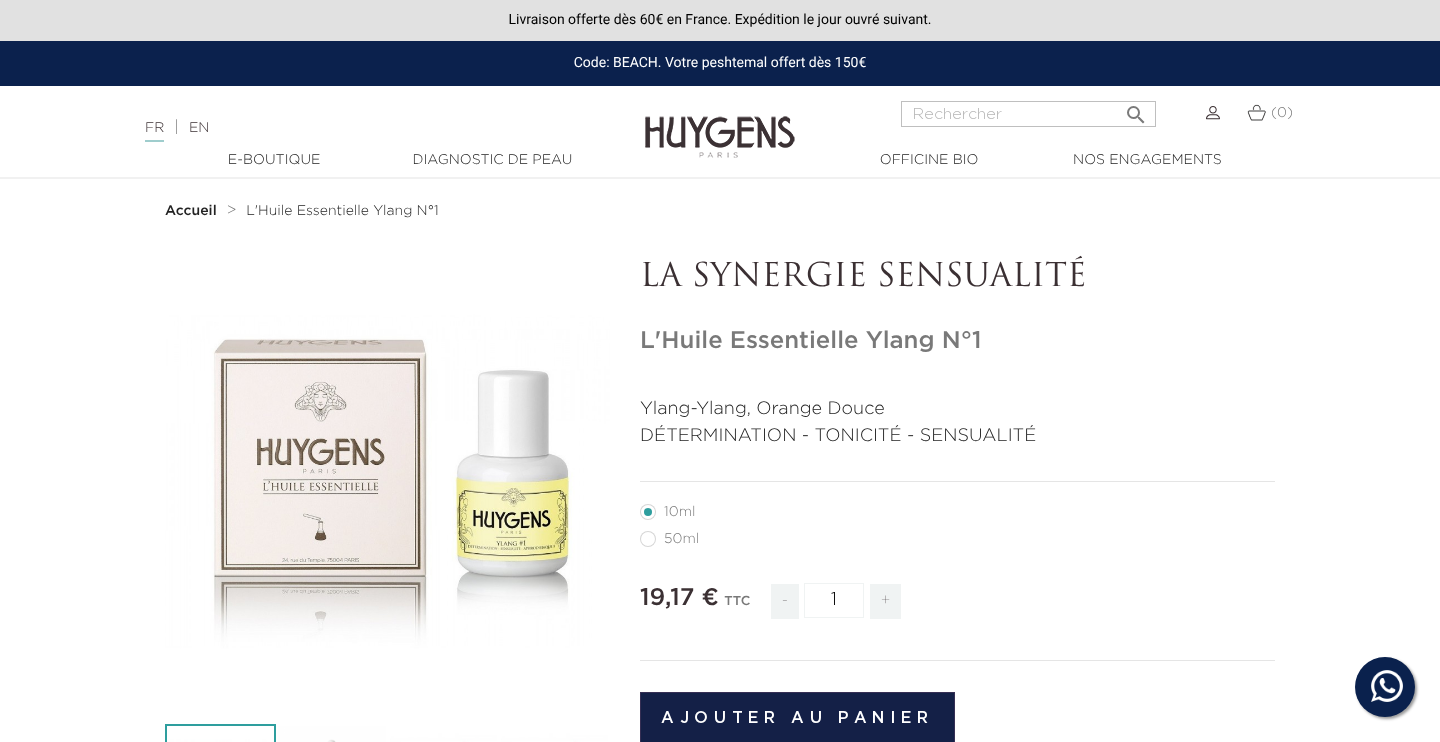 click on "
Rechercher" at bounding box center (1028, 125) 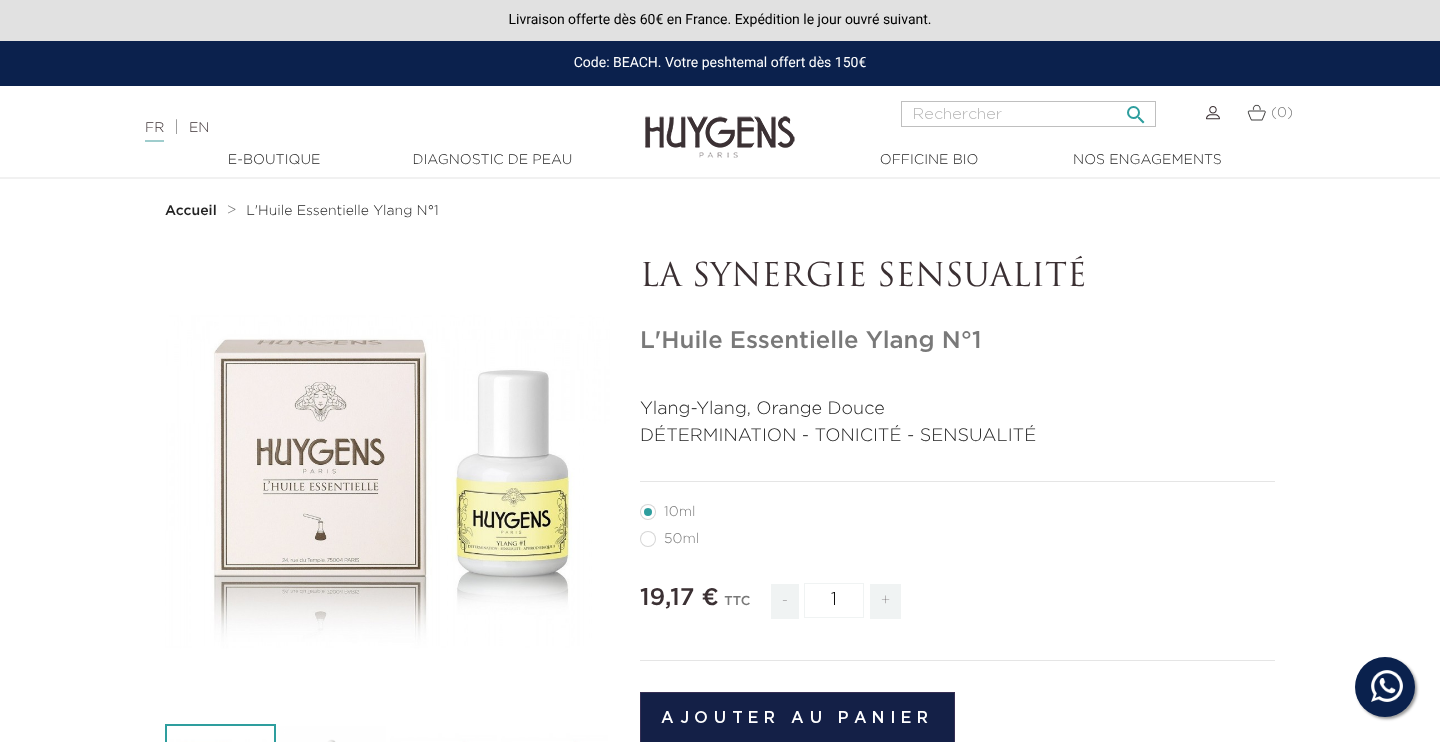 click at bounding box center [1028, 114] 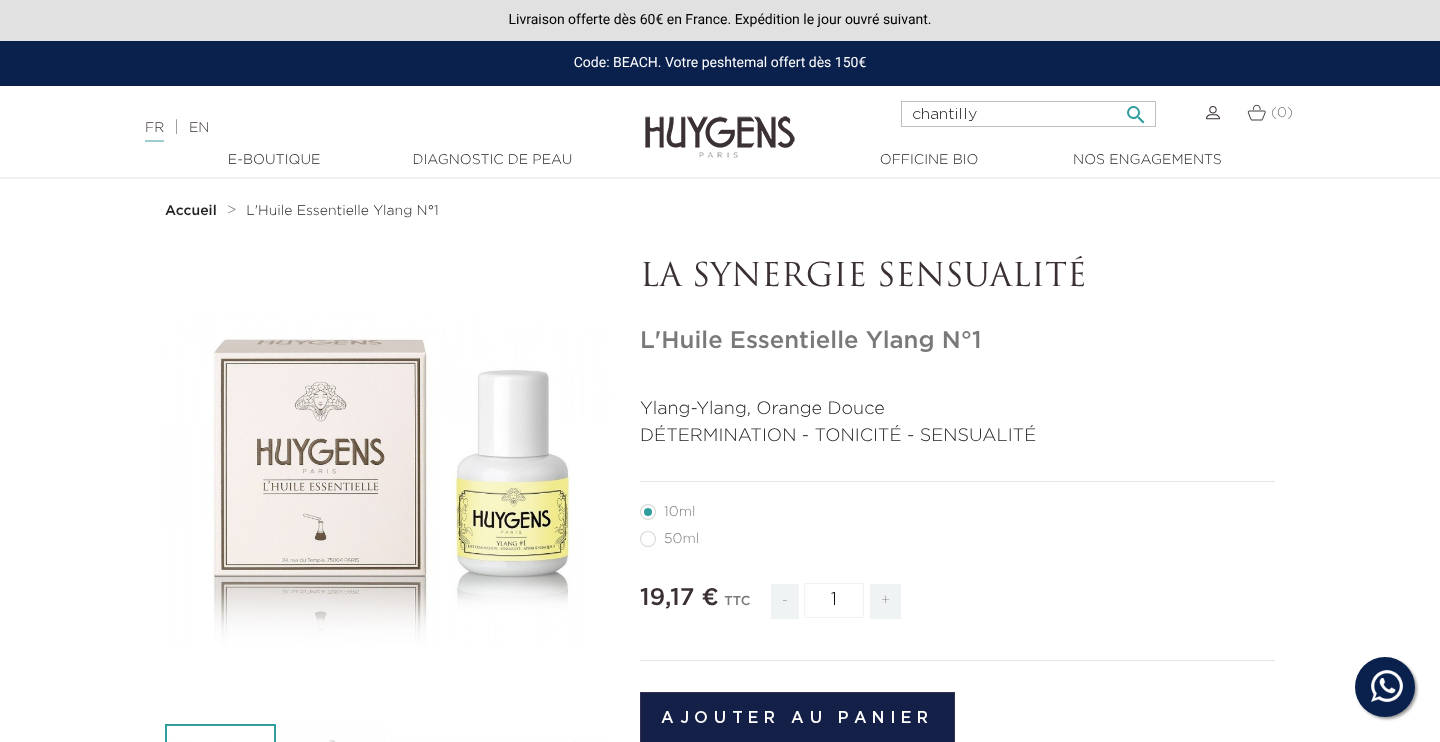 type on "chantilly" 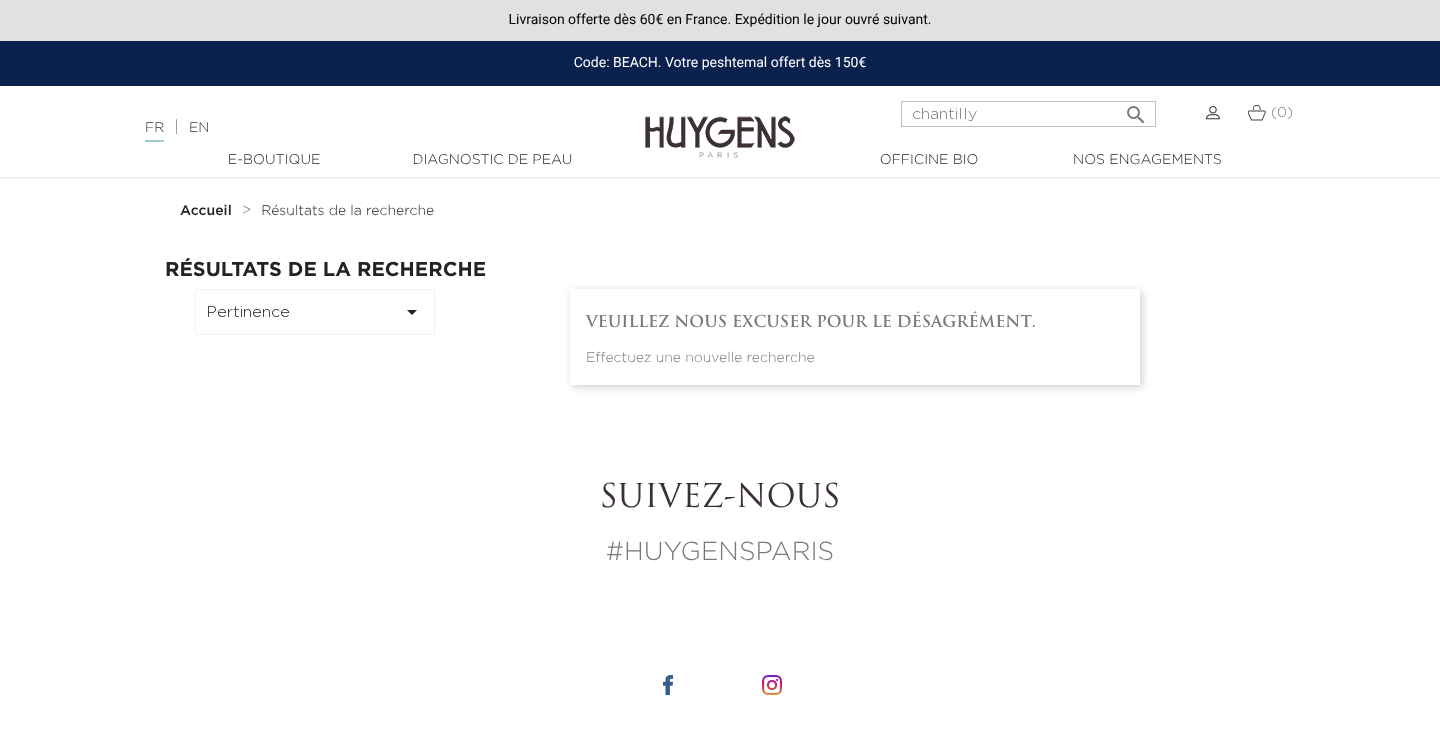 scroll, scrollTop: 0, scrollLeft: 0, axis: both 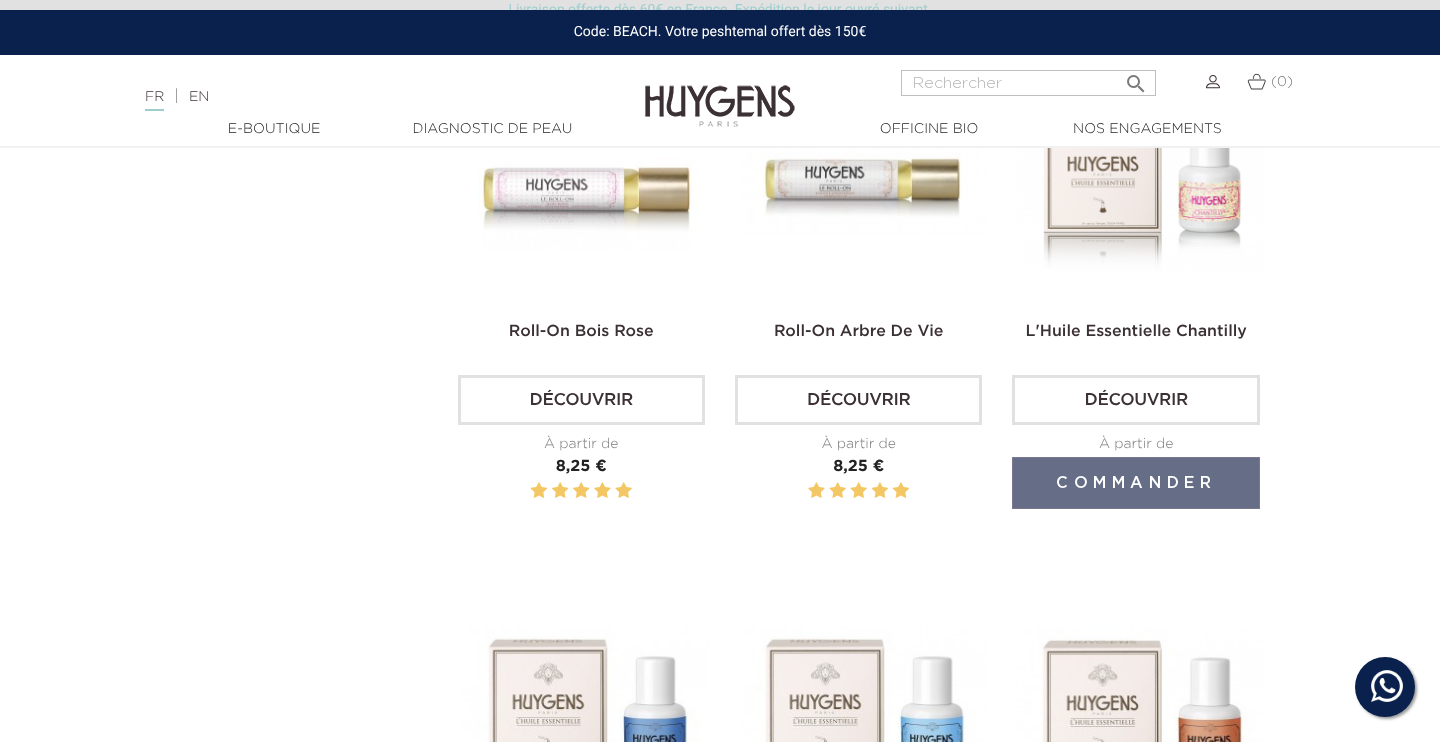click at bounding box center [1139, 181] 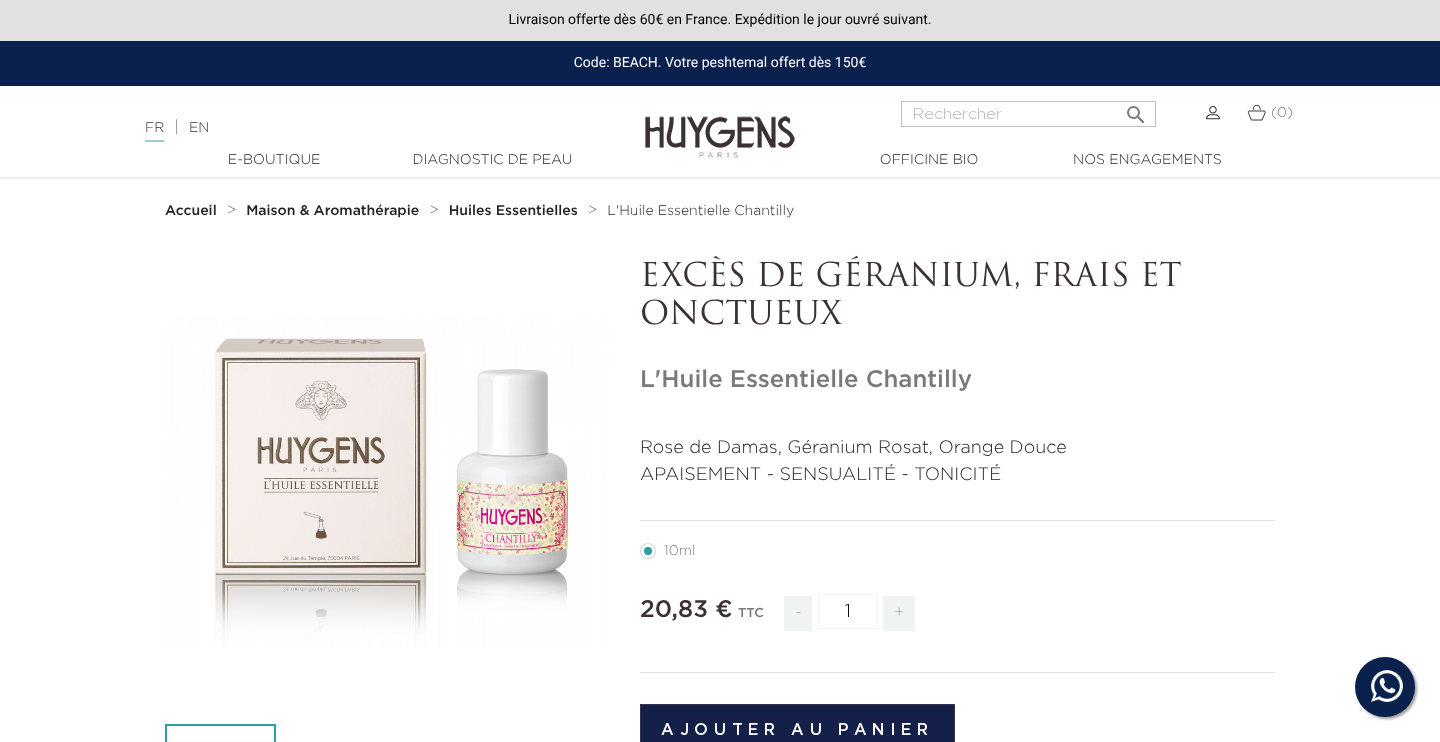 scroll, scrollTop: 0, scrollLeft: 0, axis: both 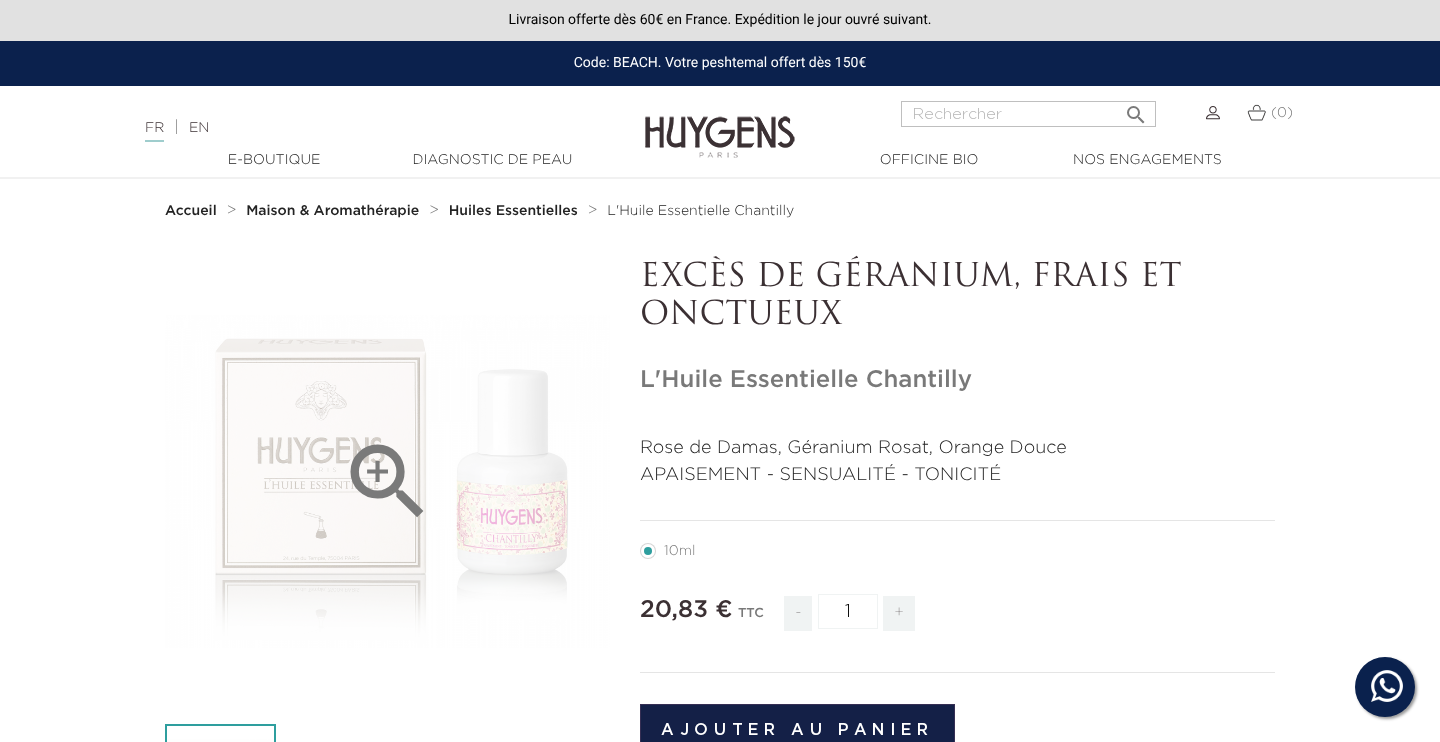 click on "" at bounding box center [388, 482] 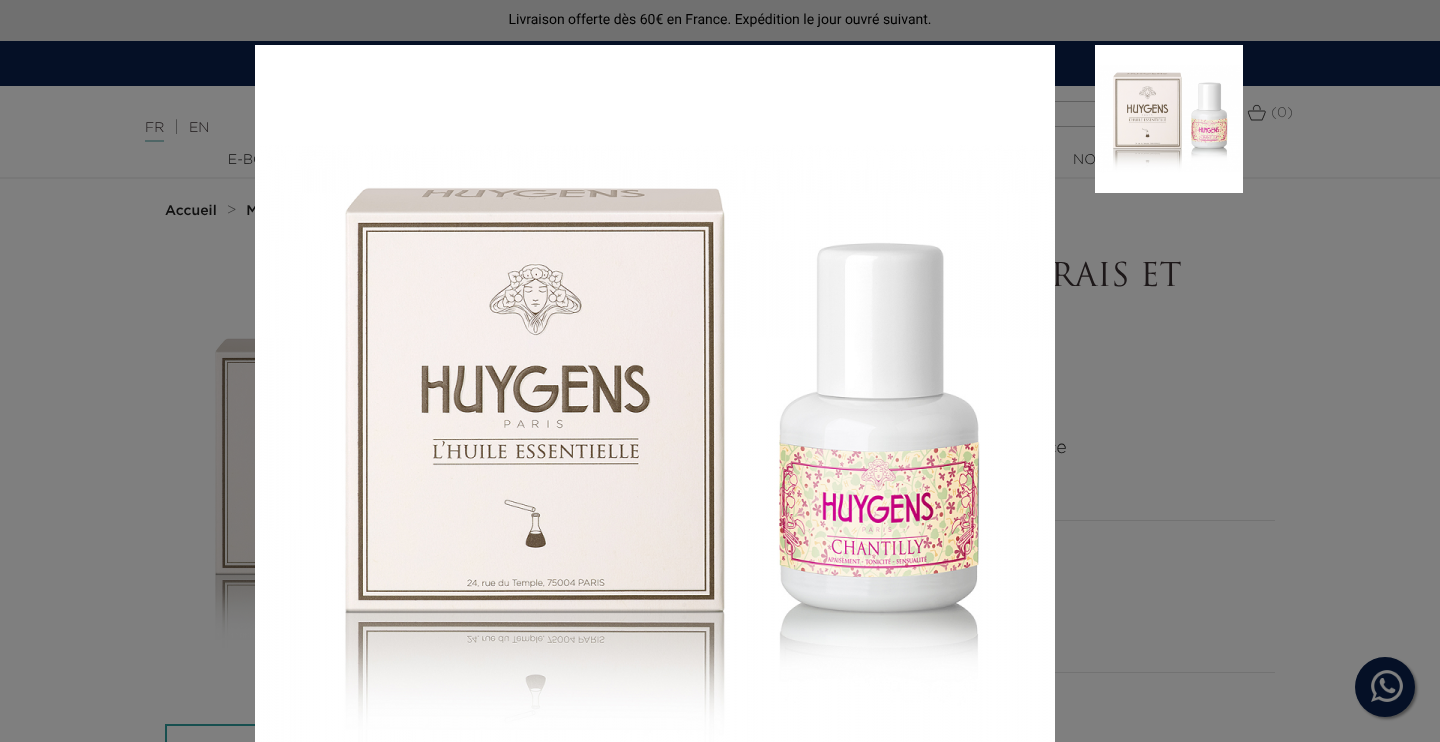click at bounding box center (1149, 479) 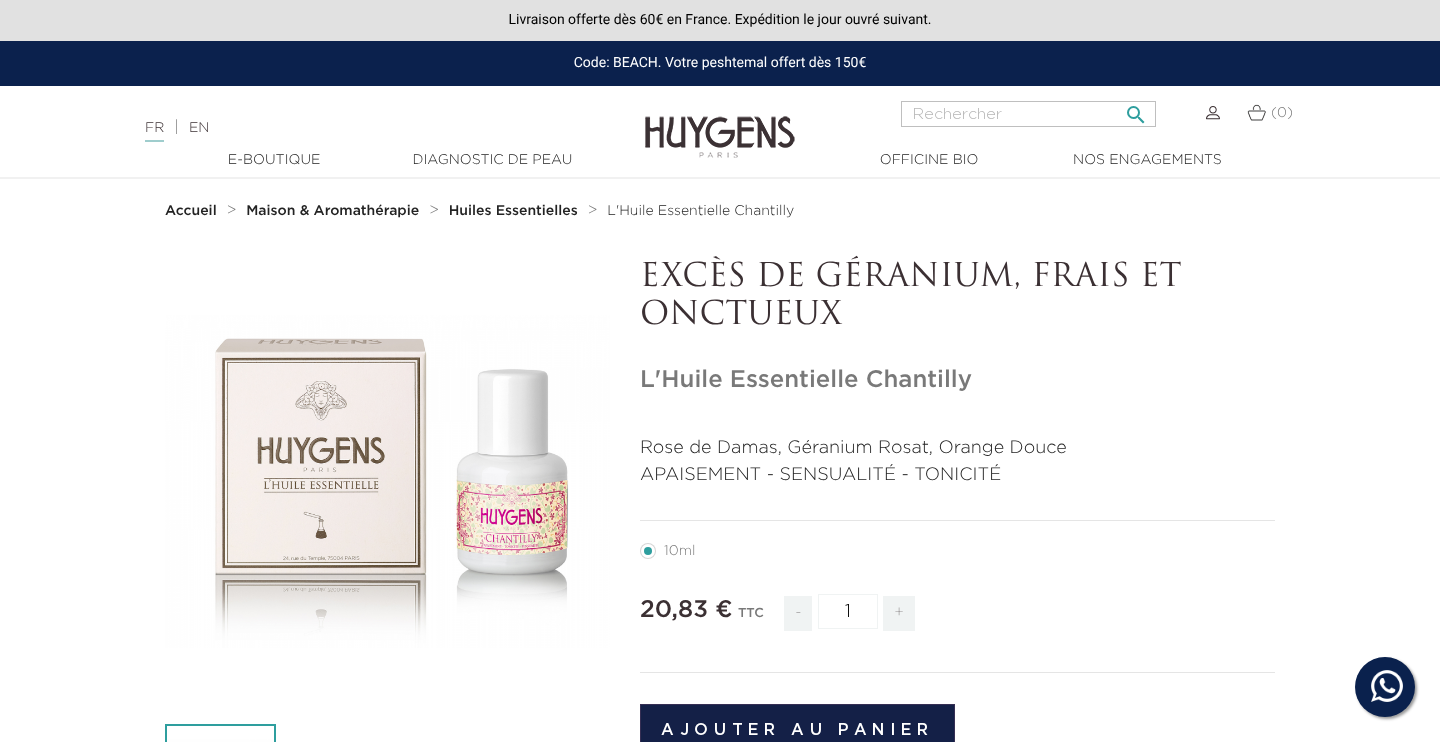 click at bounding box center (1028, 114) 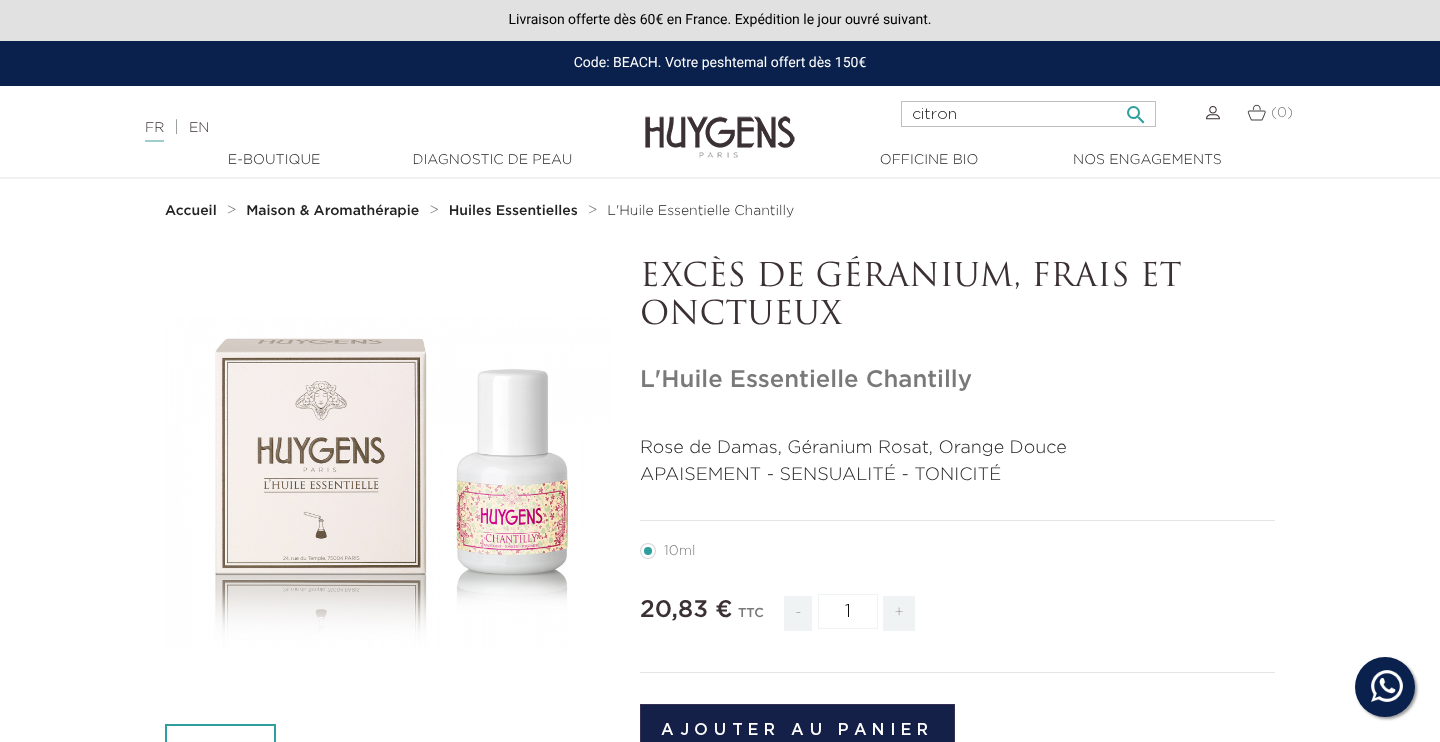 type on "citron" 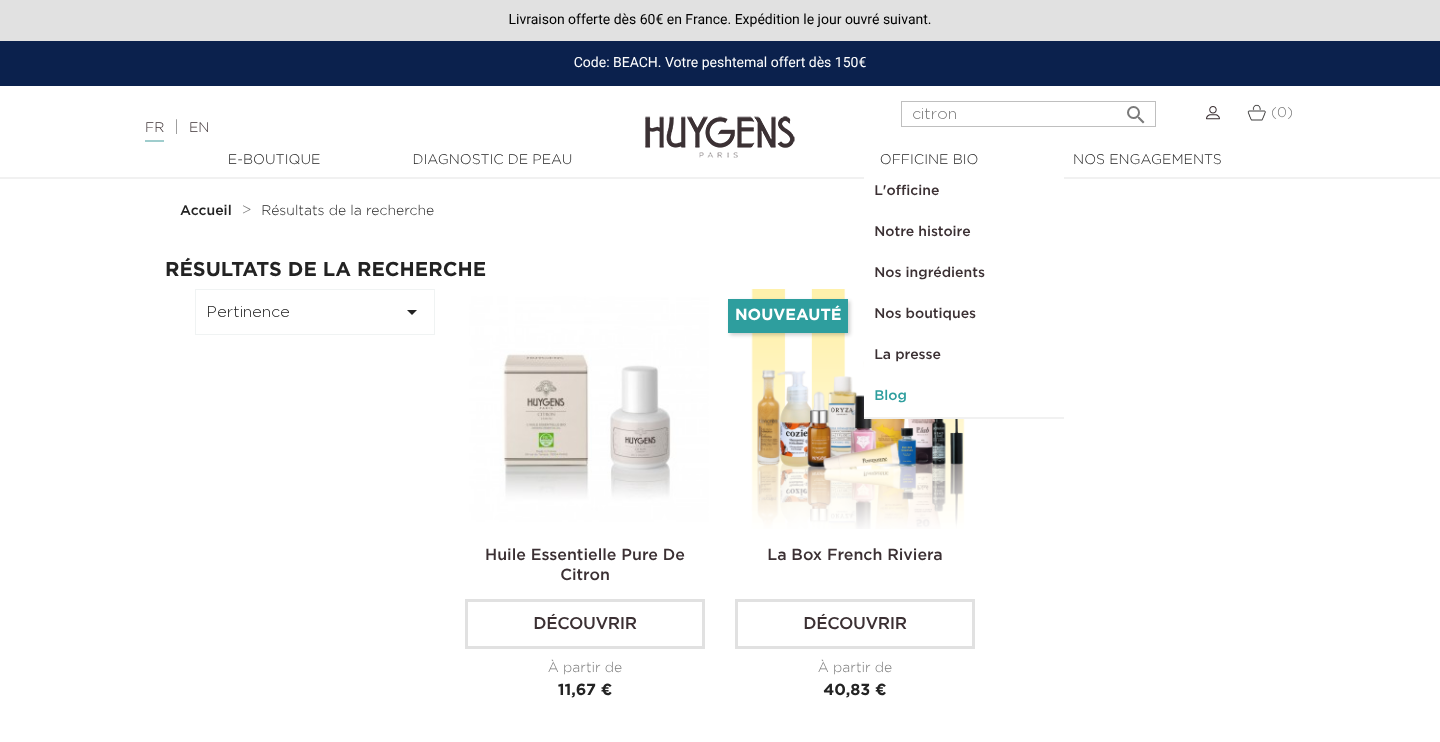 scroll, scrollTop: 0, scrollLeft: 0, axis: both 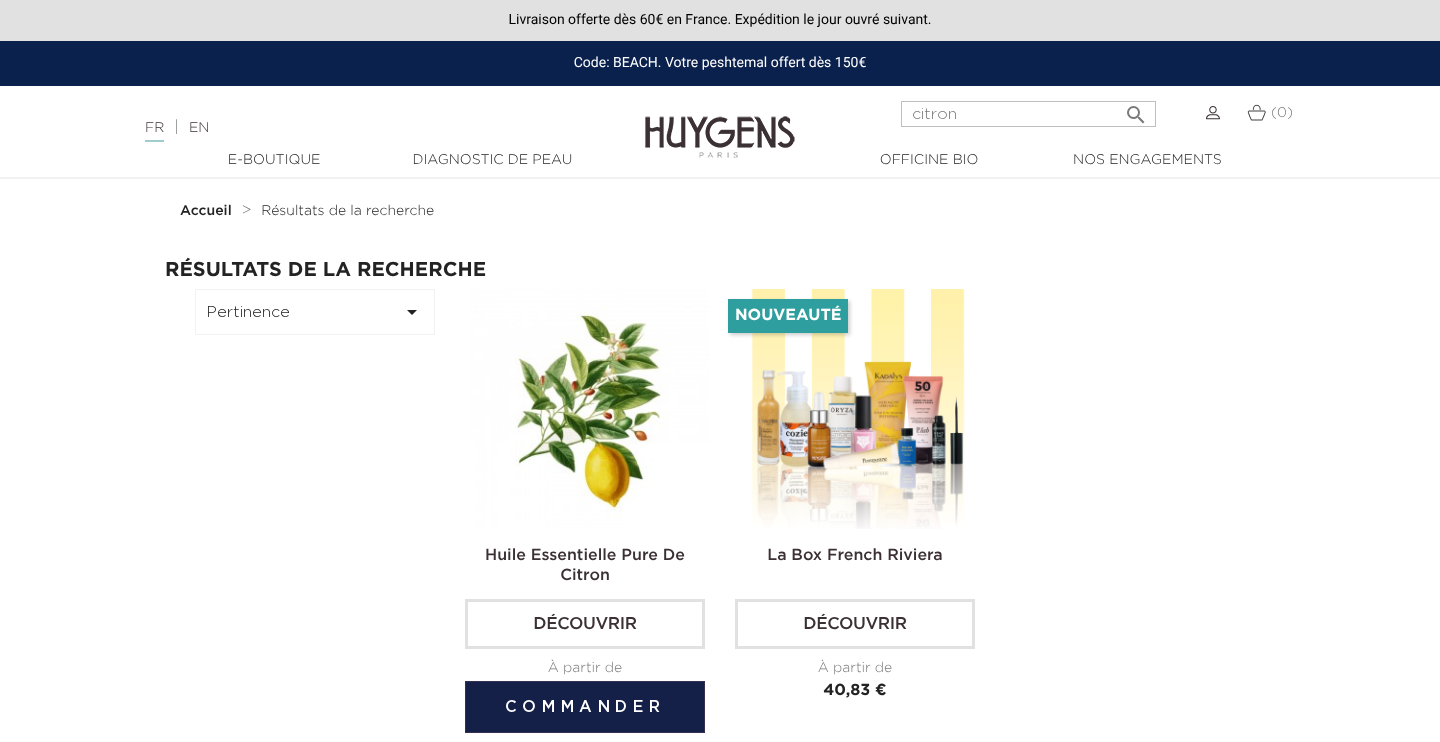click at bounding box center (589, 409) 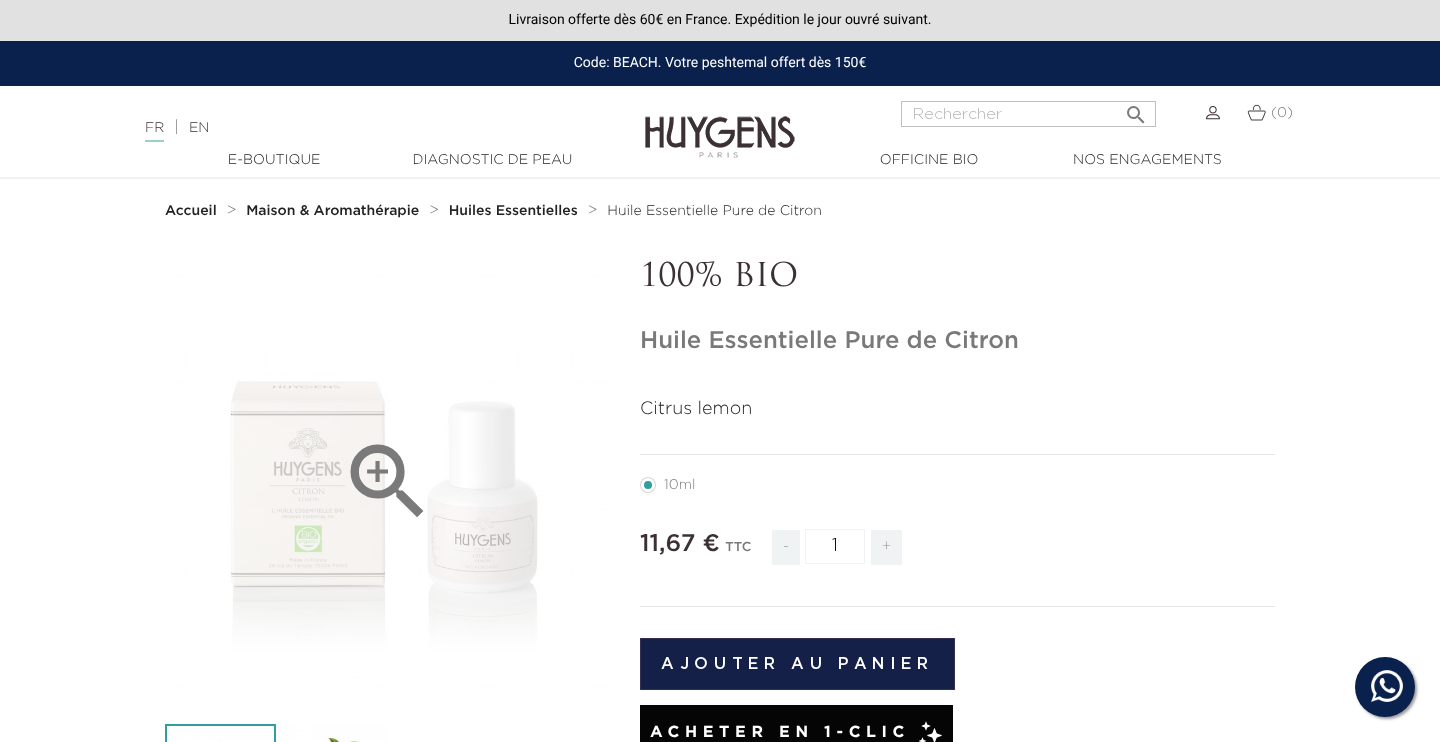 scroll, scrollTop: 0, scrollLeft: 0, axis: both 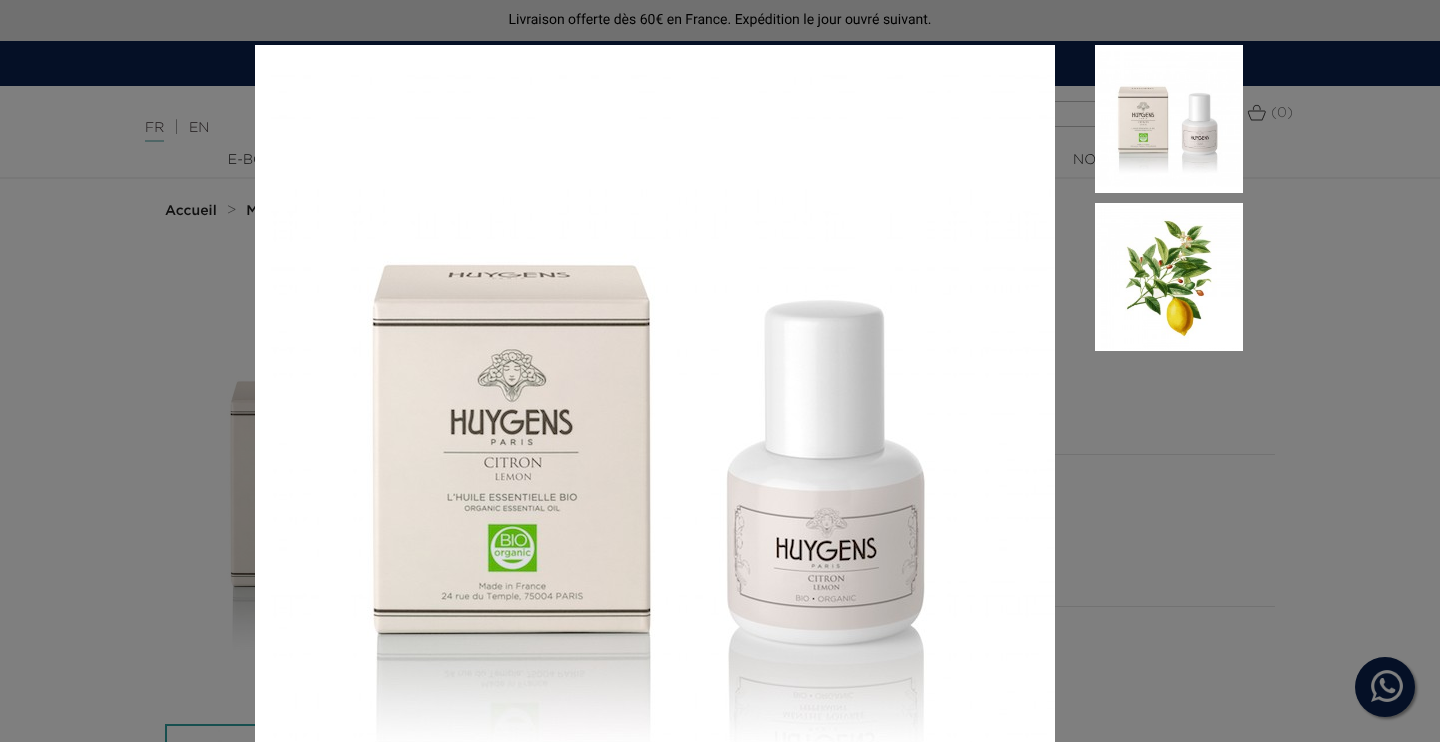 click at bounding box center [1149, 467] 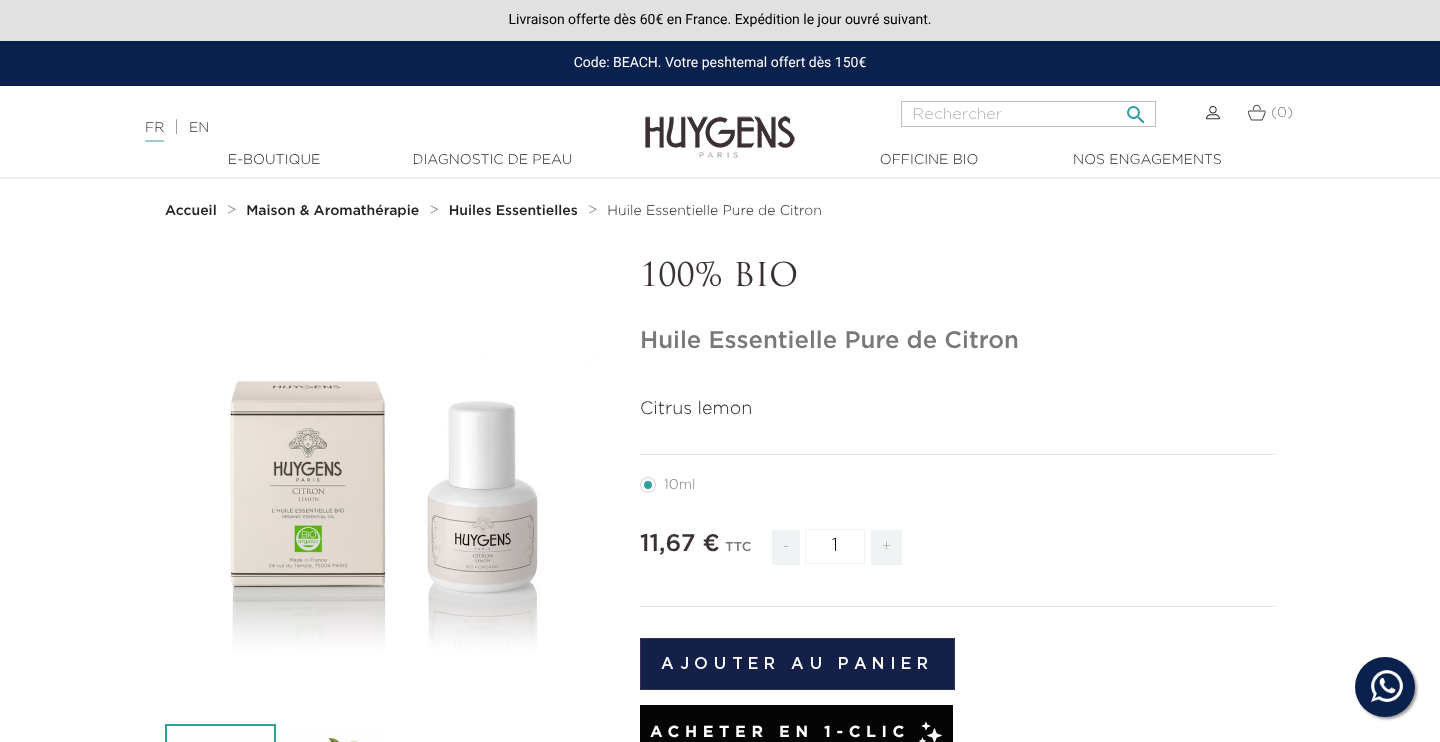 click at bounding box center [1028, 114] 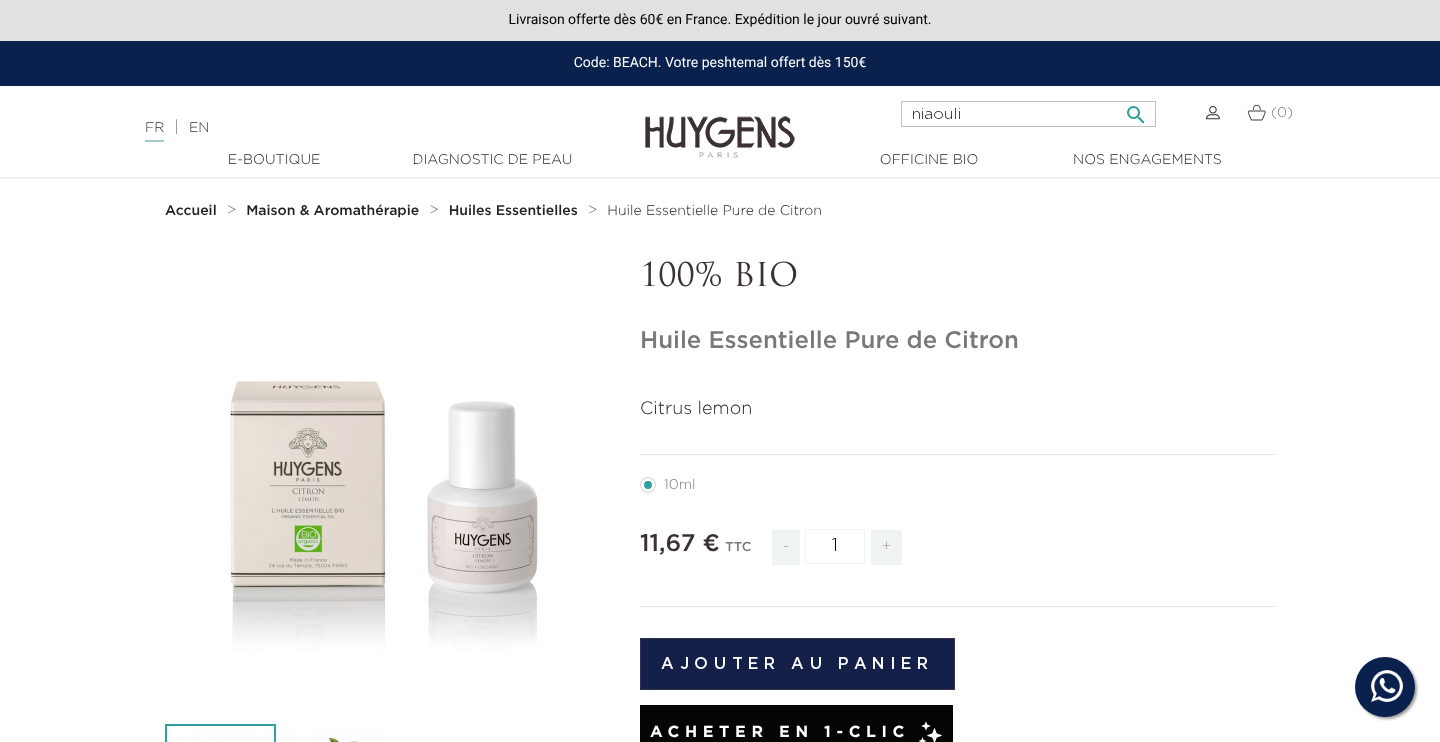 type on "niaouli" 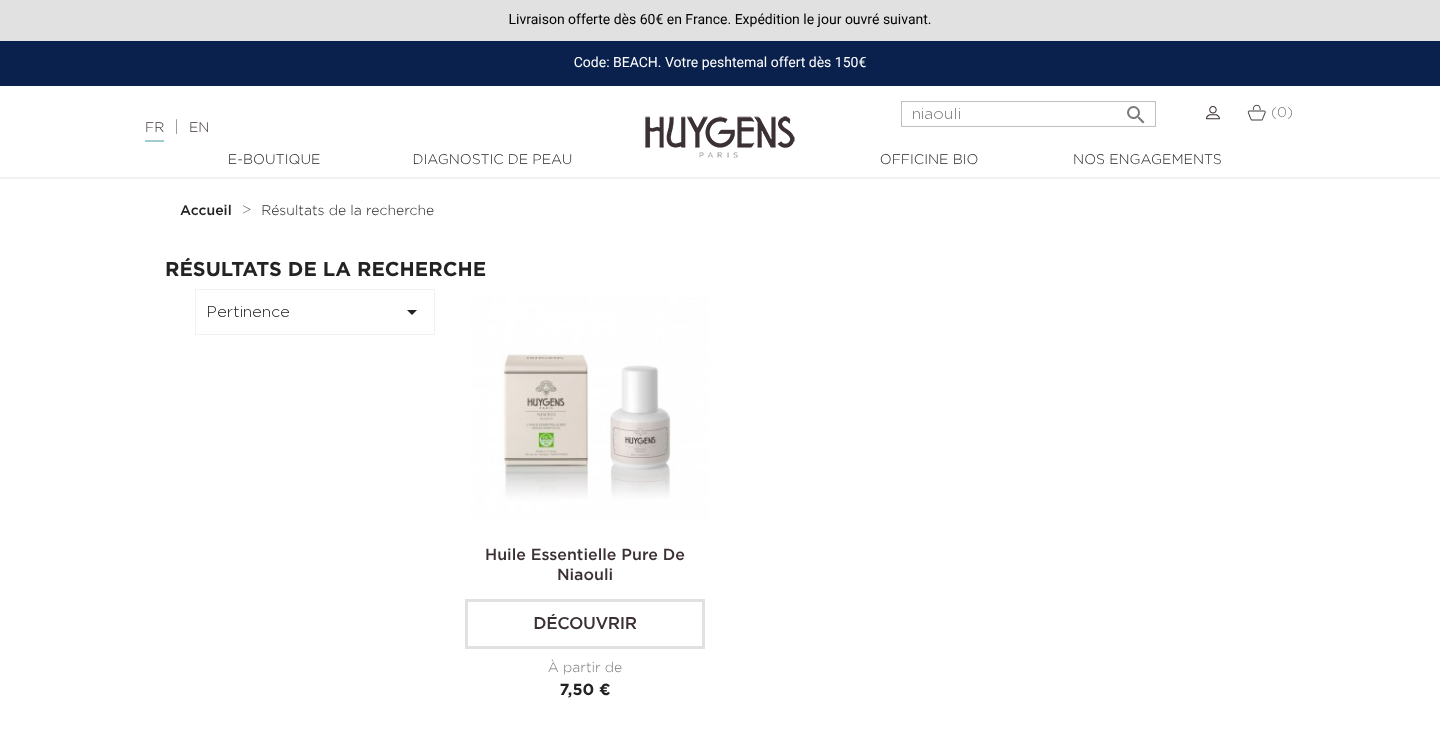 scroll, scrollTop: 0, scrollLeft: 0, axis: both 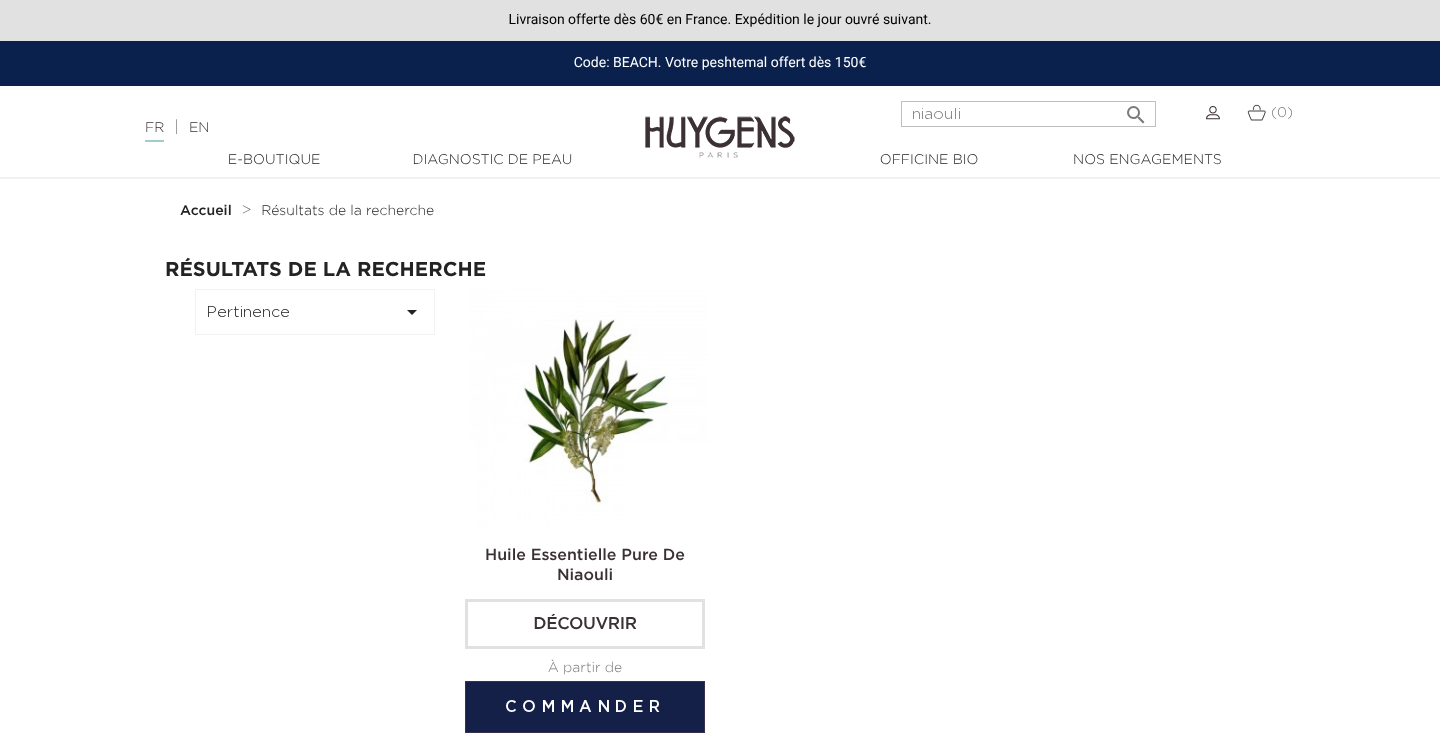 click at bounding box center (589, 409) 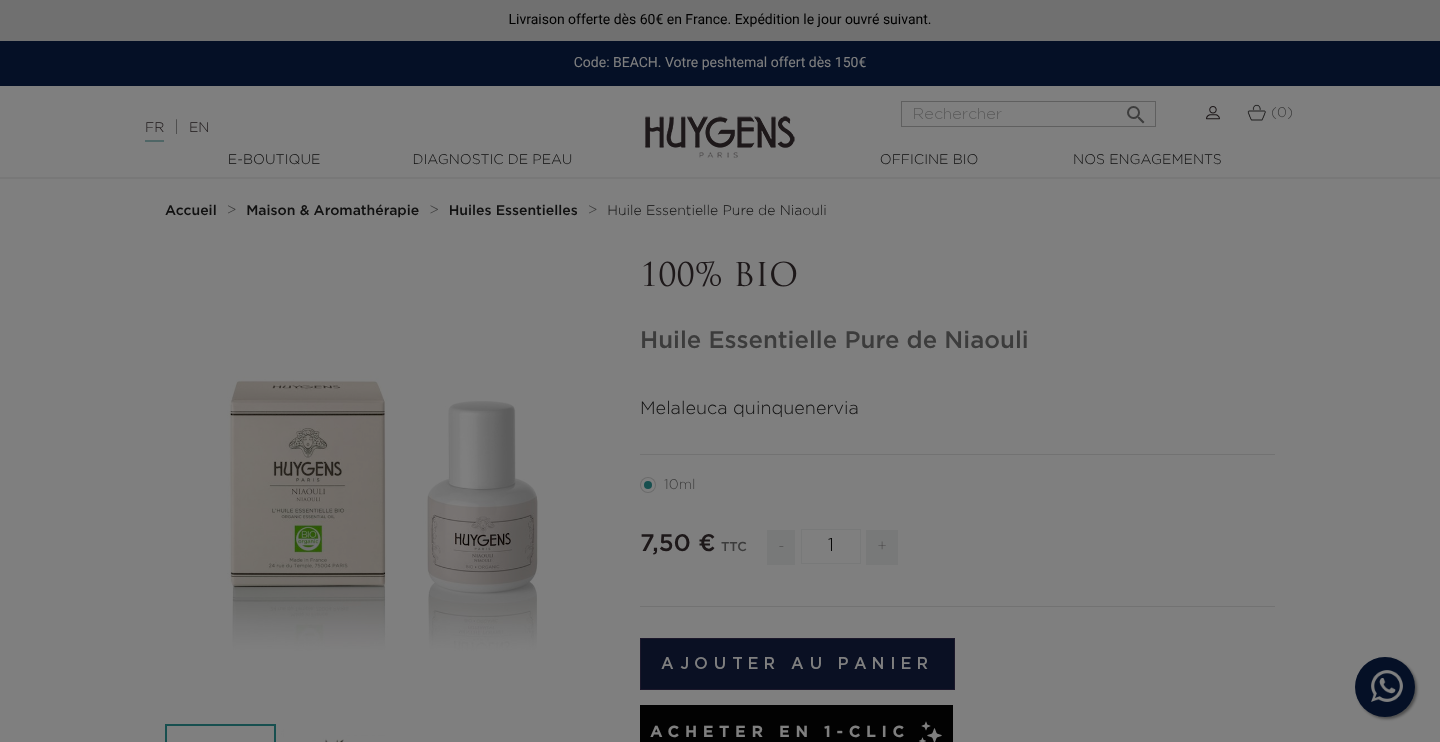 scroll, scrollTop: 0, scrollLeft: 0, axis: both 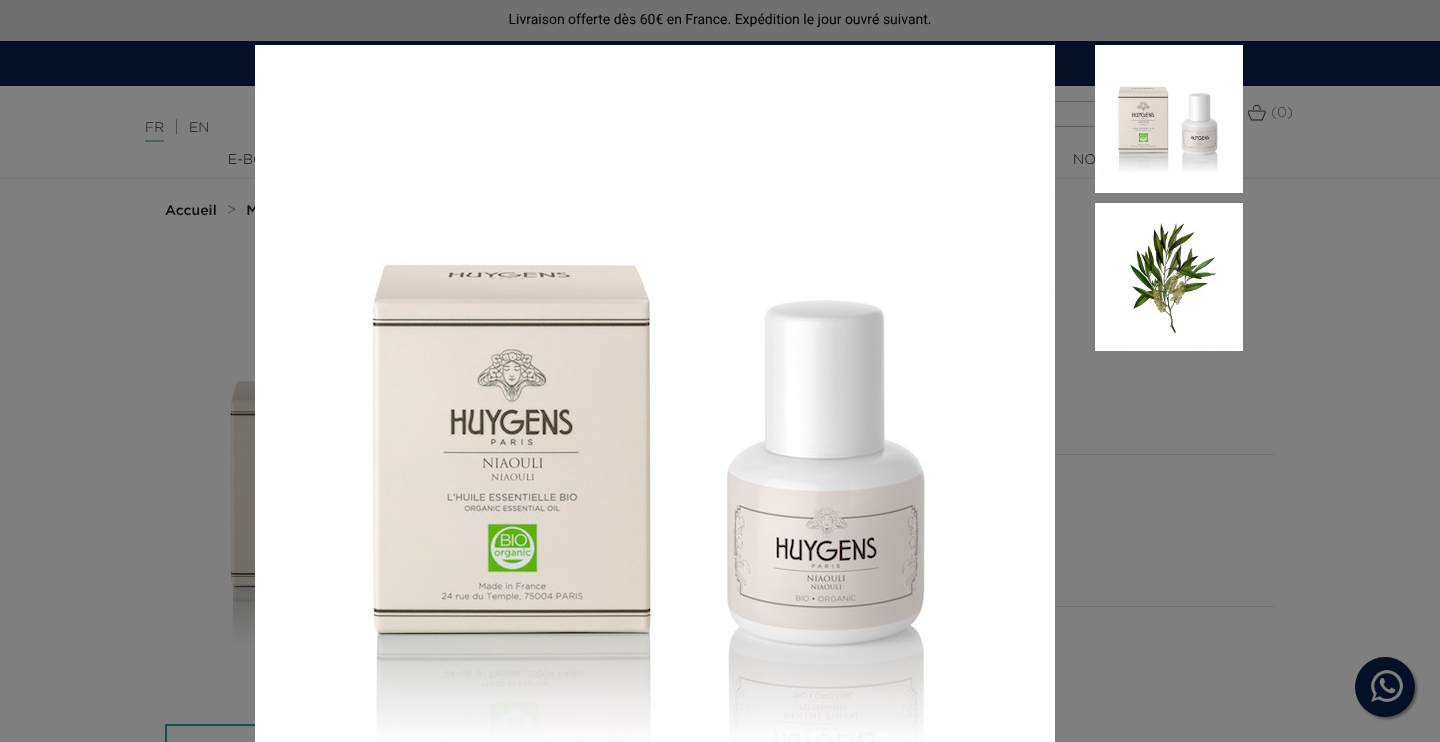 click on "Melaleuca quinquenervia" at bounding box center (720, 371) 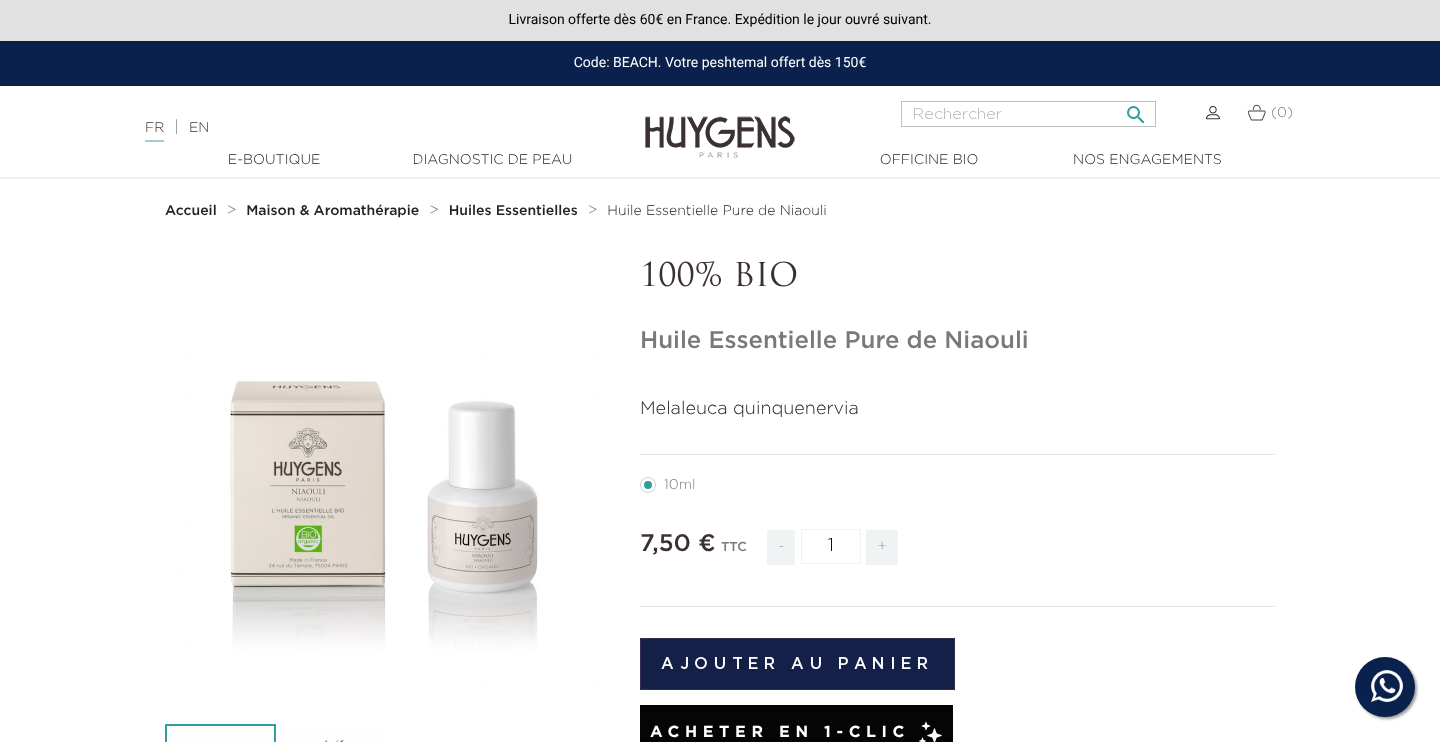 click at bounding box center [1028, 114] 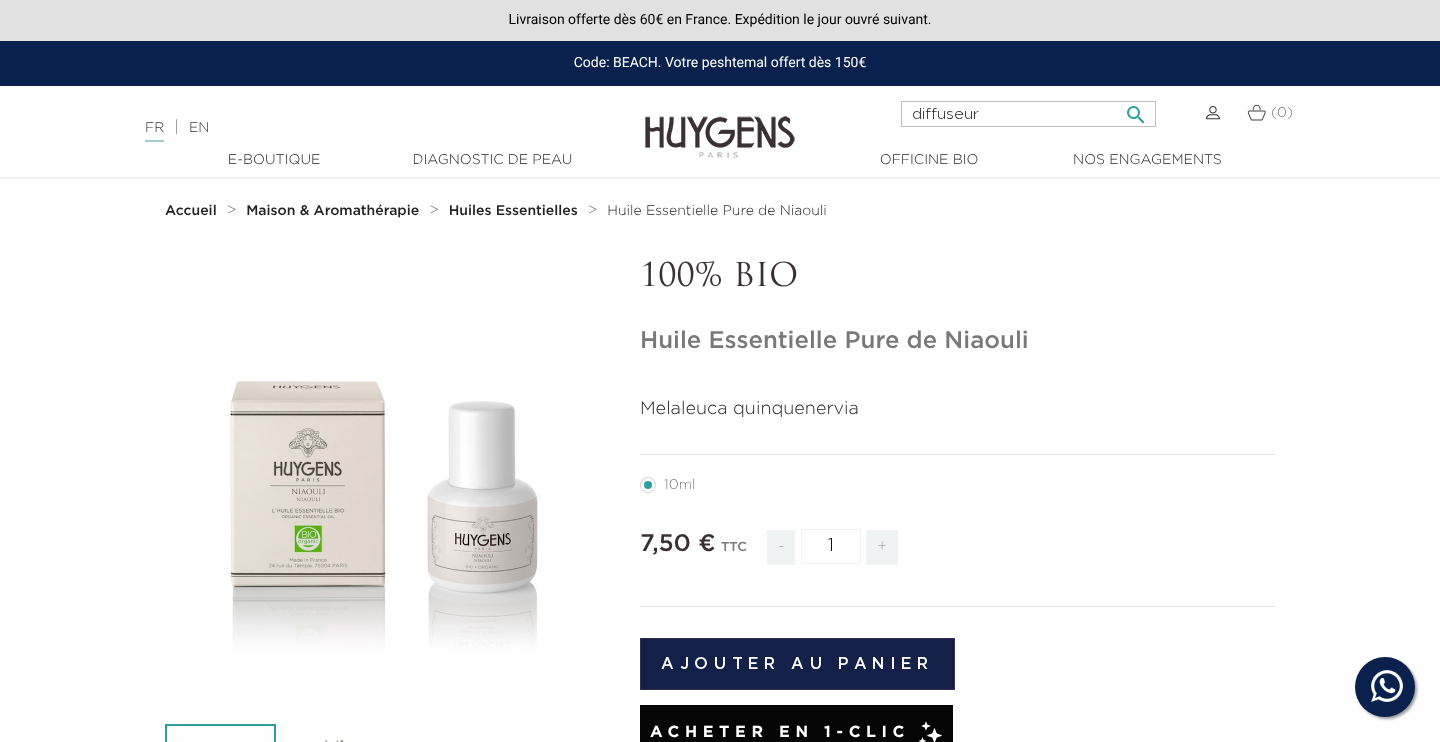 type on "diffuseur" 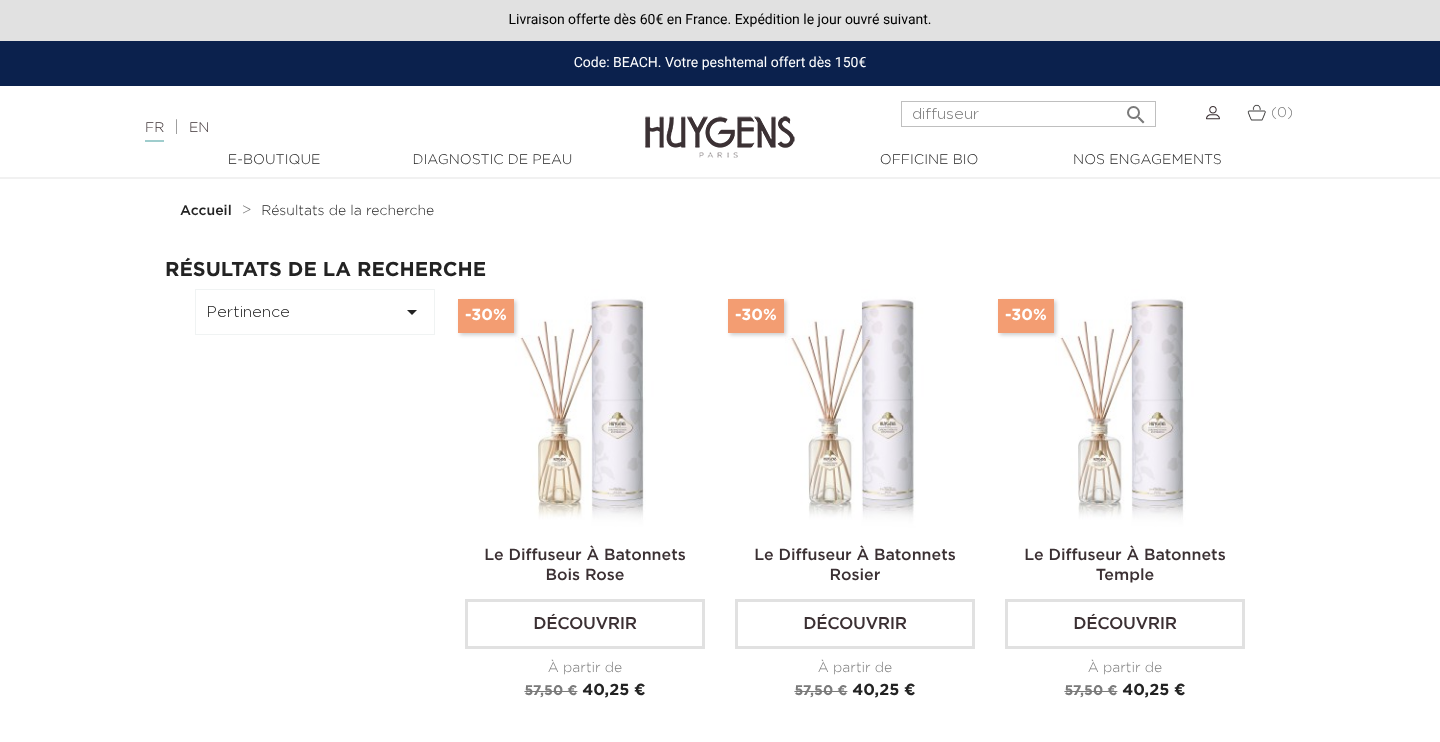 scroll, scrollTop: 0, scrollLeft: 0, axis: both 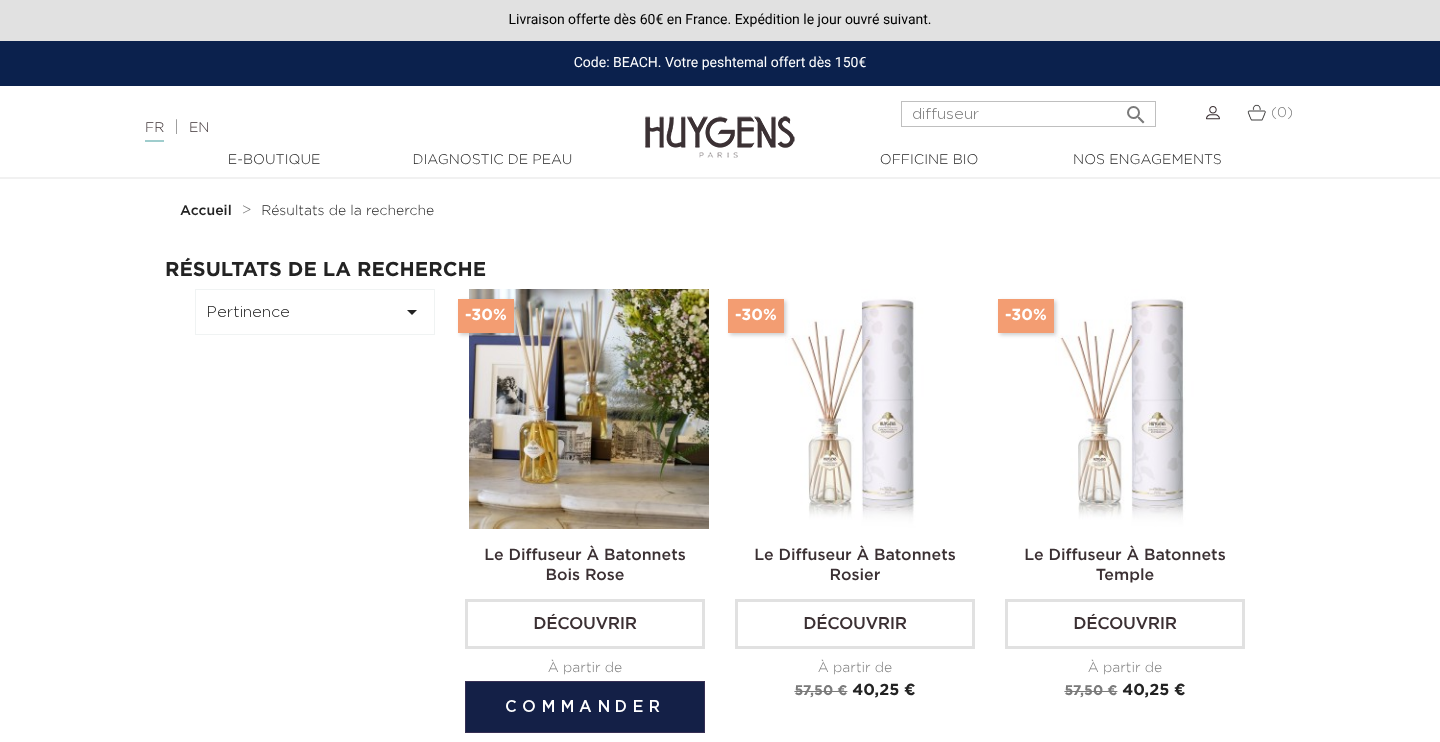 click at bounding box center [589, 409] 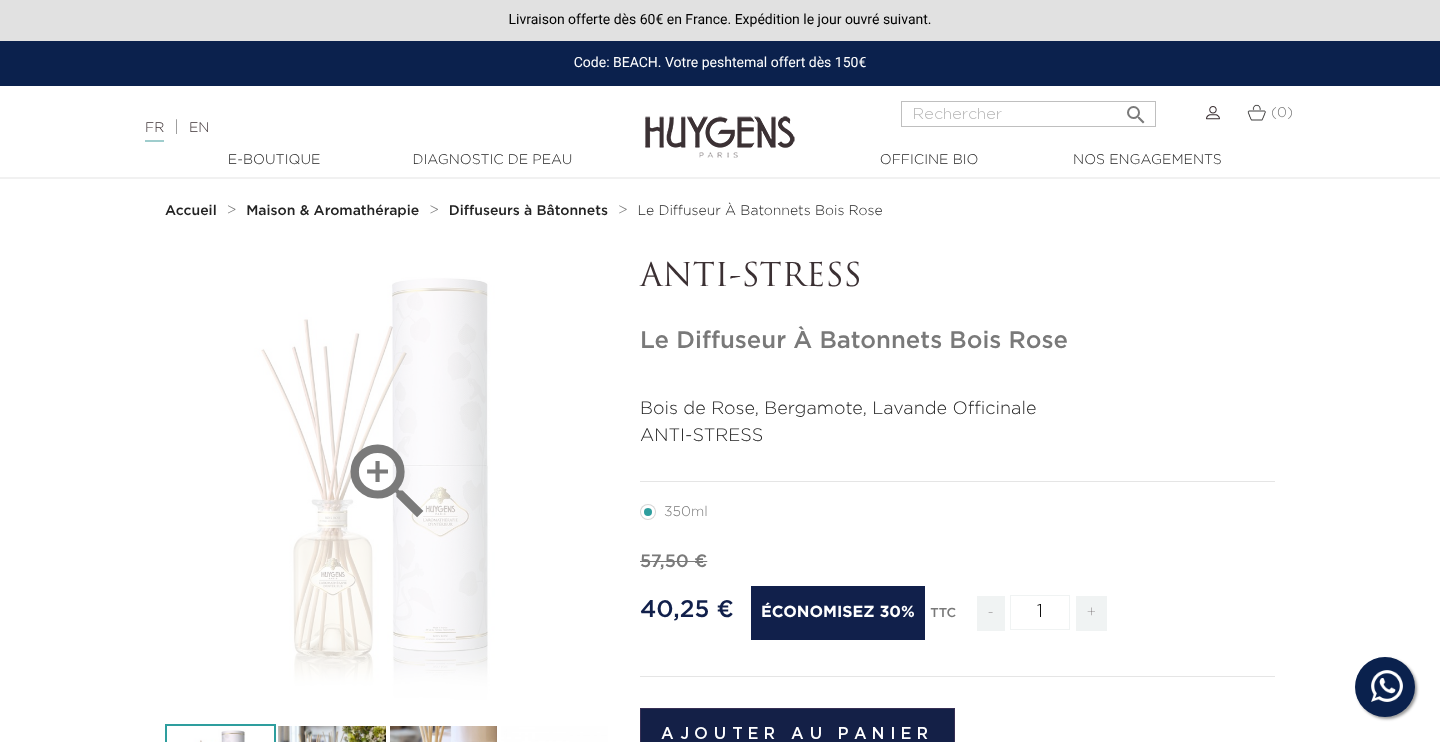 scroll, scrollTop: 0, scrollLeft: 0, axis: both 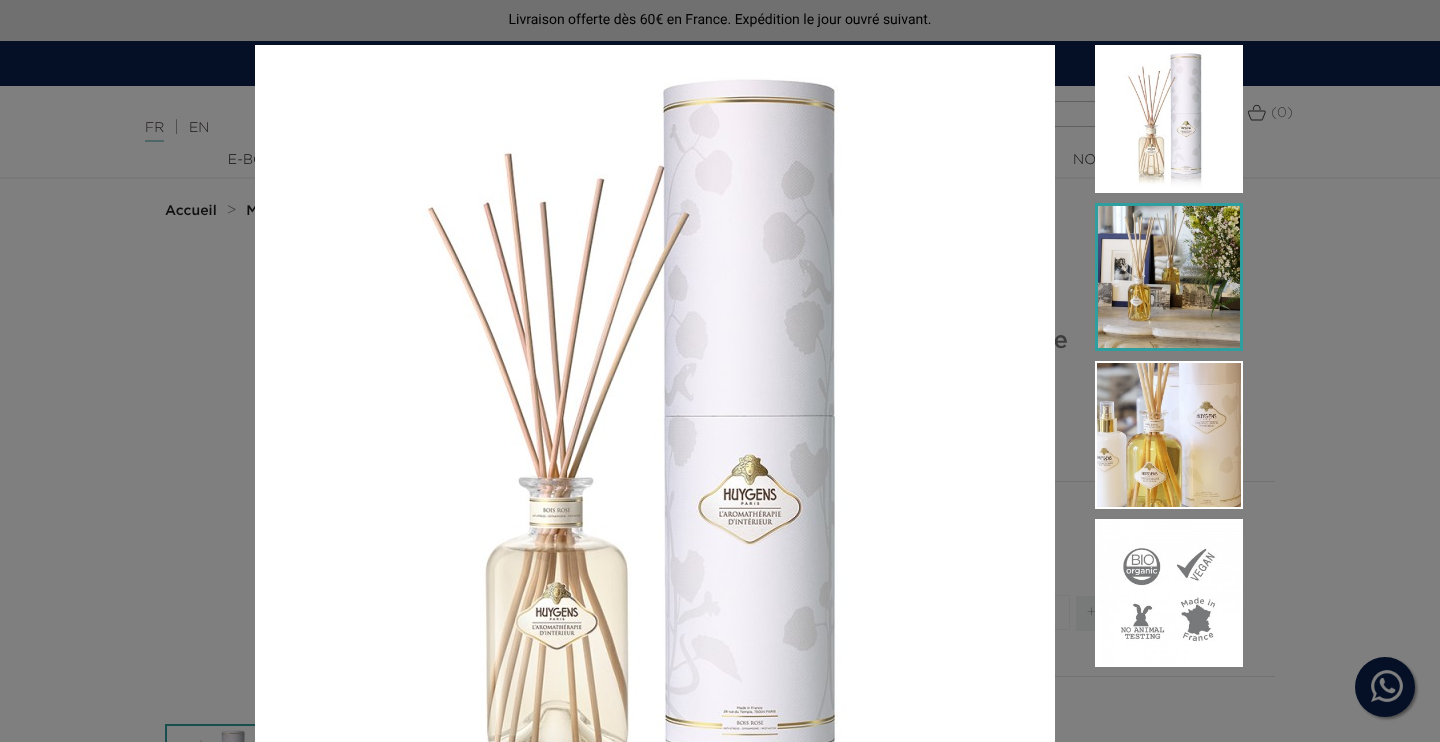 click at bounding box center [1169, 277] 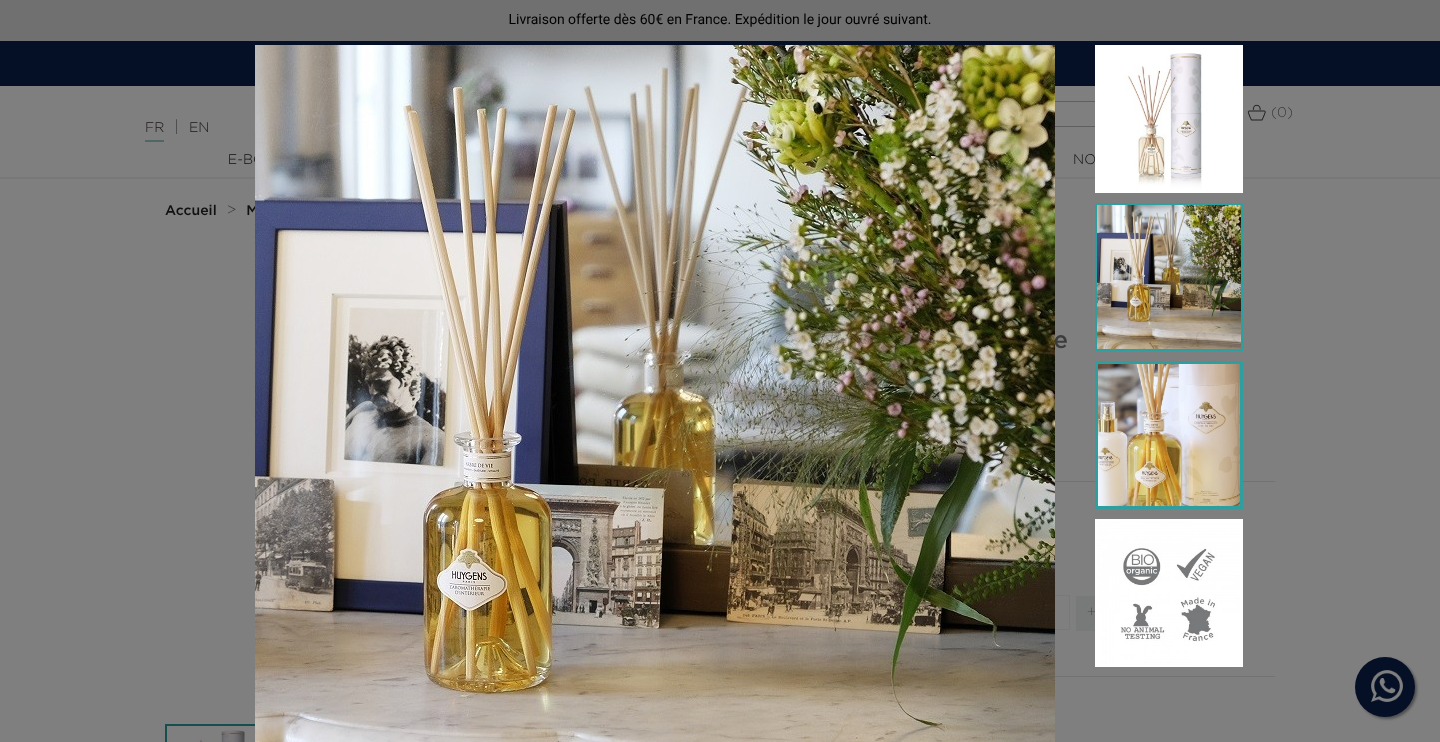 click at bounding box center (1169, 435) 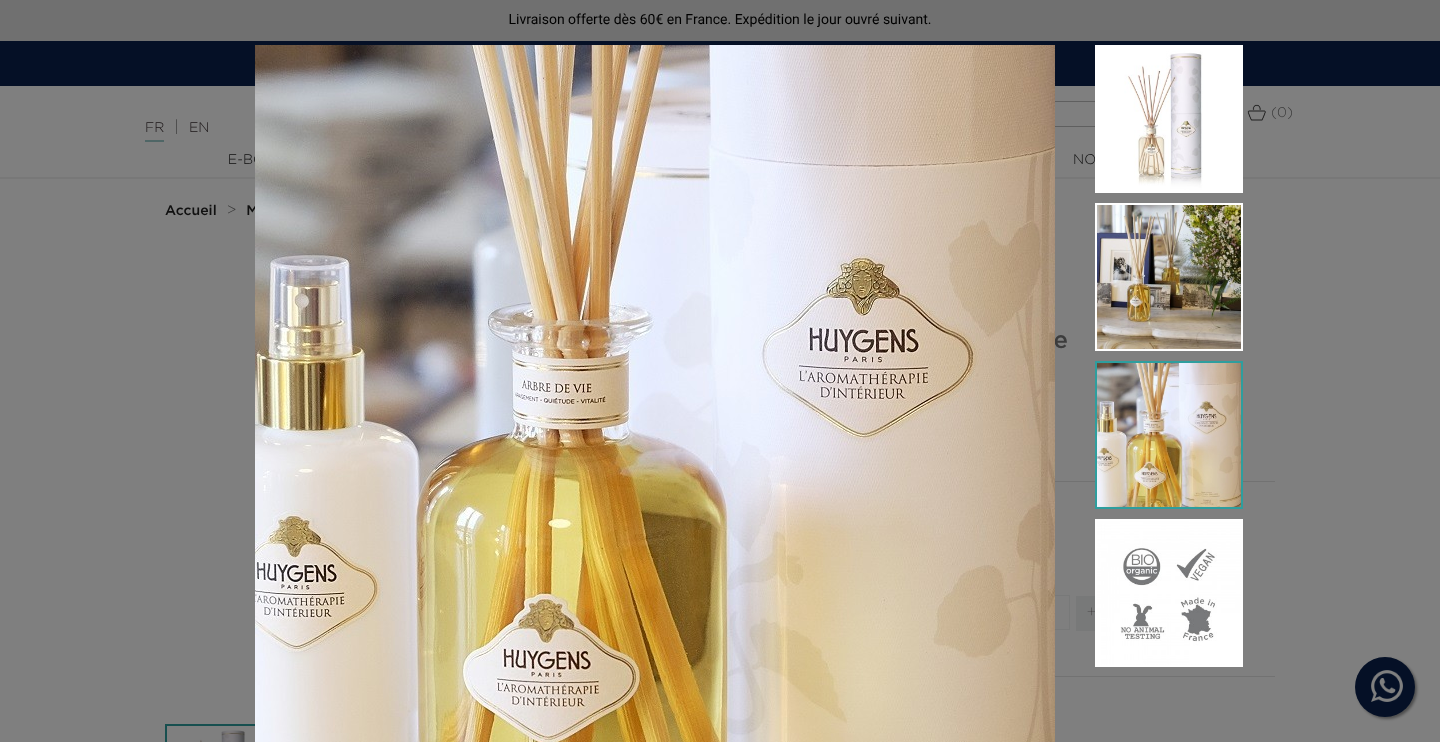 click at bounding box center [655, 445] 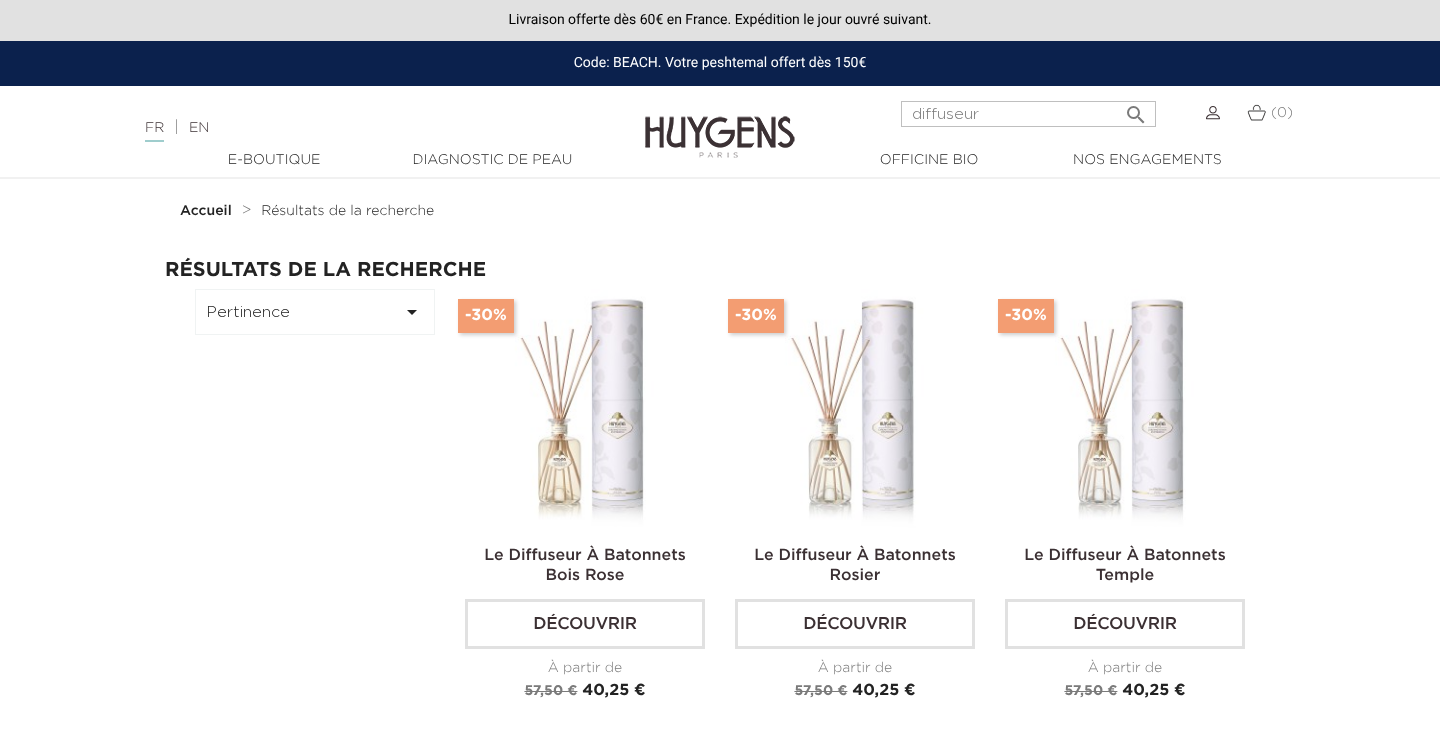 scroll, scrollTop: 0, scrollLeft: 0, axis: both 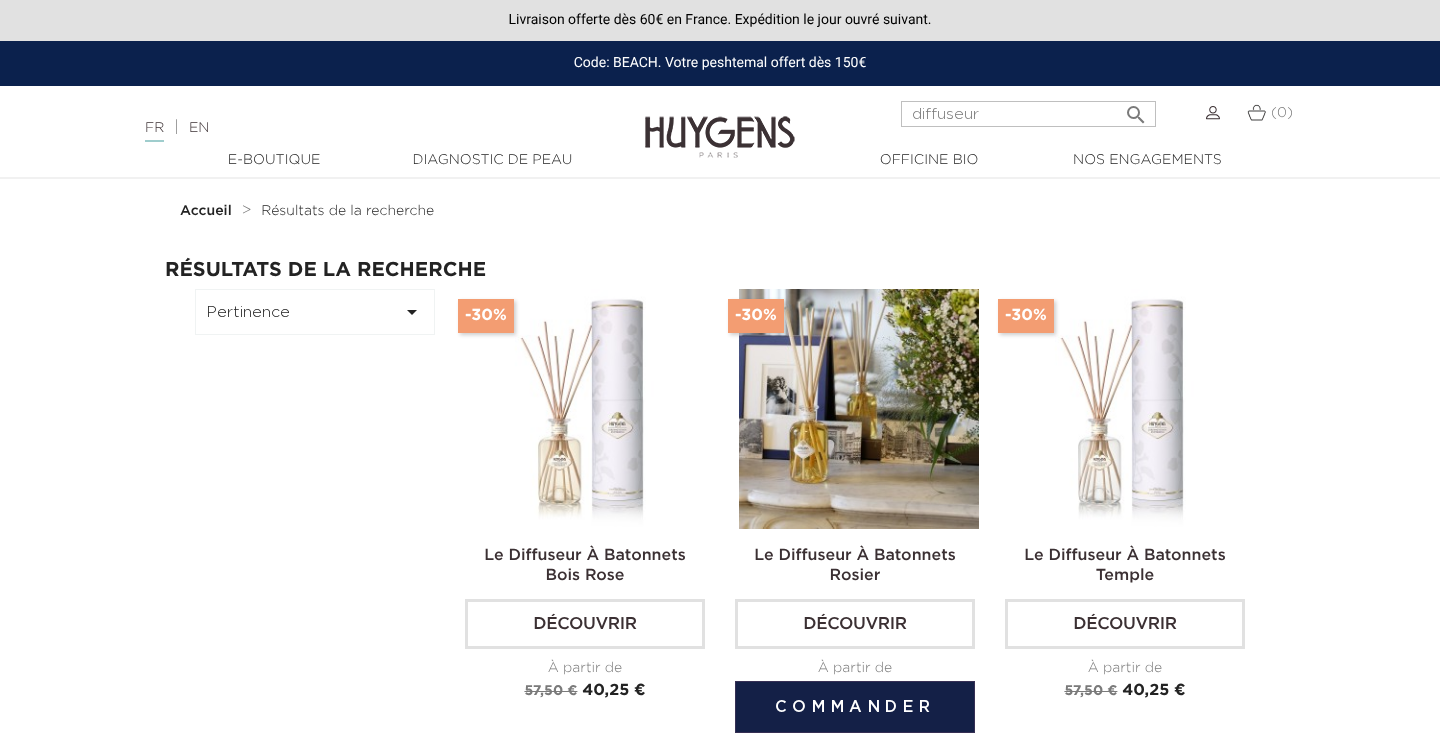 click at bounding box center [859, 409] 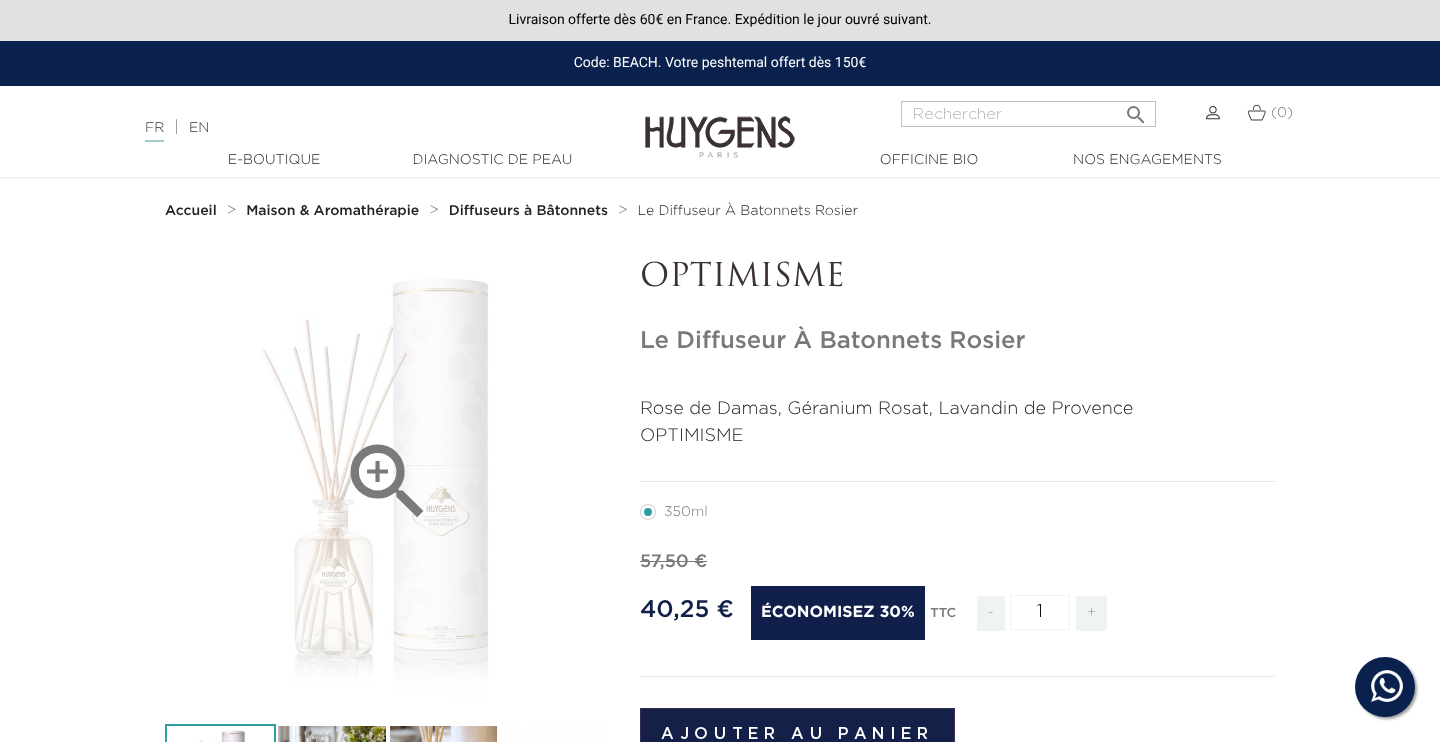 scroll, scrollTop: 0, scrollLeft: 0, axis: both 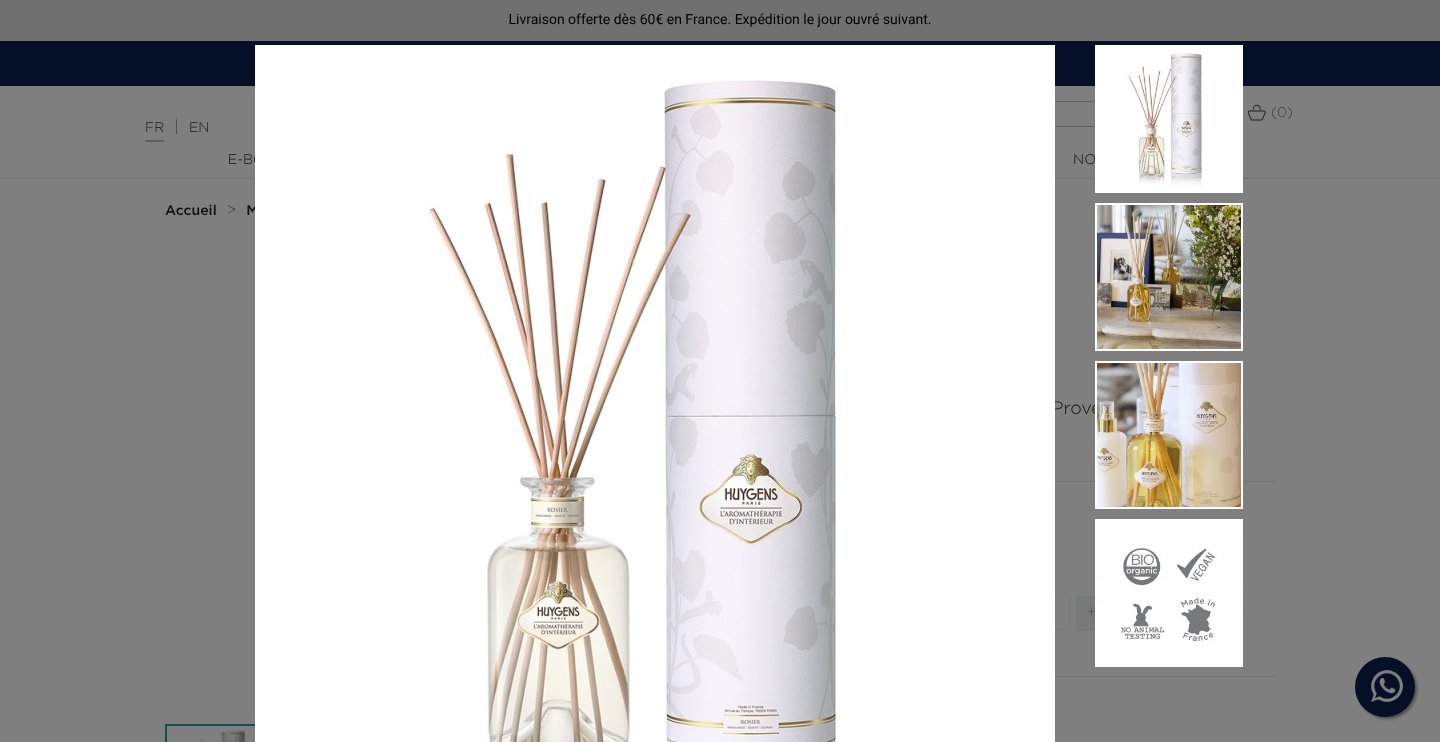 click on "Rose de Damas, Géranium Rosat, Lavandin de Provence
OPTIMISME" at bounding box center [720, 371] 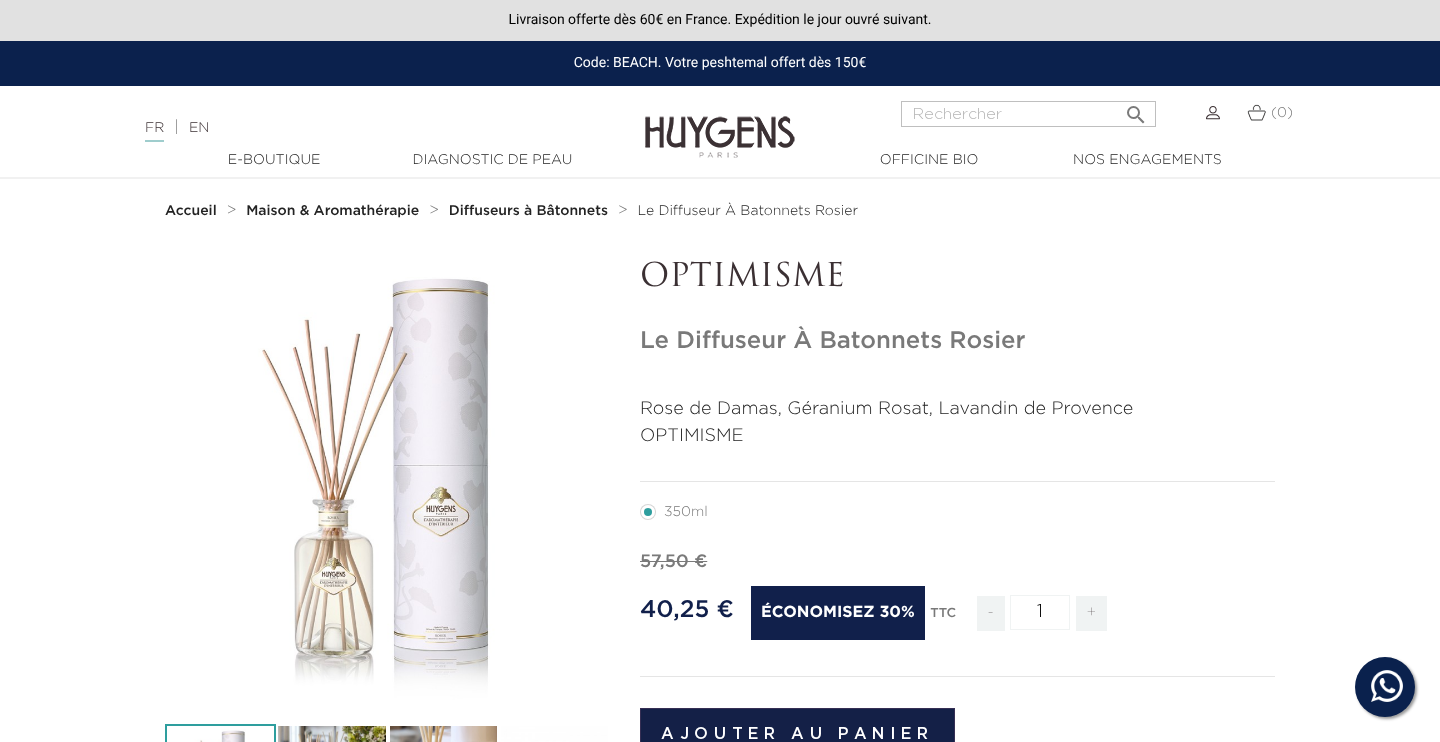 click on "
Rechercher" at bounding box center [1028, 125] 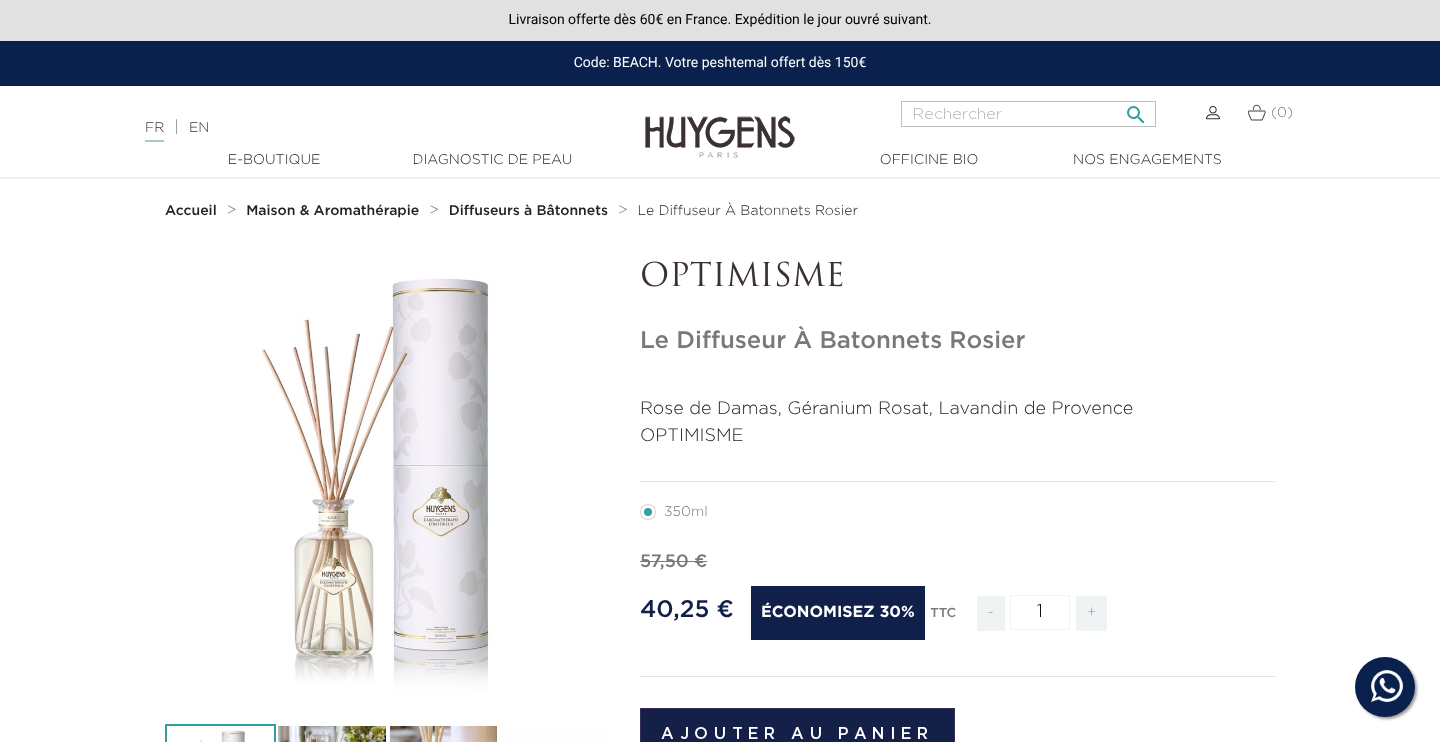 click at bounding box center (1028, 114) 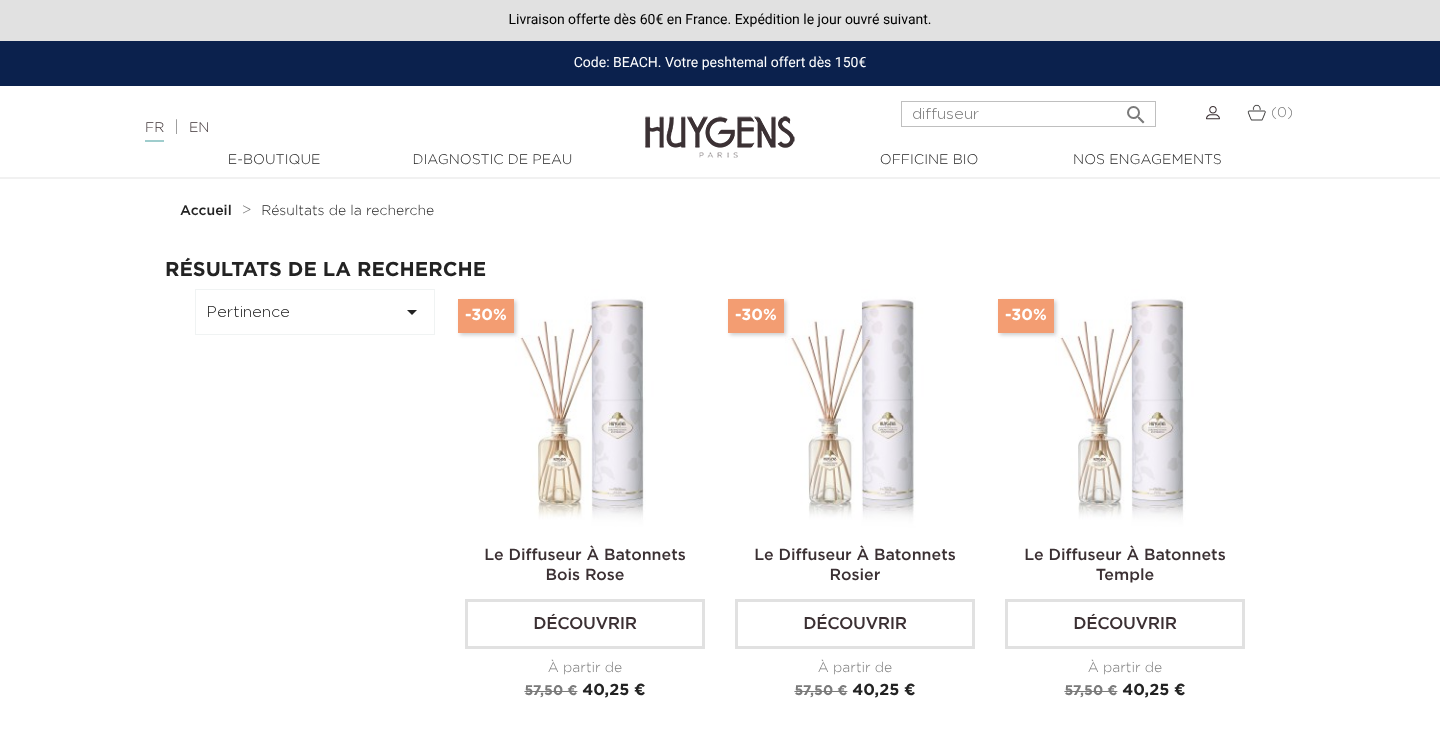 scroll, scrollTop: 0, scrollLeft: 0, axis: both 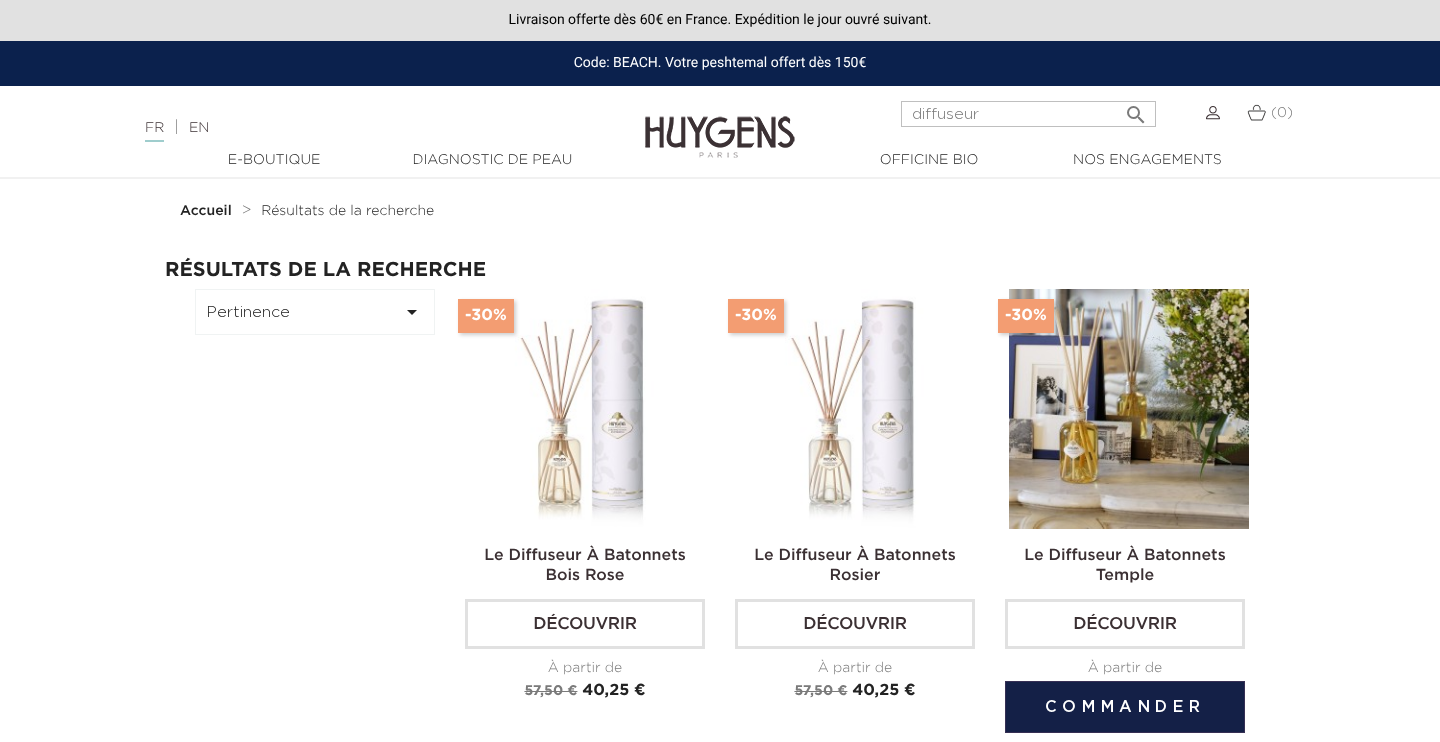 click at bounding box center (1129, 409) 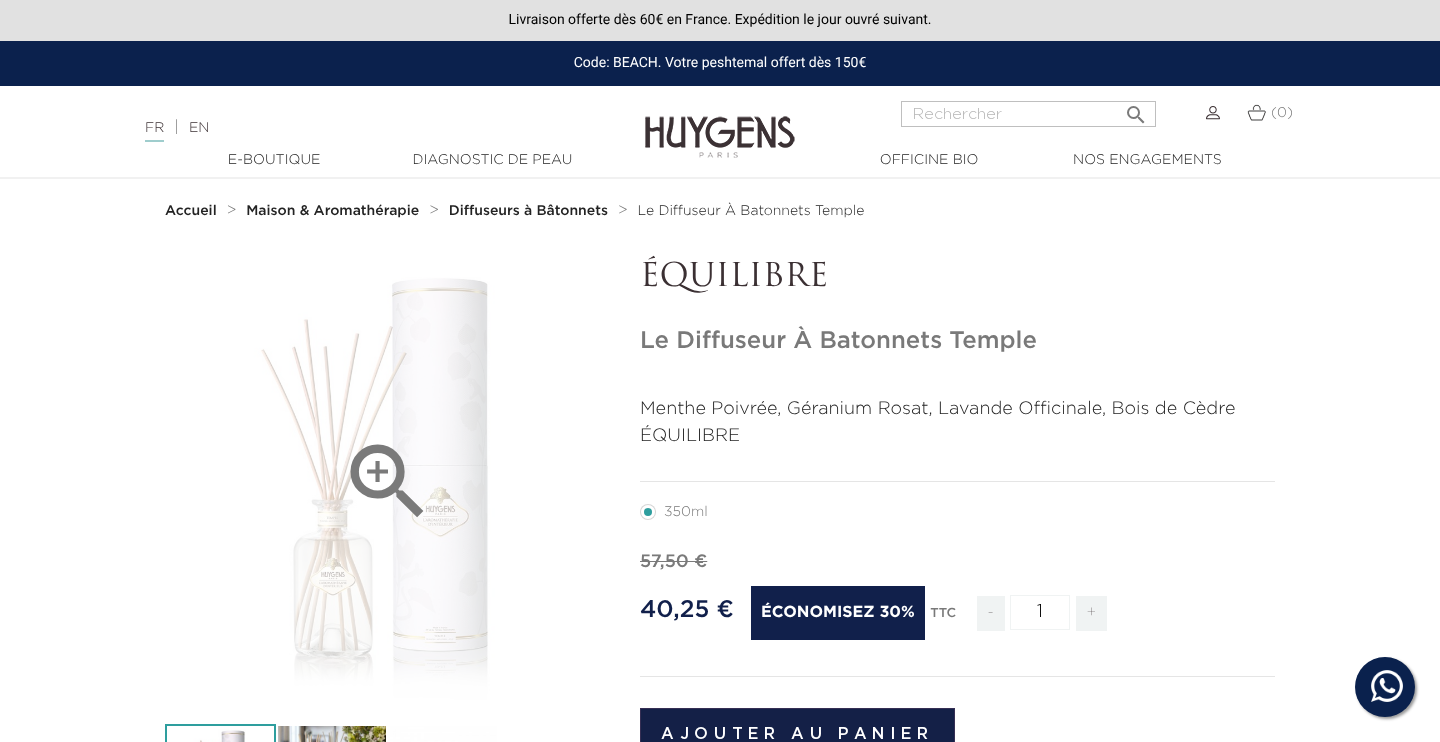 scroll, scrollTop: 0, scrollLeft: 0, axis: both 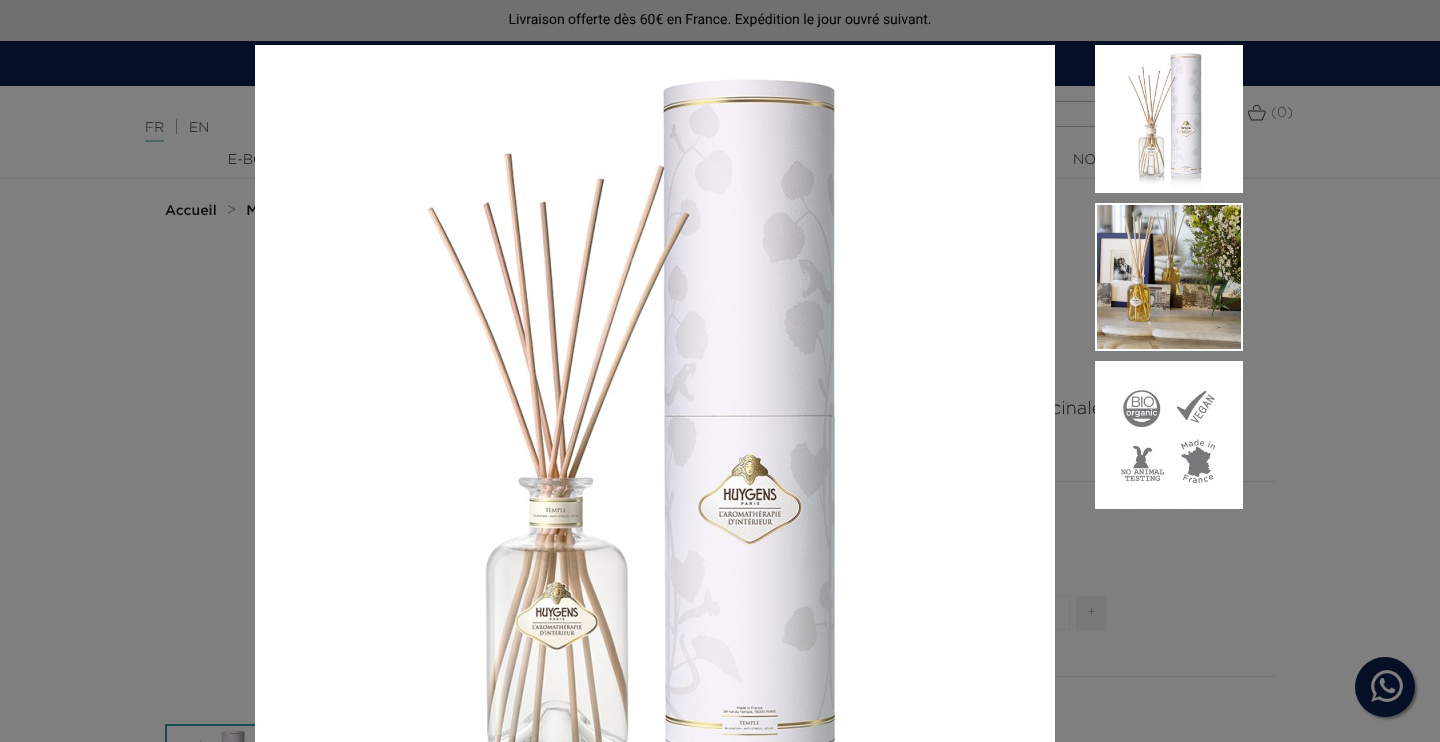 click on "Menthe Poivrée, Géranium Rosat, Lavande Officinale, Bois de Cèdre
ÉQUILIBRE" at bounding box center [720, 371] 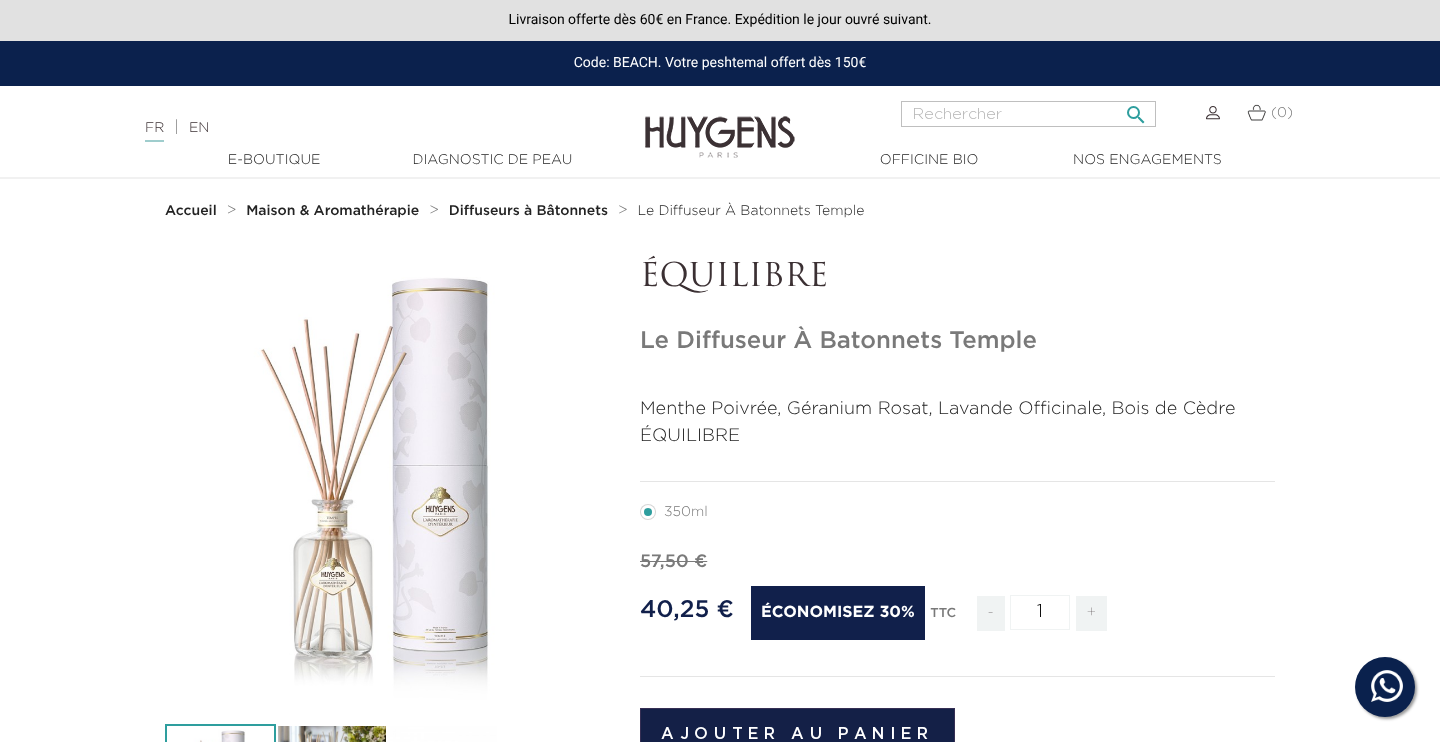click at bounding box center (1028, 114) 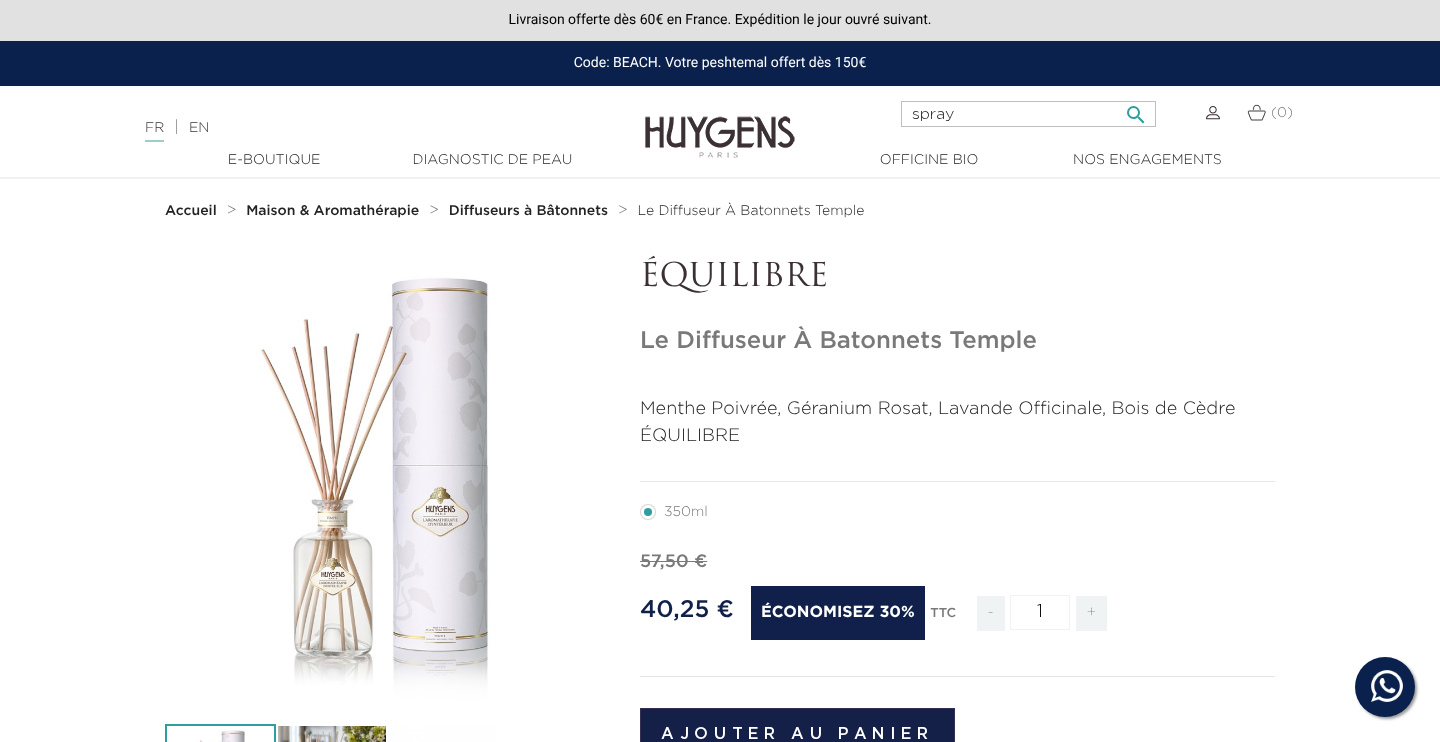 type on "spray" 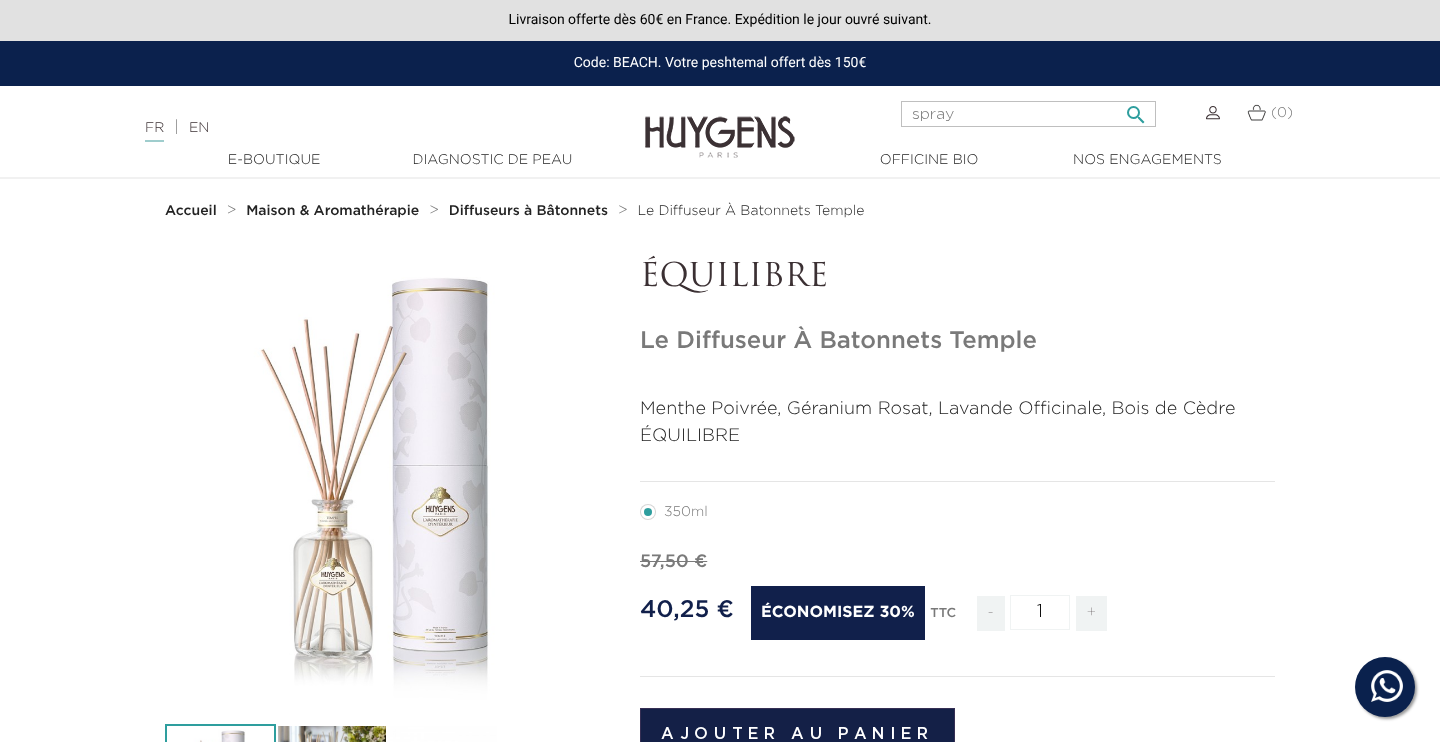 click on "" at bounding box center (1136, 109) 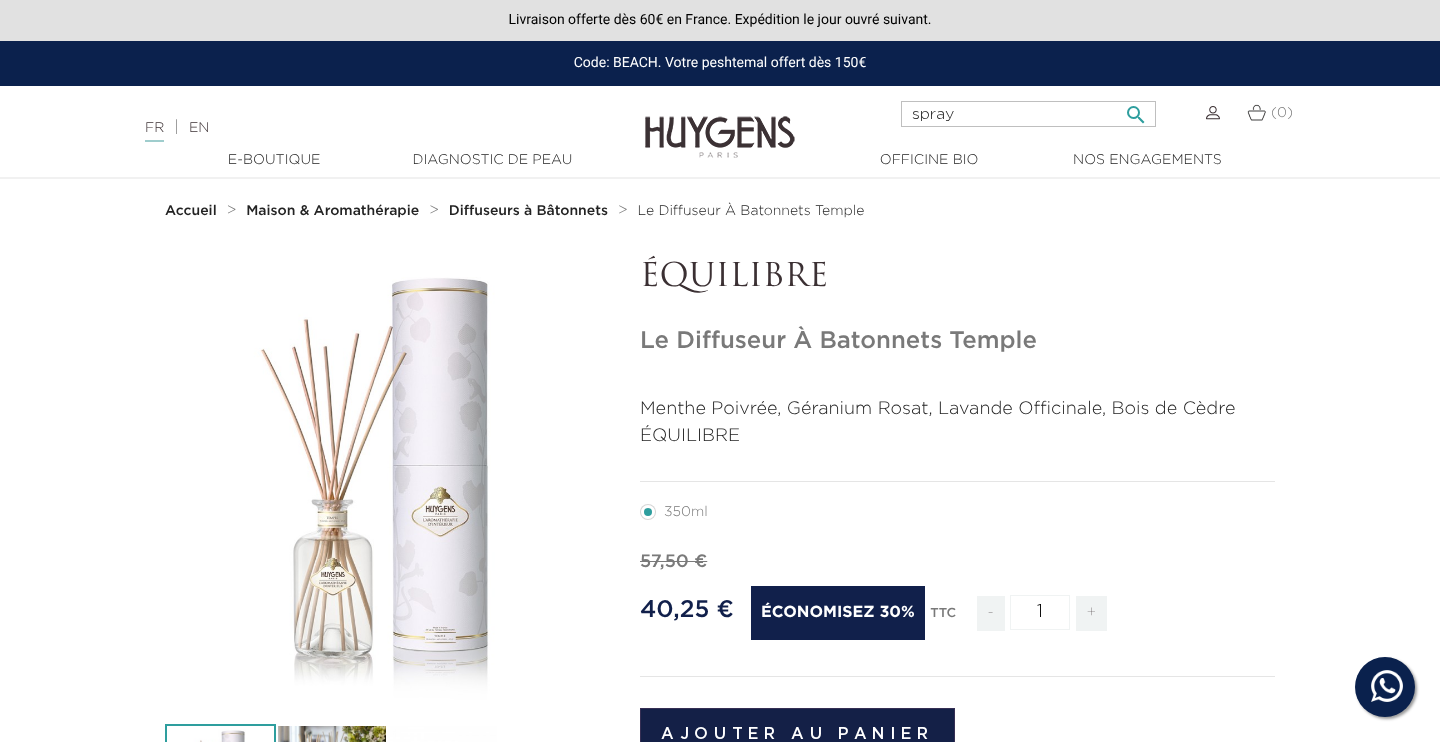 click on "spray" at bounding box center (1028, 114) 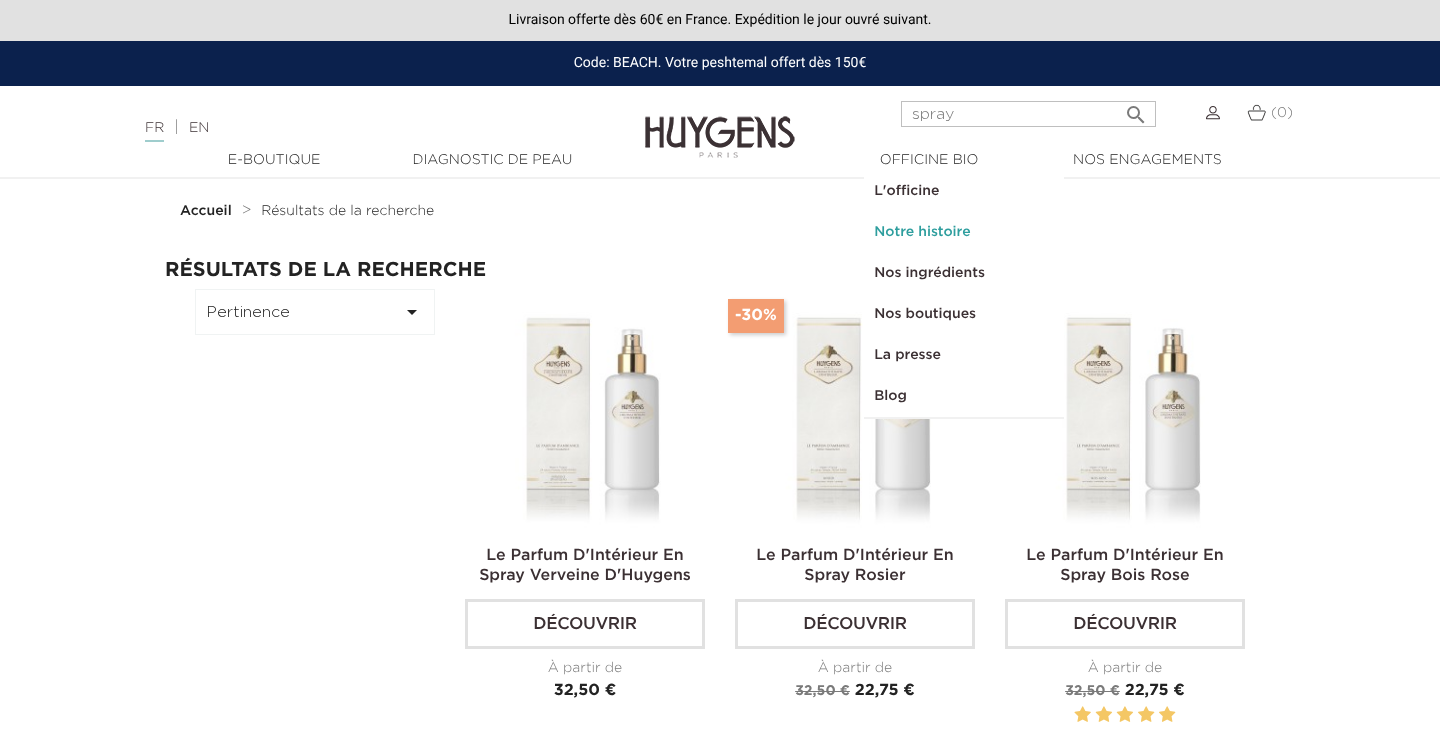 scroll, scrollTop: 0, scrollLeft: 0, axis: both 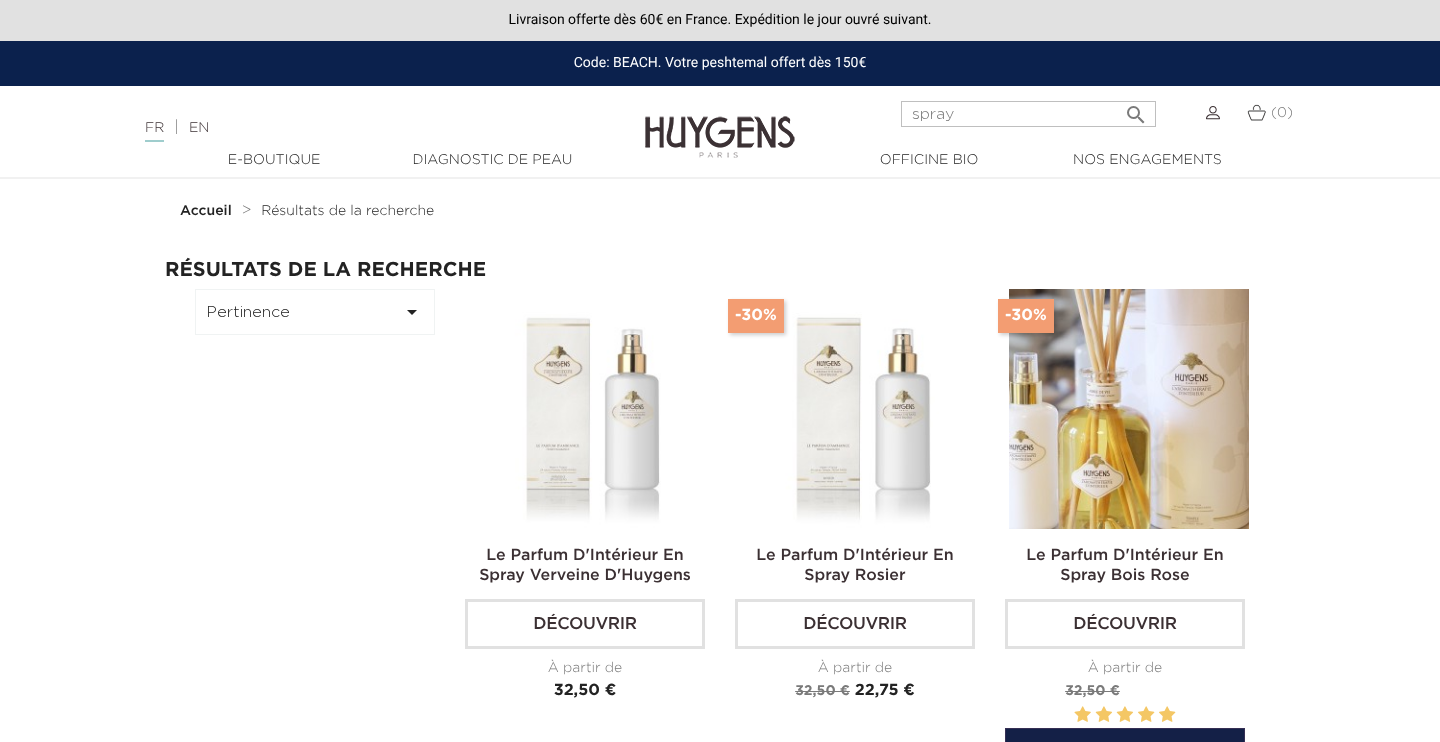 click at bounding box center (1129, 409) 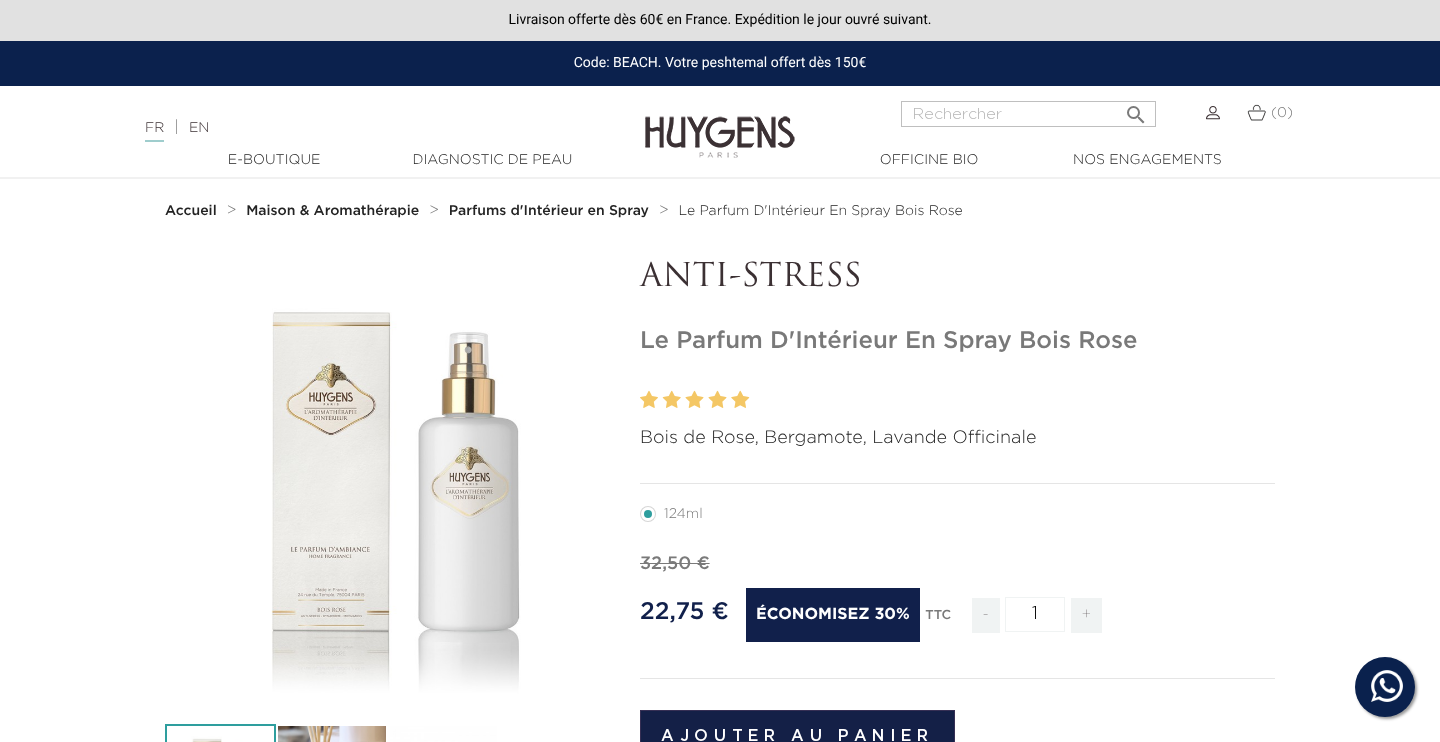 scroll, scrollTop: 0, scrollLeft: 0, axis: both 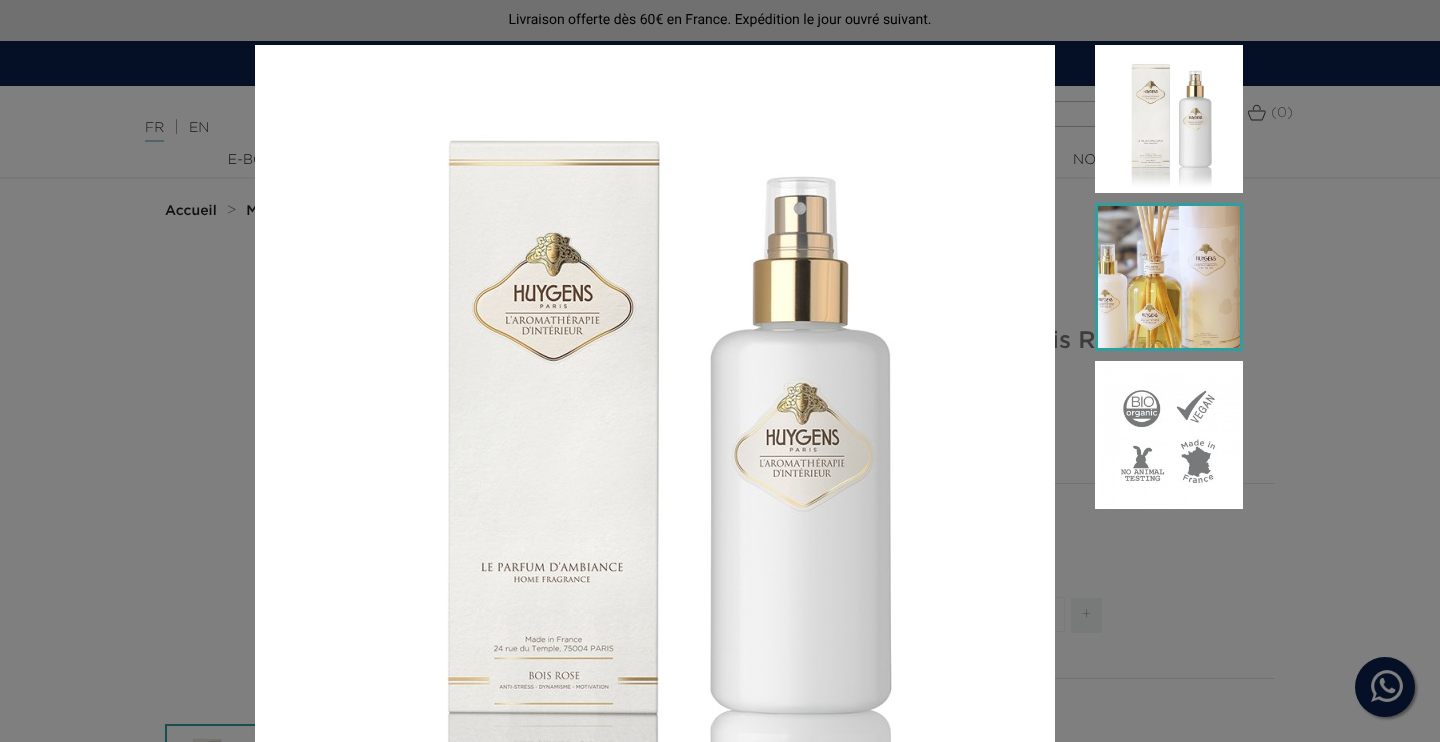 click at bounding box center [1169, 277] 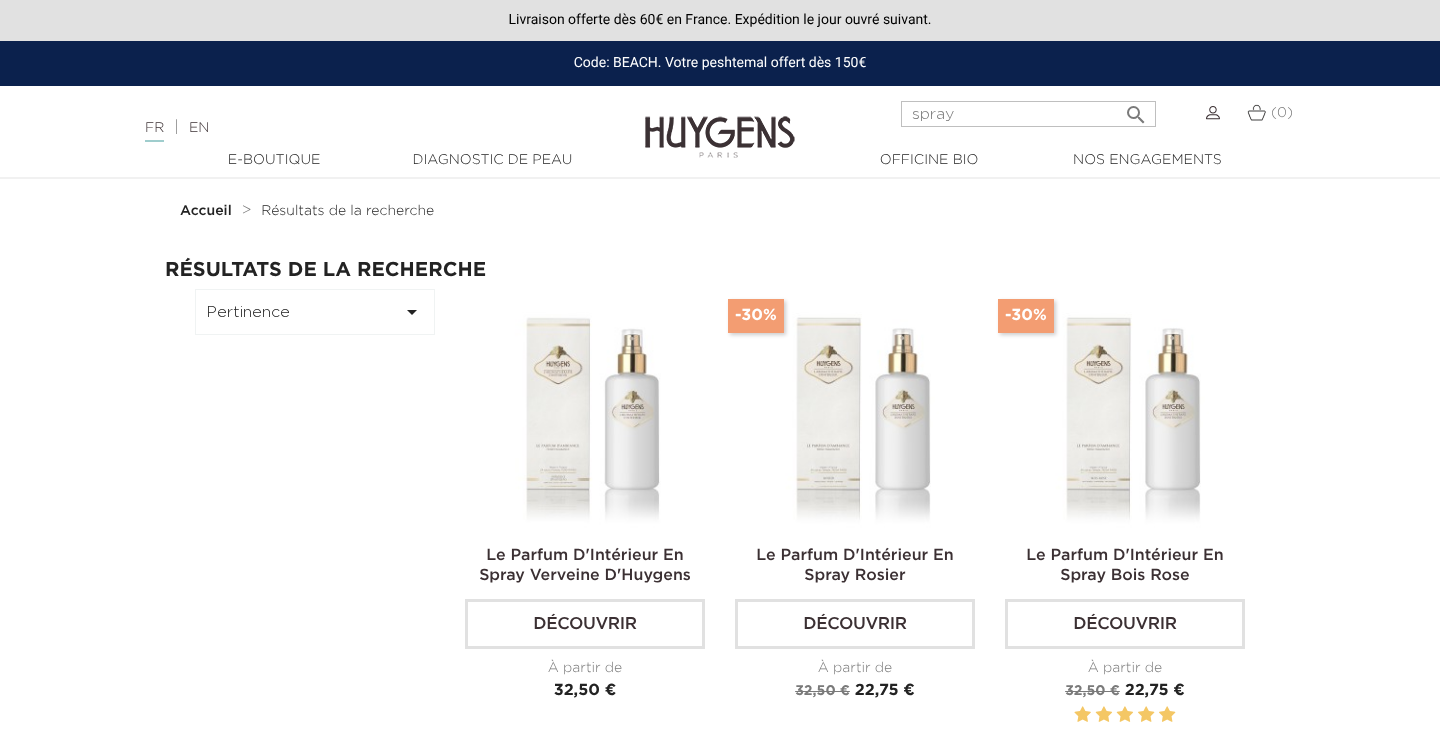 scroll, scrollTop: 0, scrollLeft: 0, axis: both 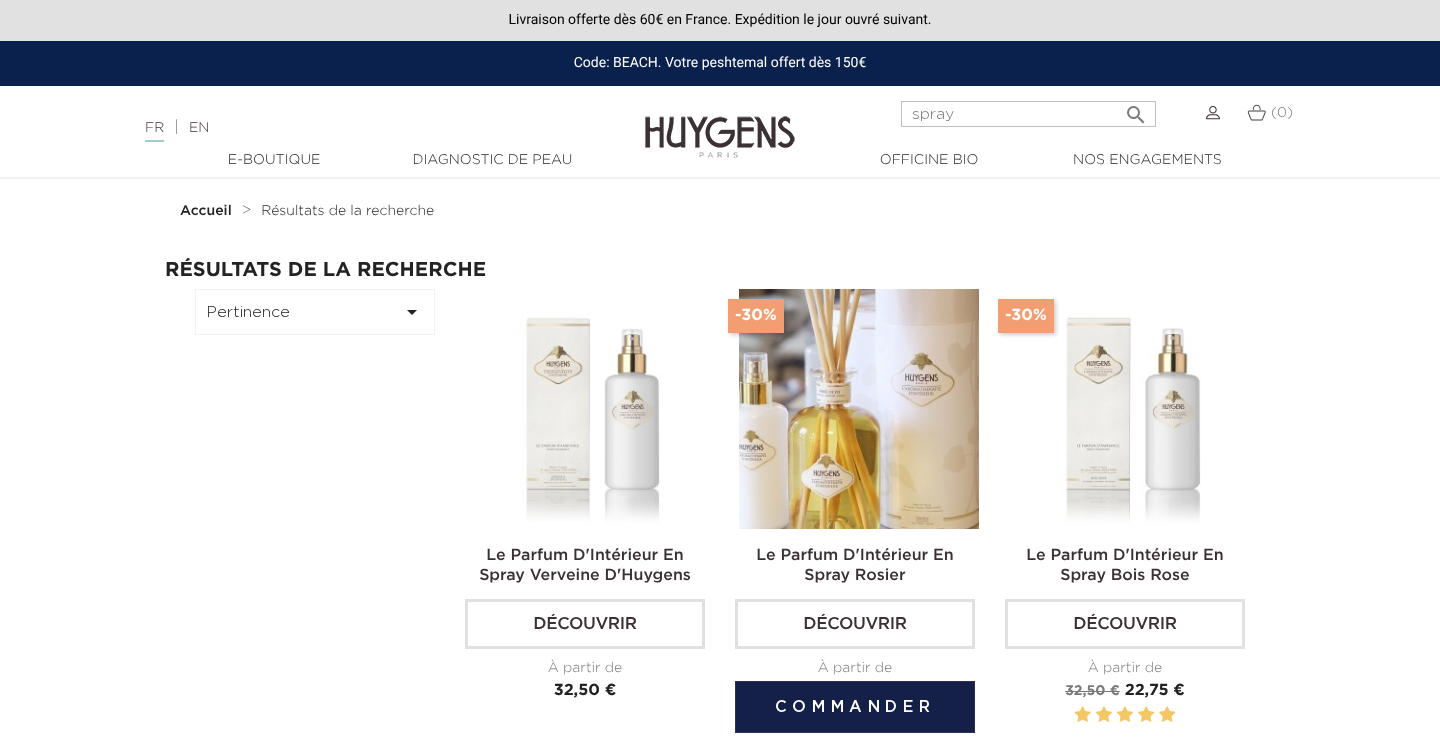 click at bounding box center (859, 409) 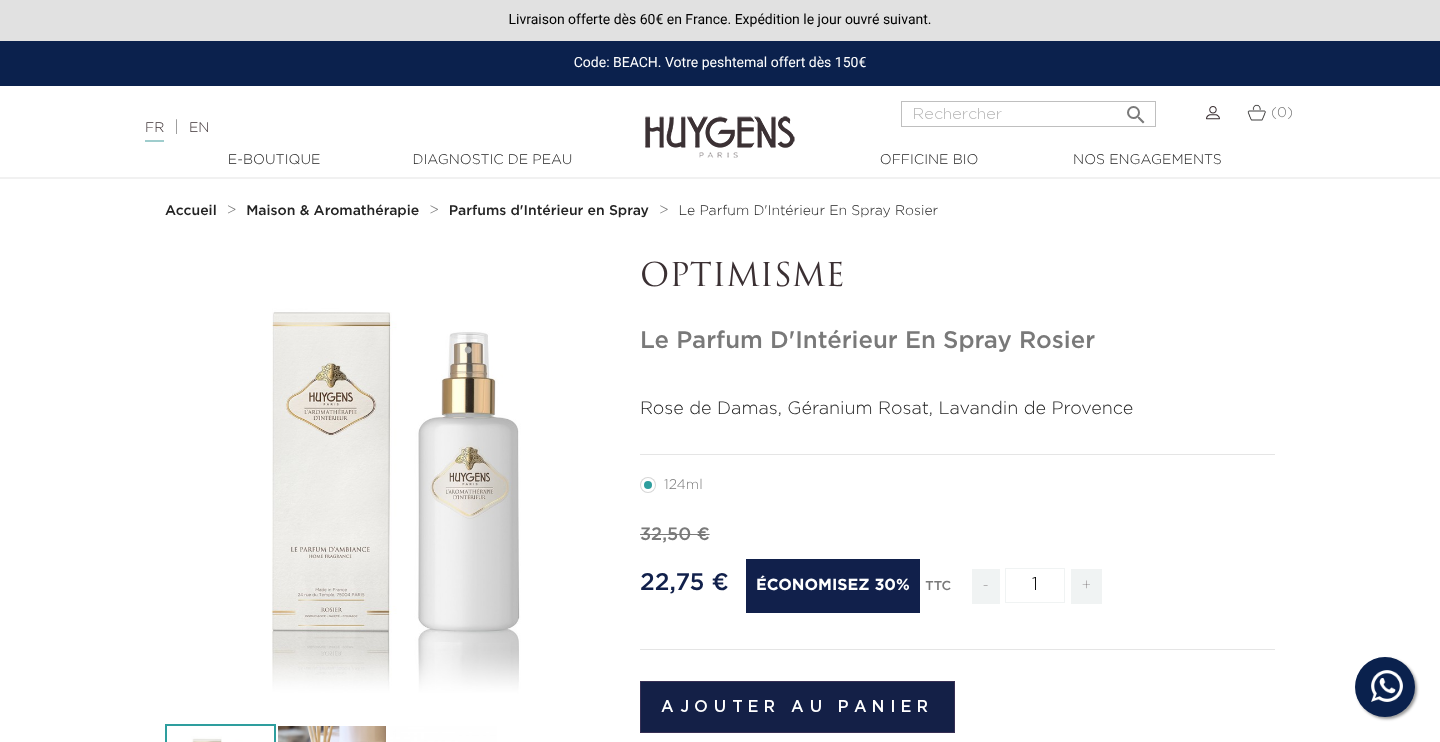 scroll, scrollTop: 0, scrollLeft: 0, axis: both 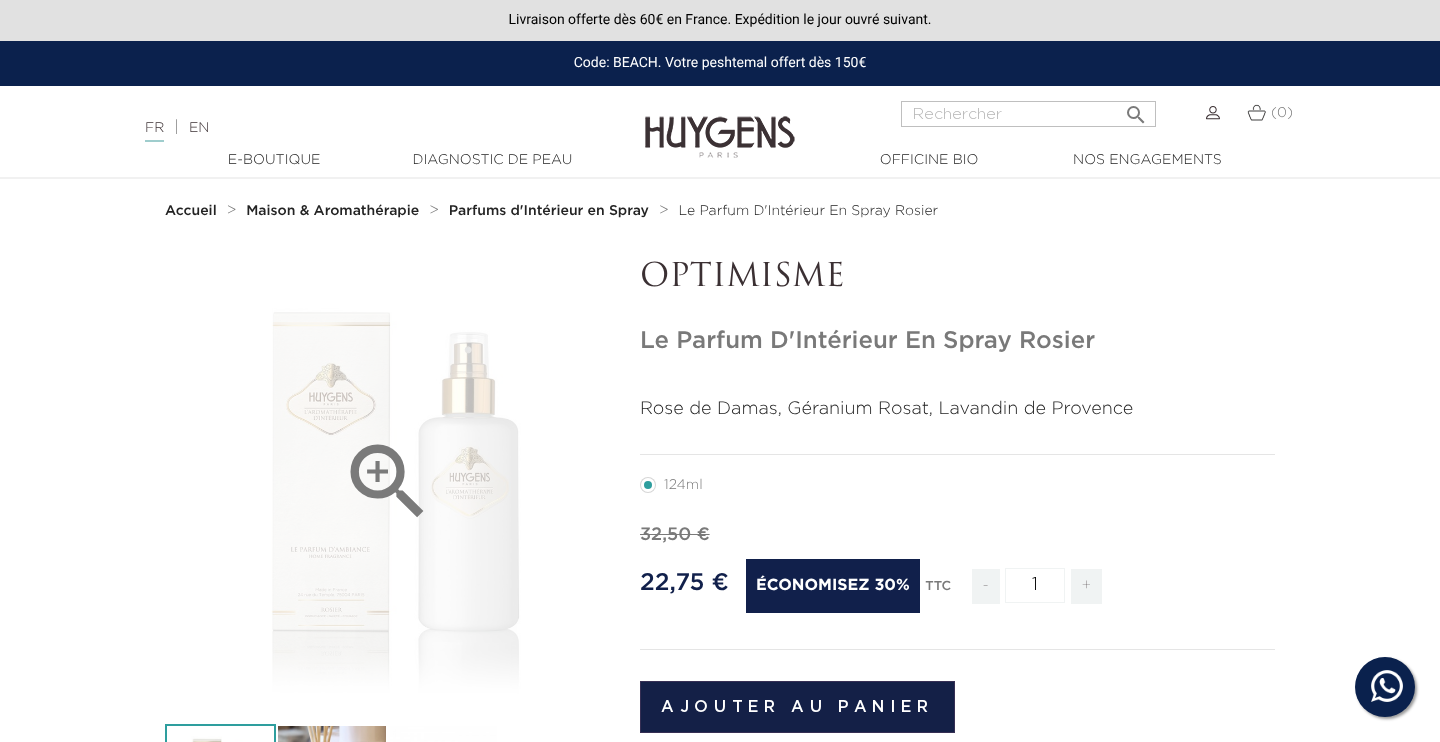 click on "" at bounding box center (388, 482) 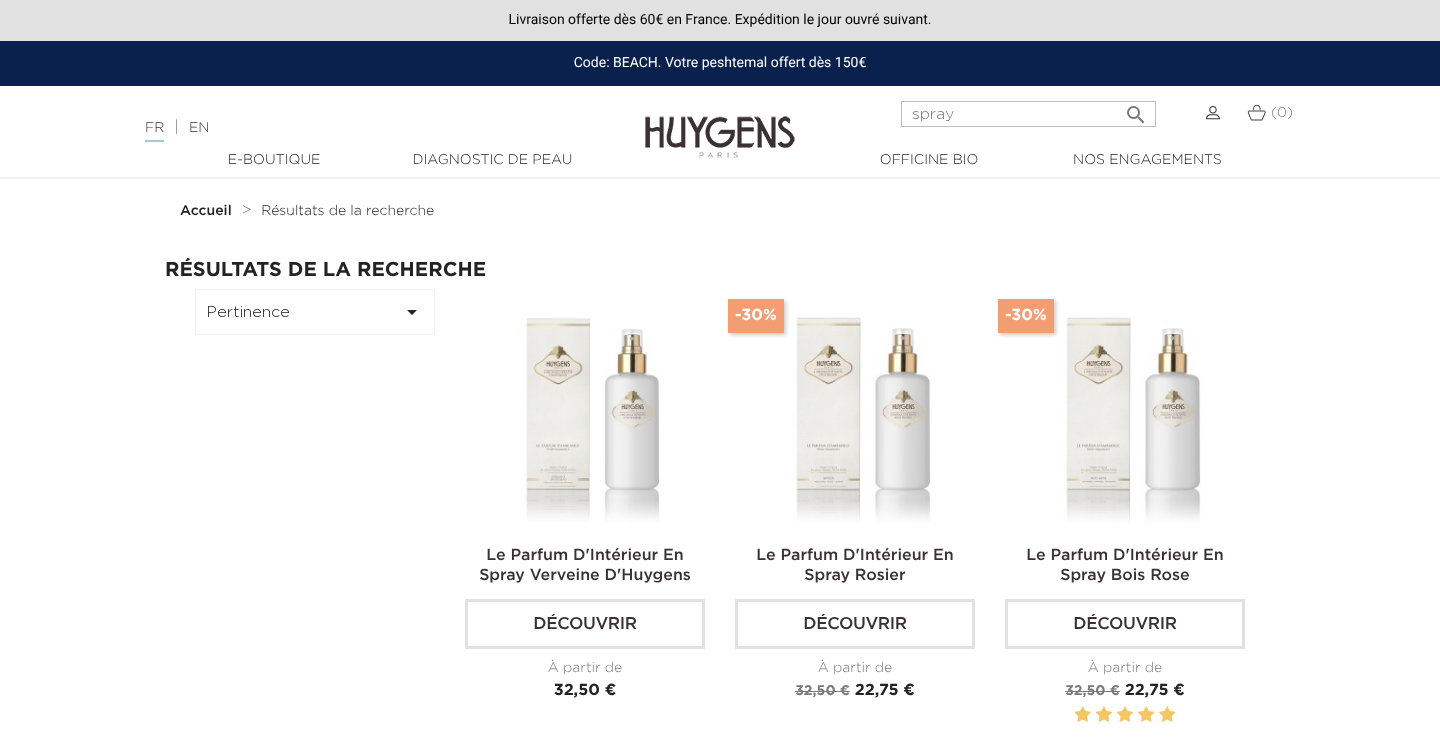 scroll, scrollTop: 0, scrollLeft: 0, axis: both 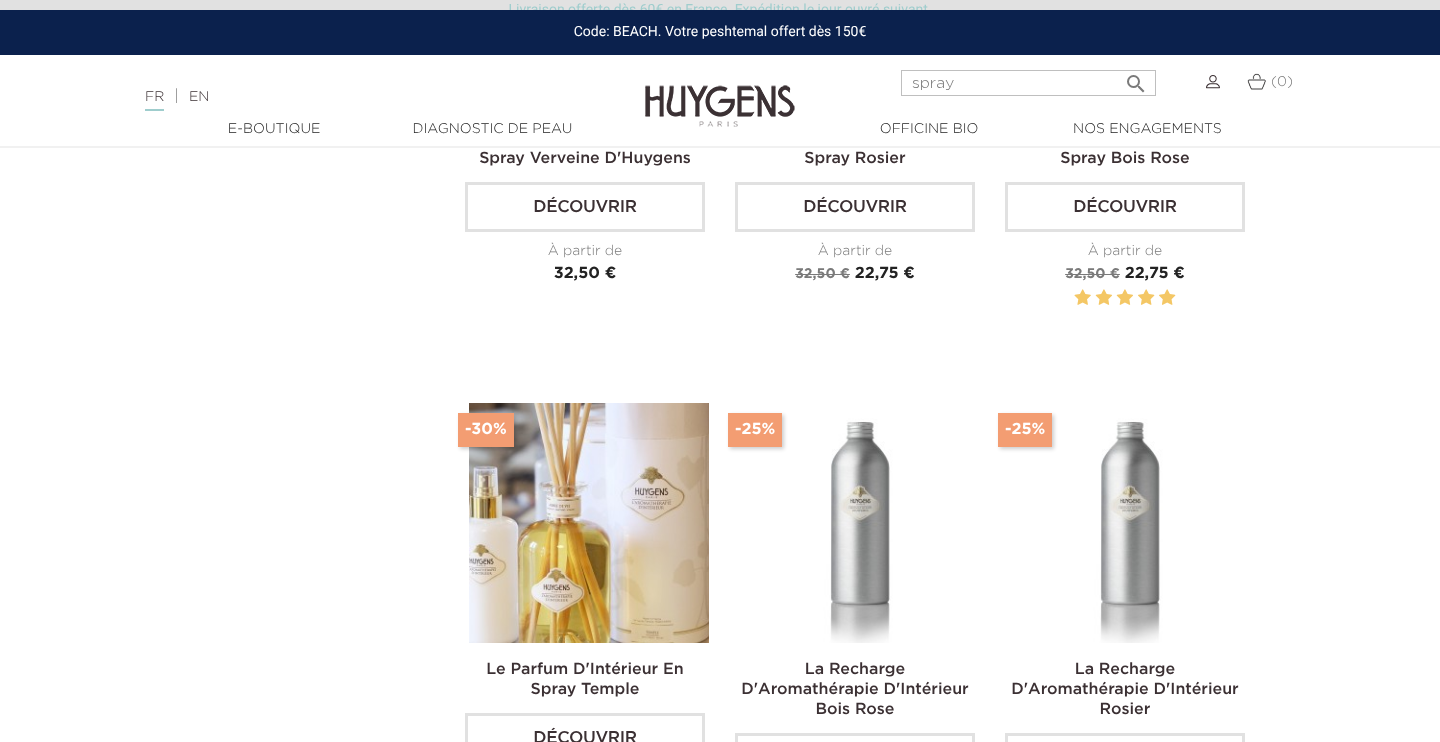 click at bounding box center (589, 523) 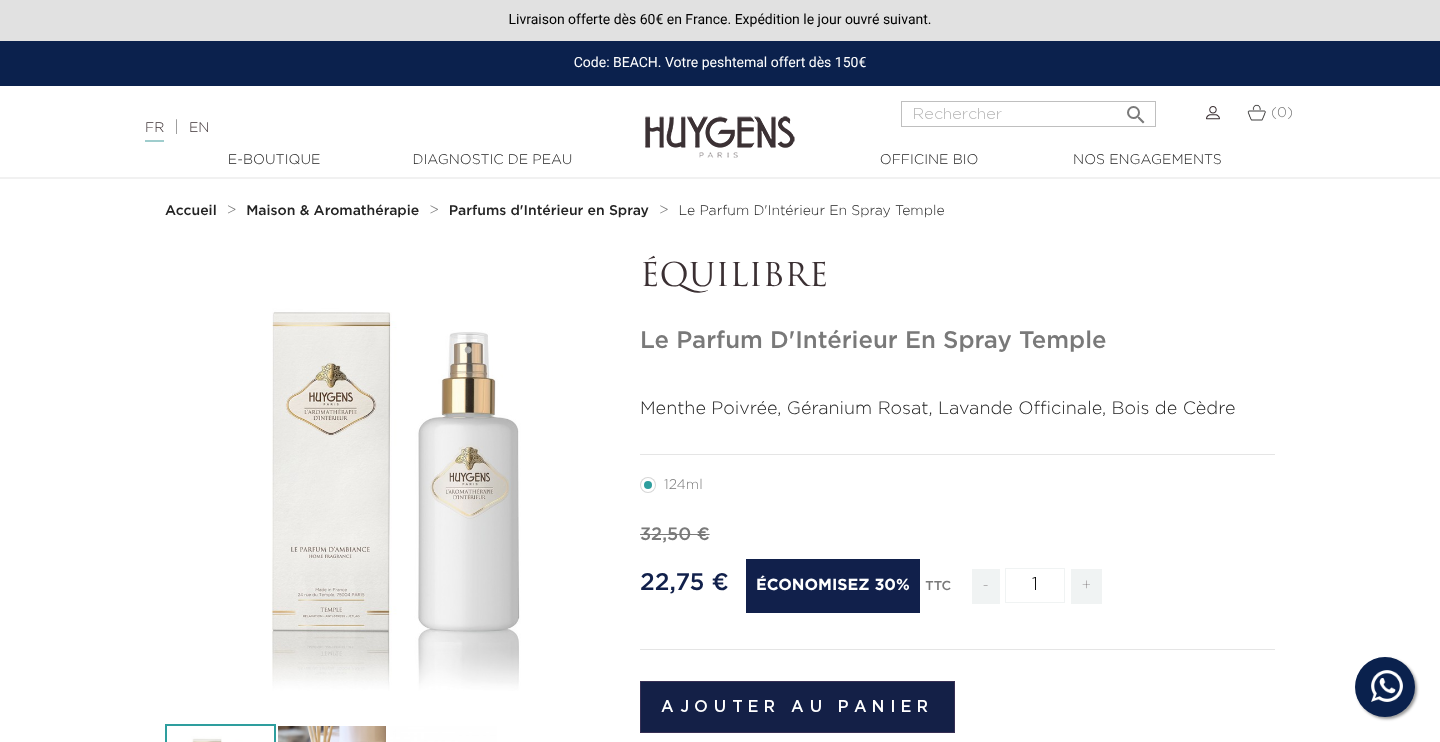 scroll, scrollTop: 0, scrollLeft: 0, axis: both 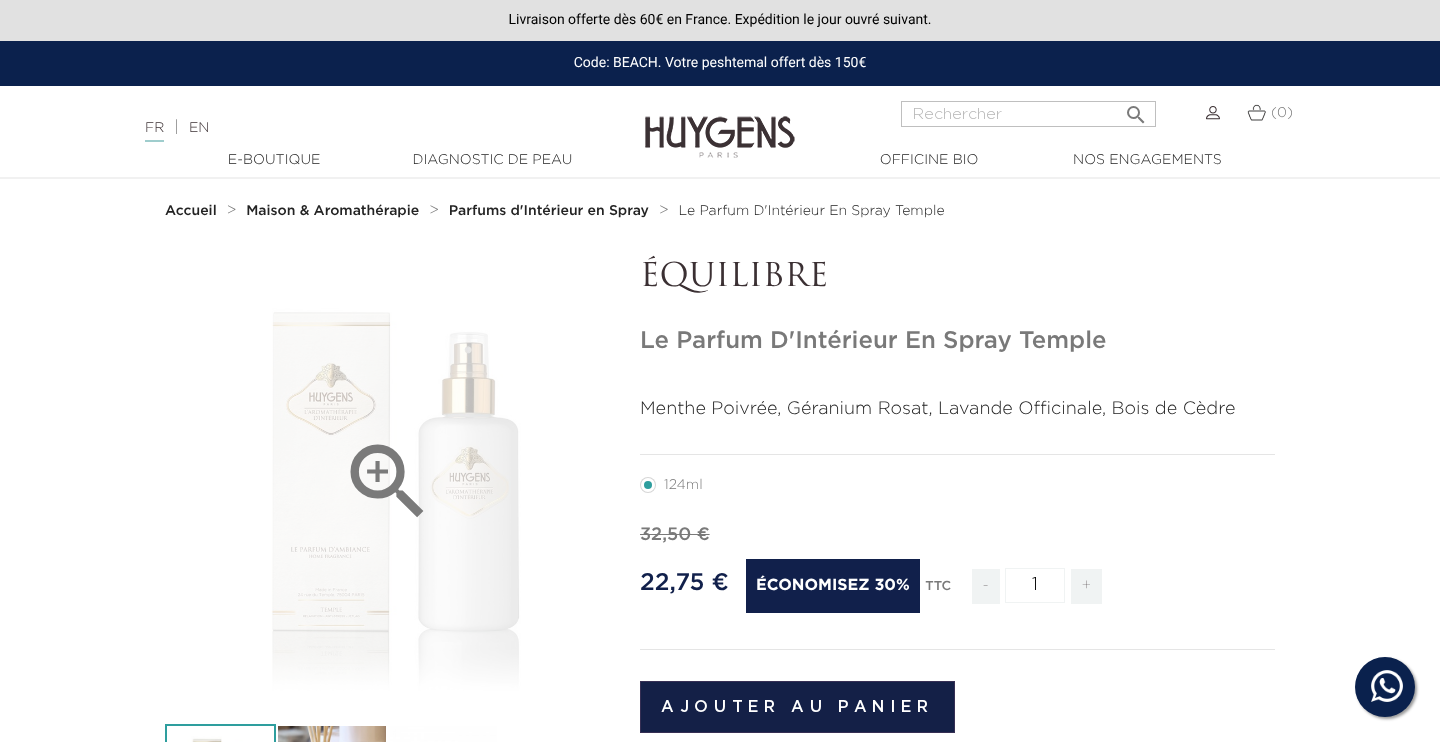 click on "" at bounding box center (387, 481) 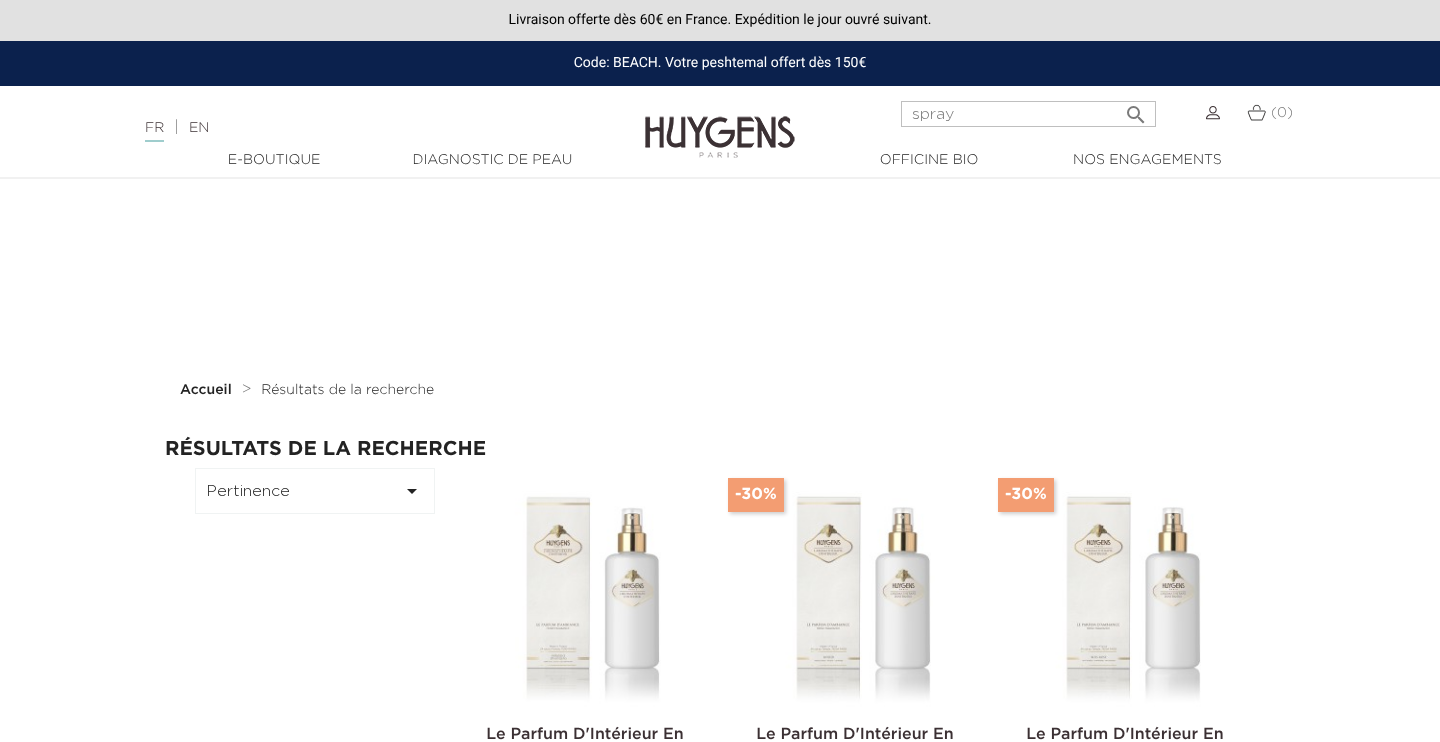 scroll, scrollTop: 417, scrollLeft: 0, axis: vertical 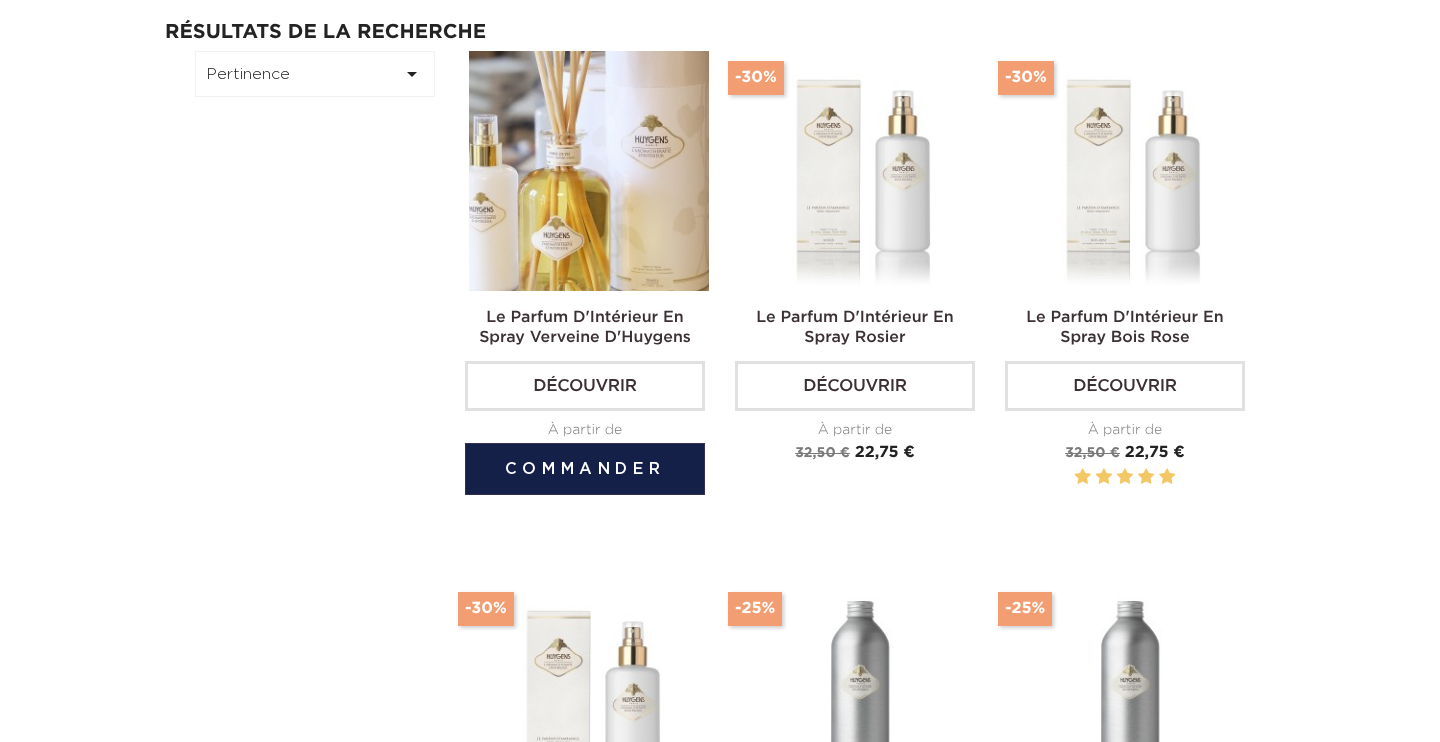 click at bounding box center (589, 171) 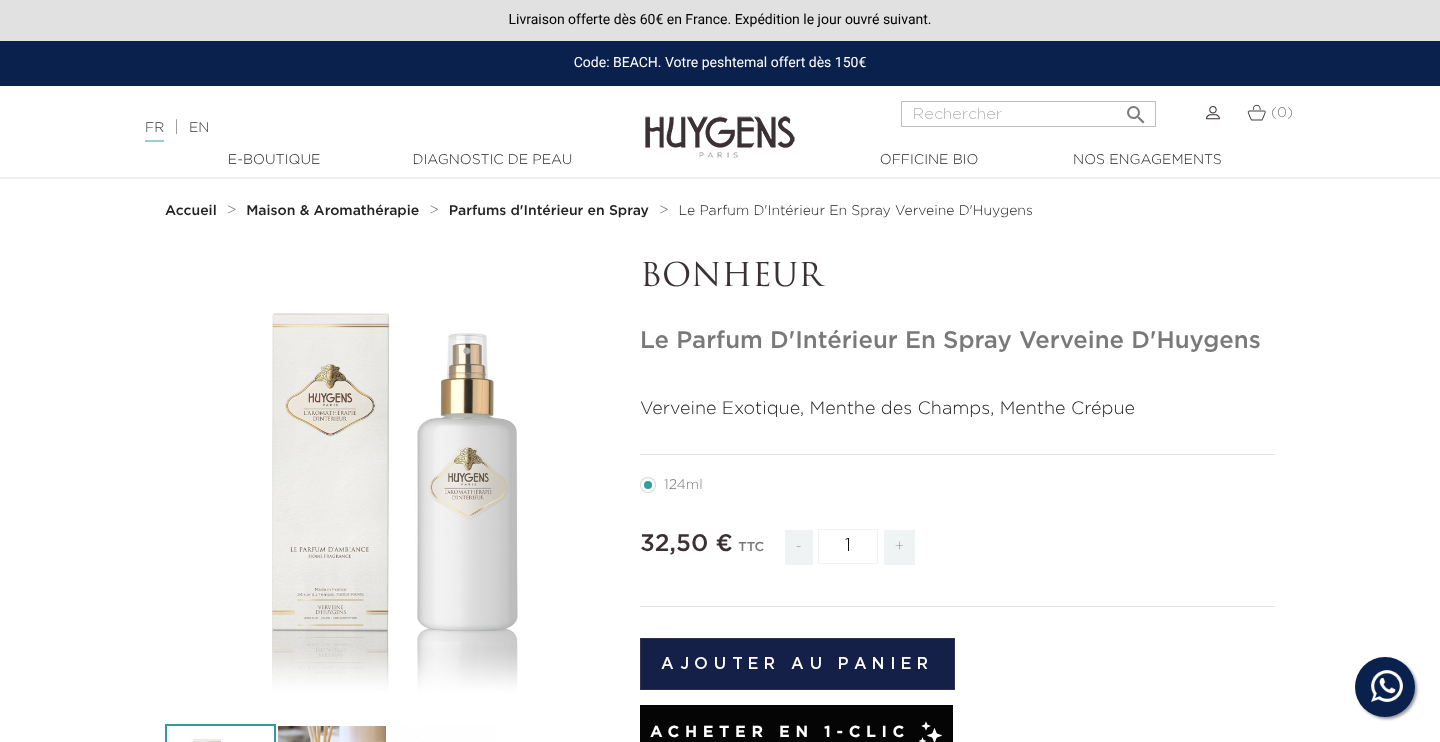 scroll, scrollTop: 0, scrollLeft: 0, axis: both 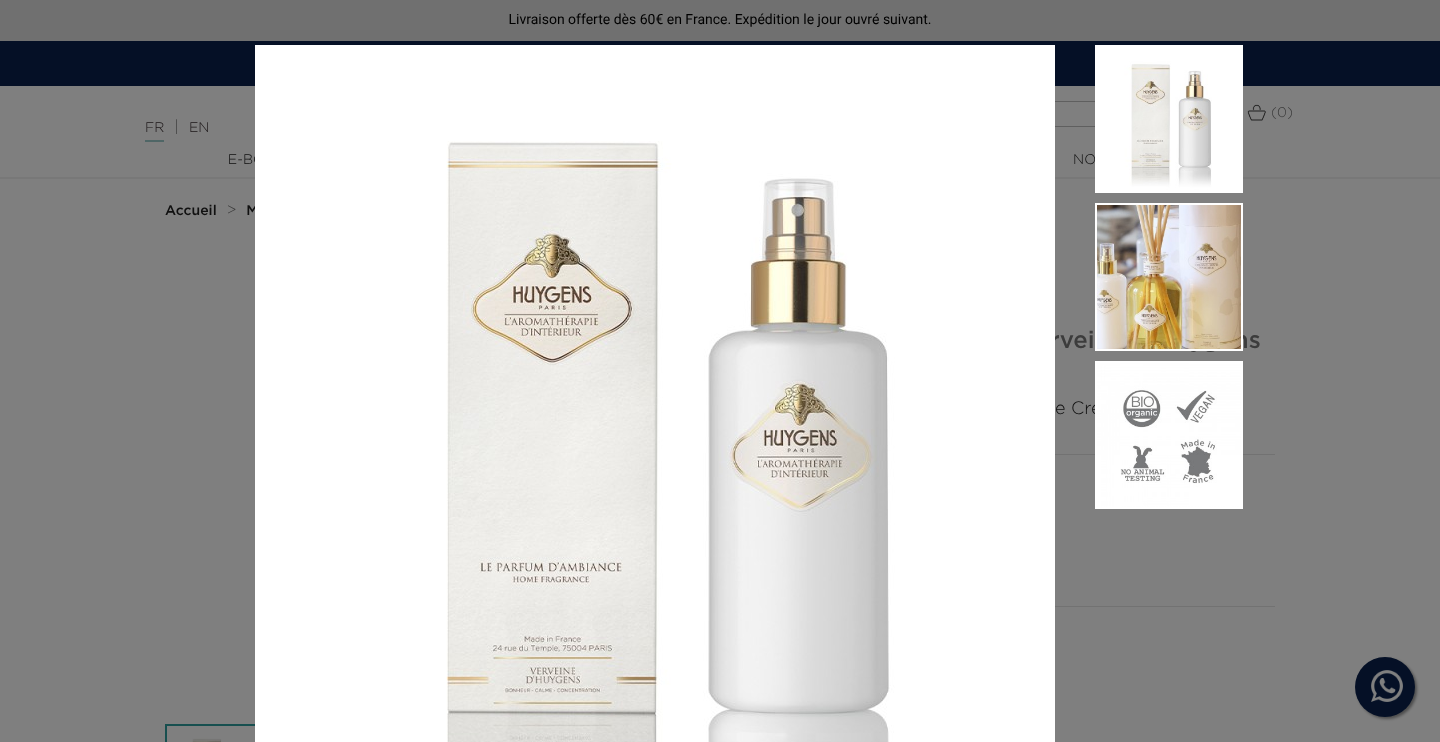 click on "Verveine Exotique, Menthe des Champs, Menthe Crépue" at bounding box center (720, 371) 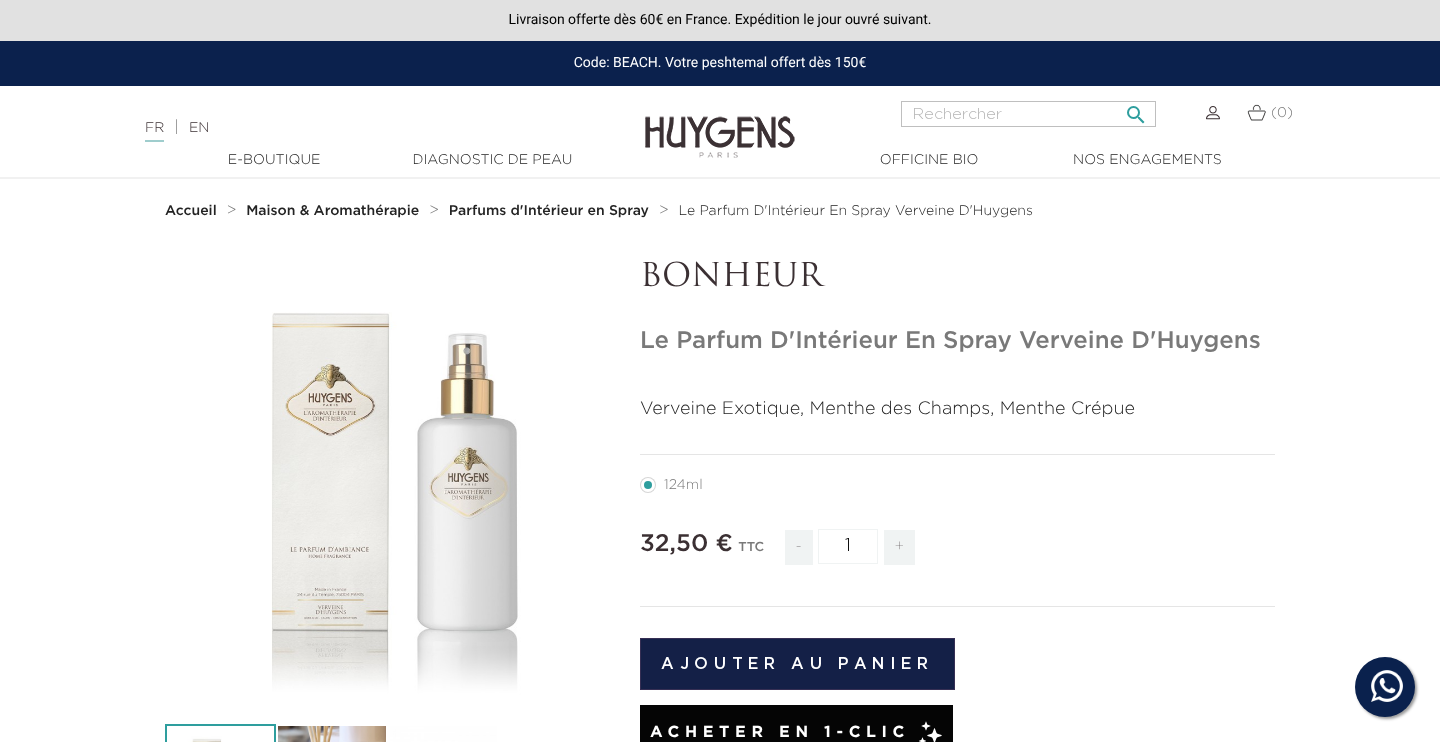 click at bounding box center (1028, 114) 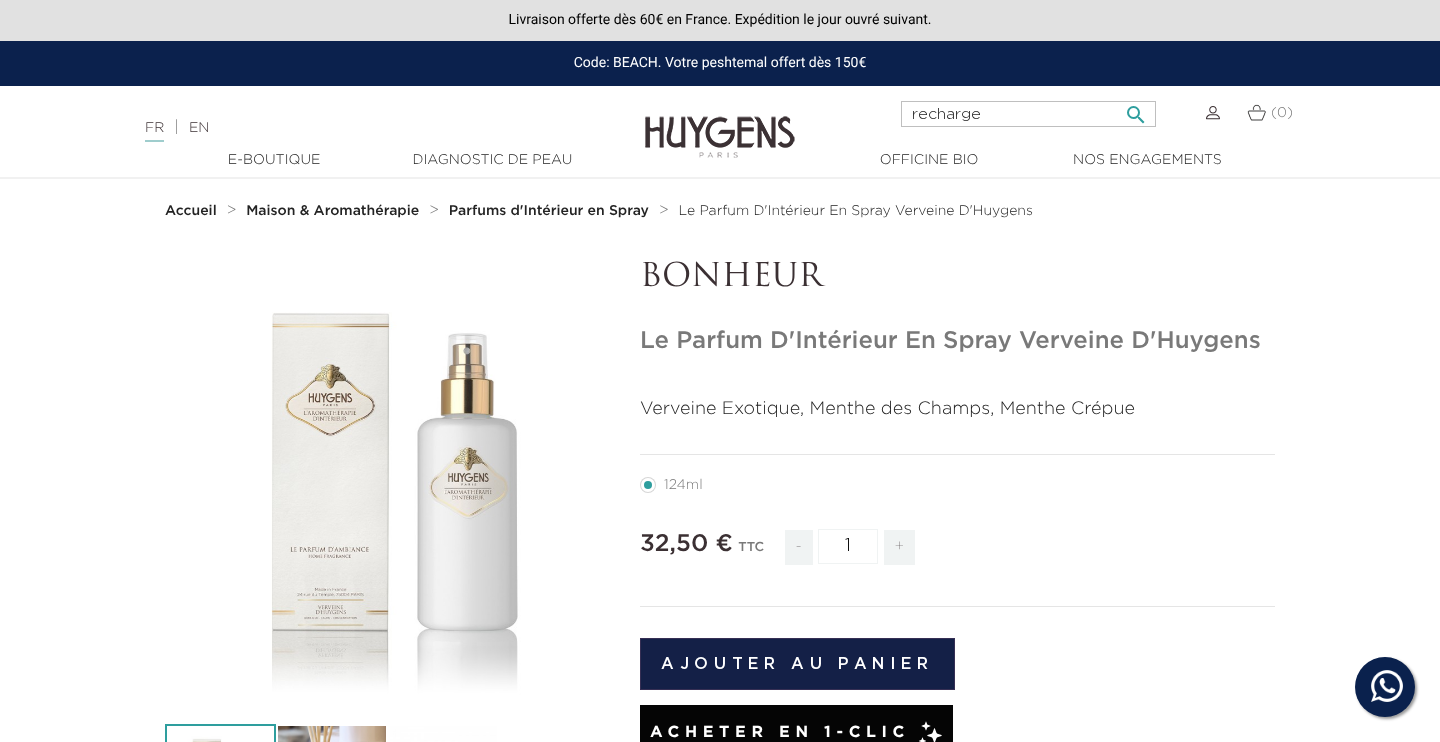 type on "recharge" 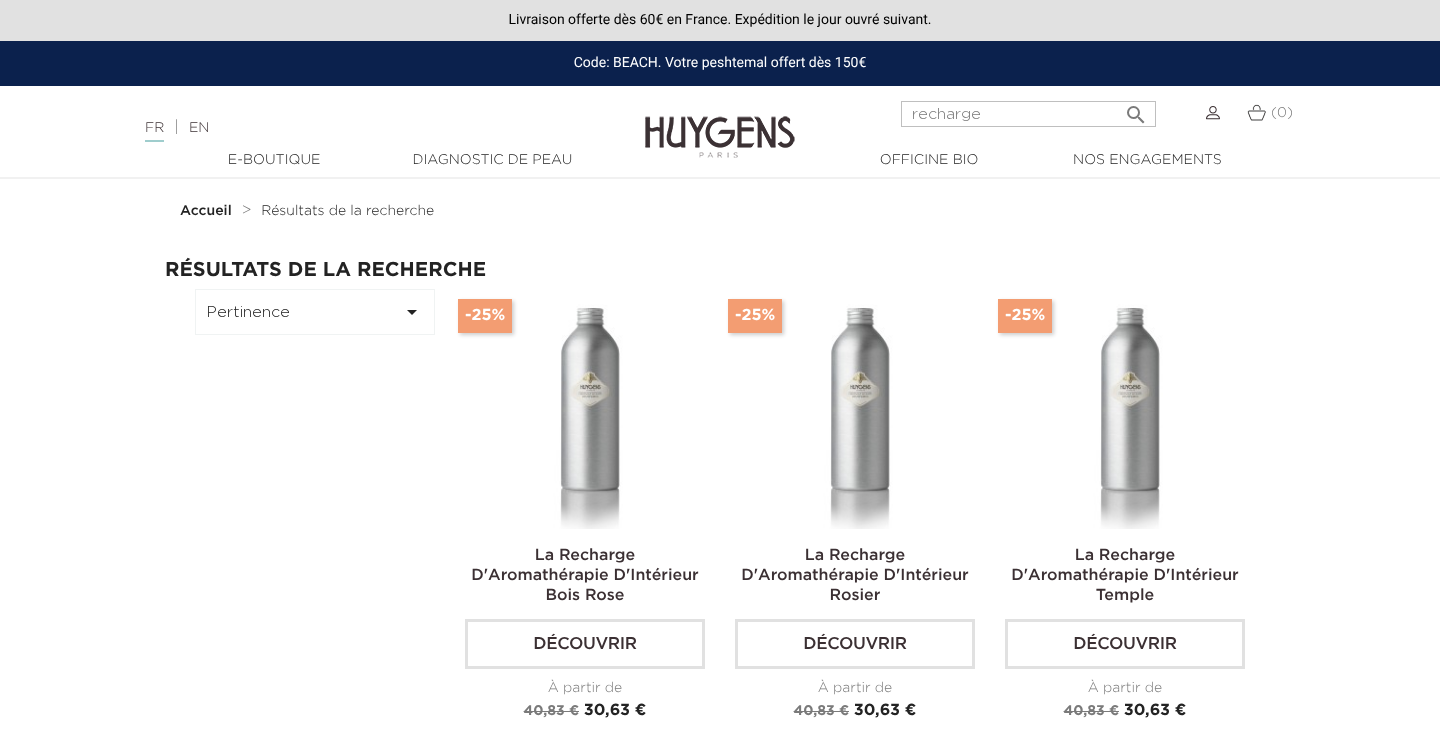scroll, scrollTop: 0, scrollLeft: 0, axis: both 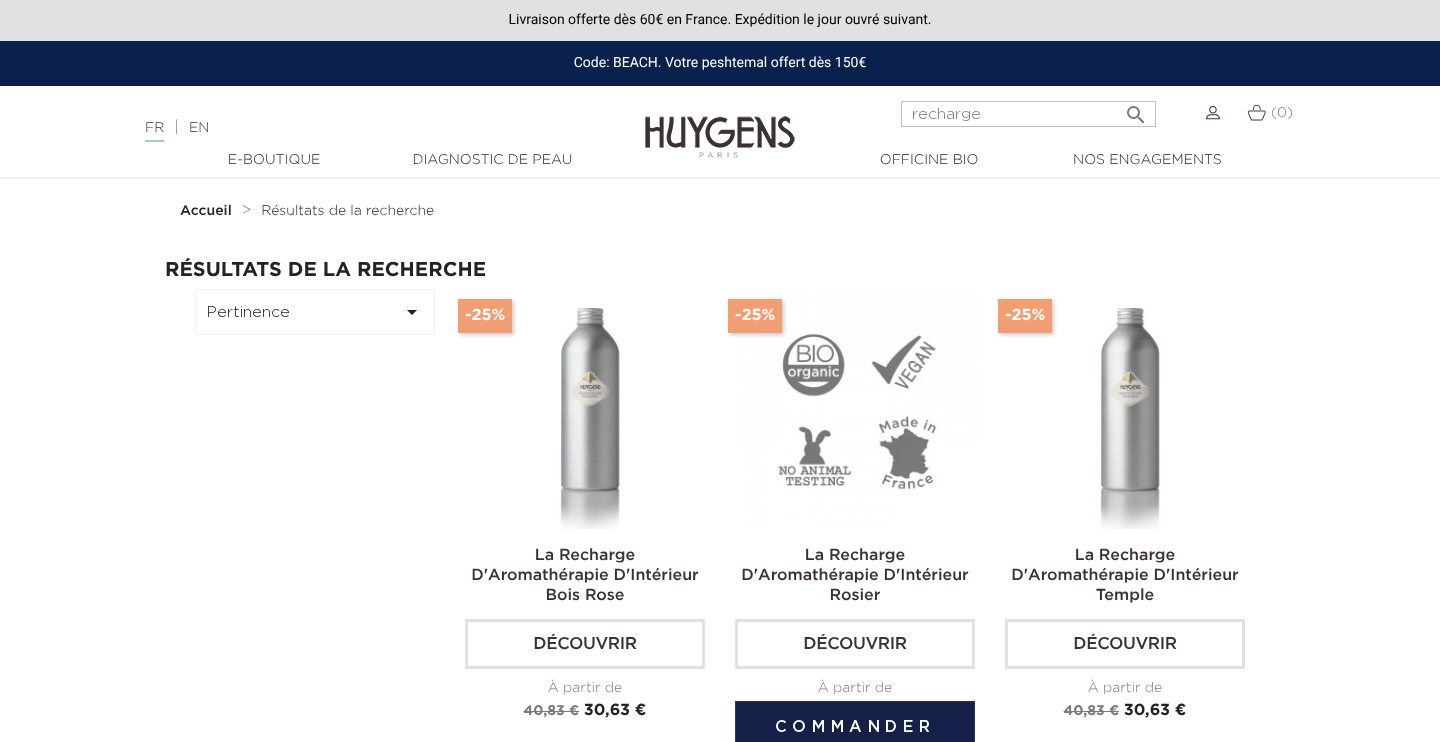 click at bounding box center [859, 409] 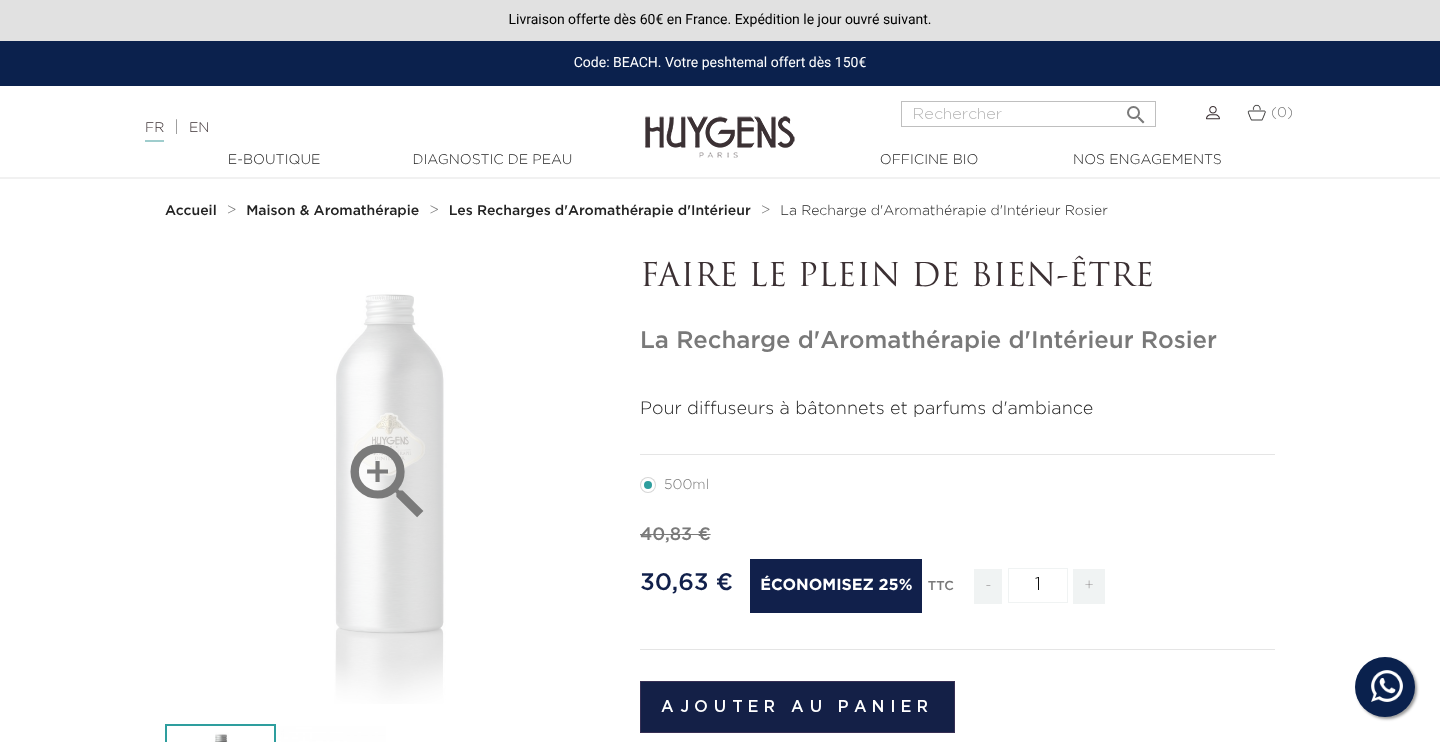 scroll, scrollTop: 0, scrollLeft: 0, axis: both 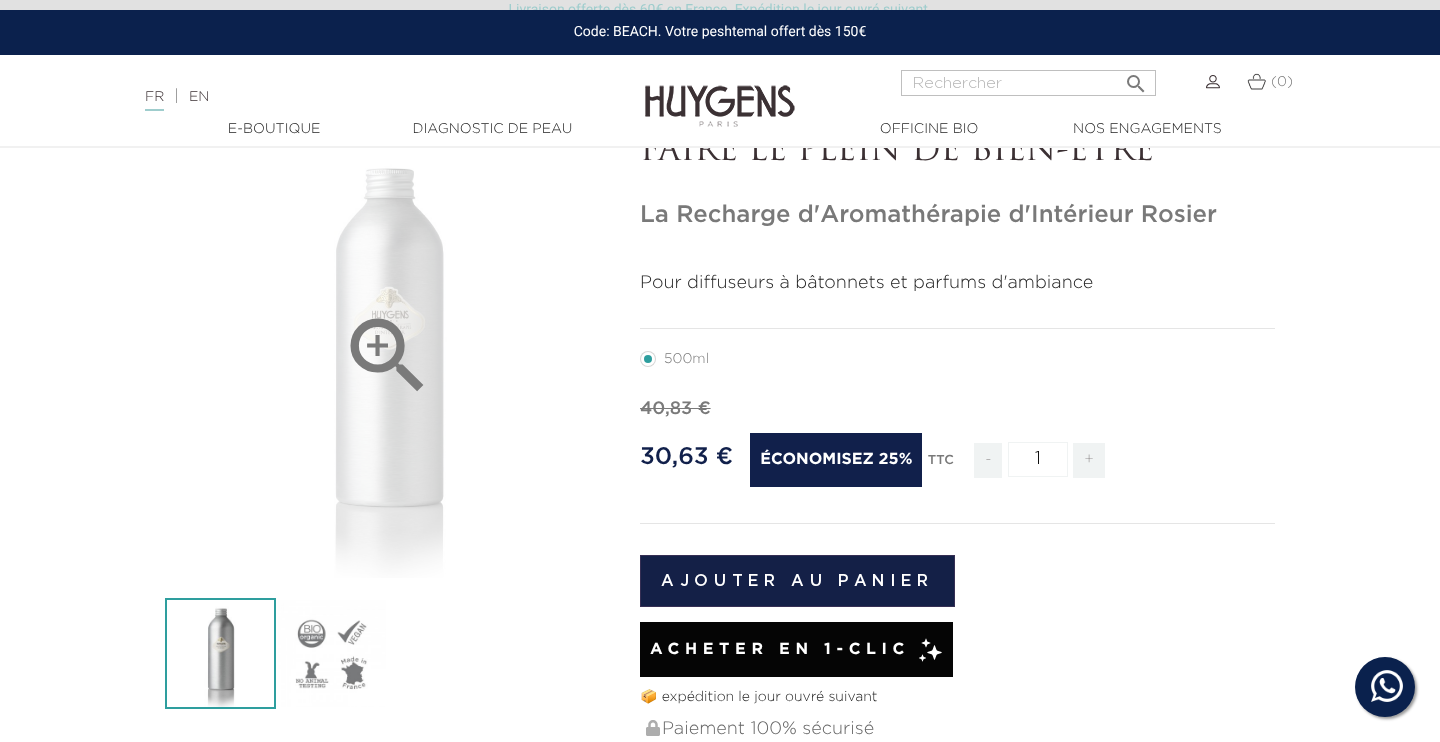click on "" at bounding box center (387, 355) 